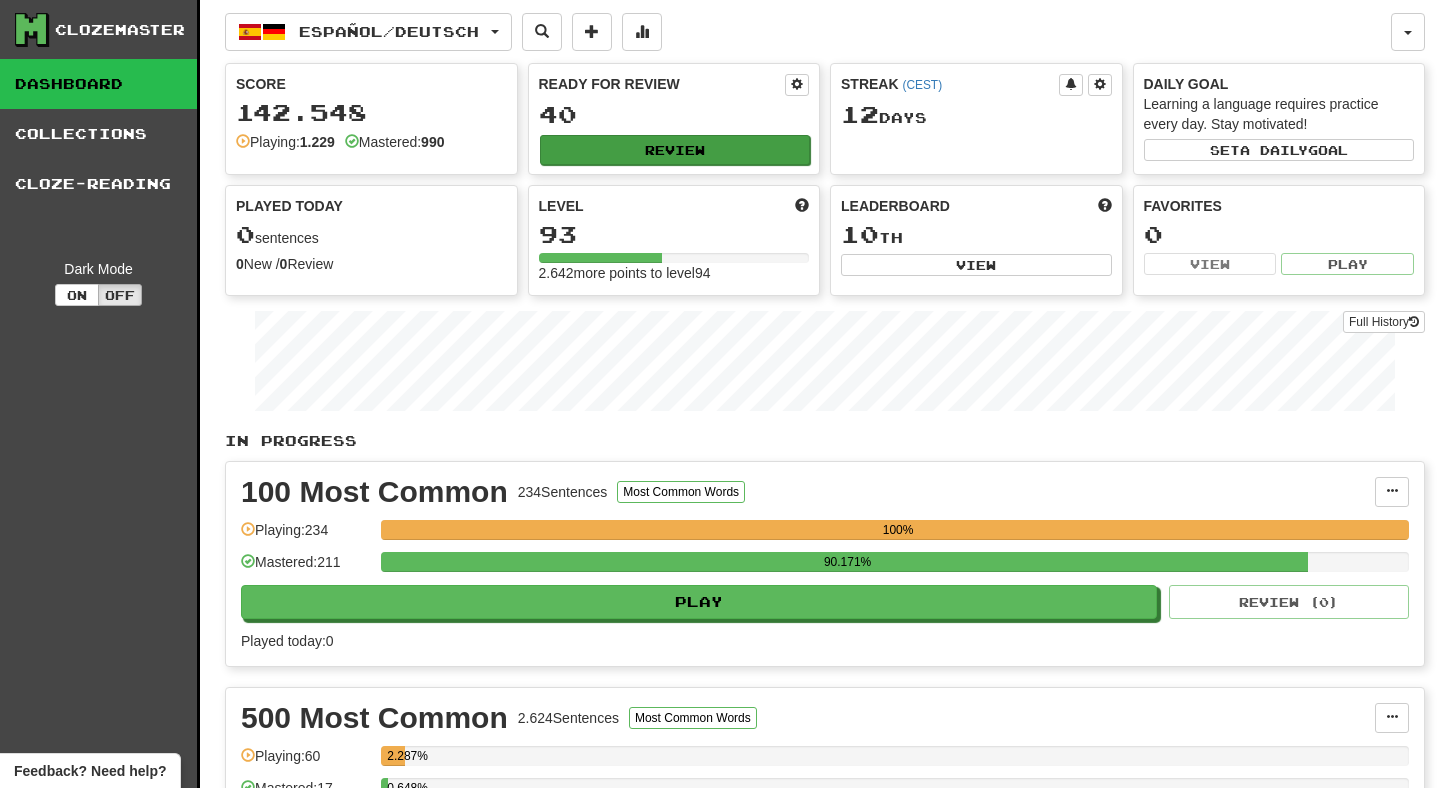 scroll, scrollTop: 0, scrollLeft: 0, axis: both 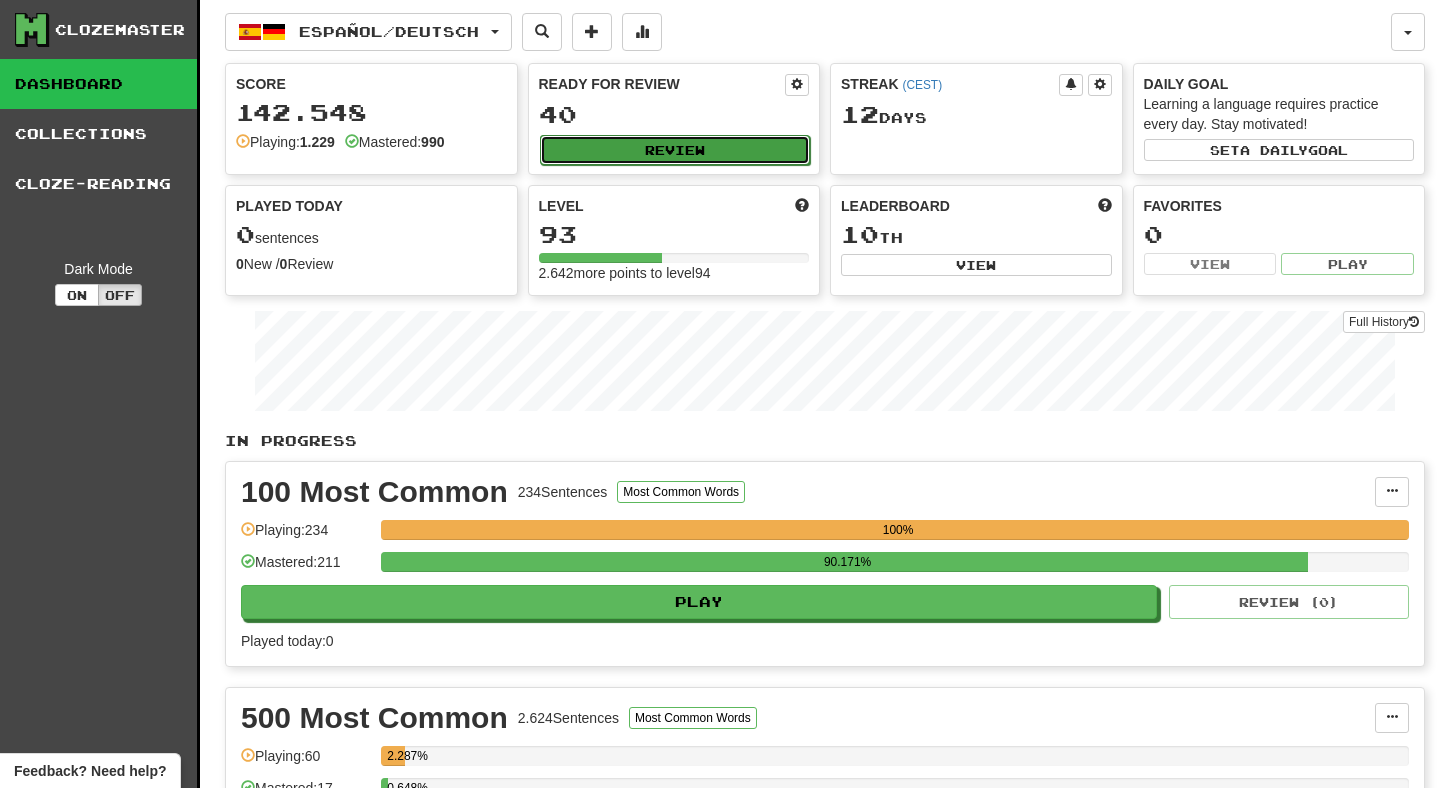 click on "Review" at bounding box center [675, 150] 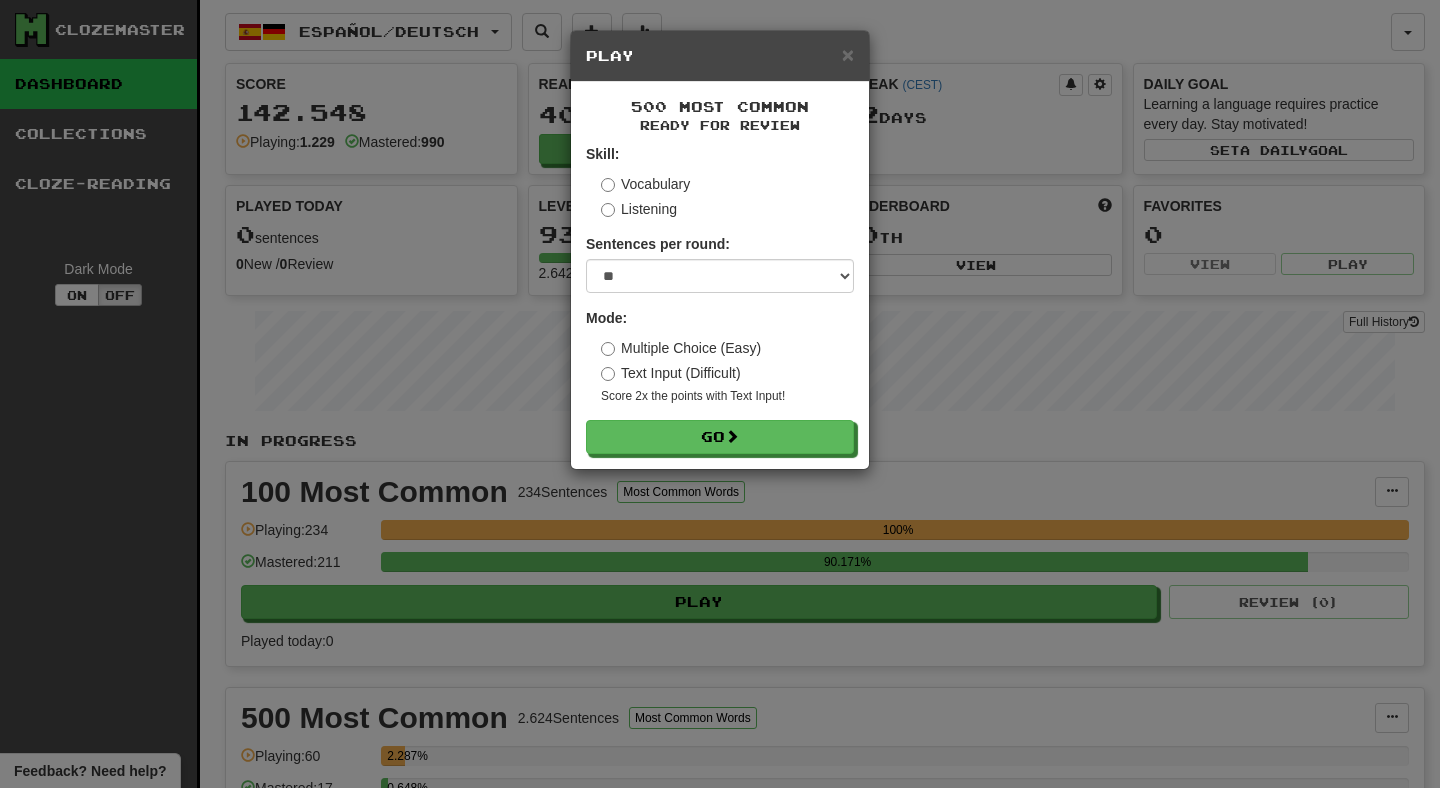 click on "500 Most Common Ready for Review Skill: Vocabulary Listening Sentences per round: * ** ** ** ** ** *** ******** Mode: Multiple Choice (Easy) Text Input (Difficult) Score 2x the points with Text Input ! Go" at bounding box center (720, 275) 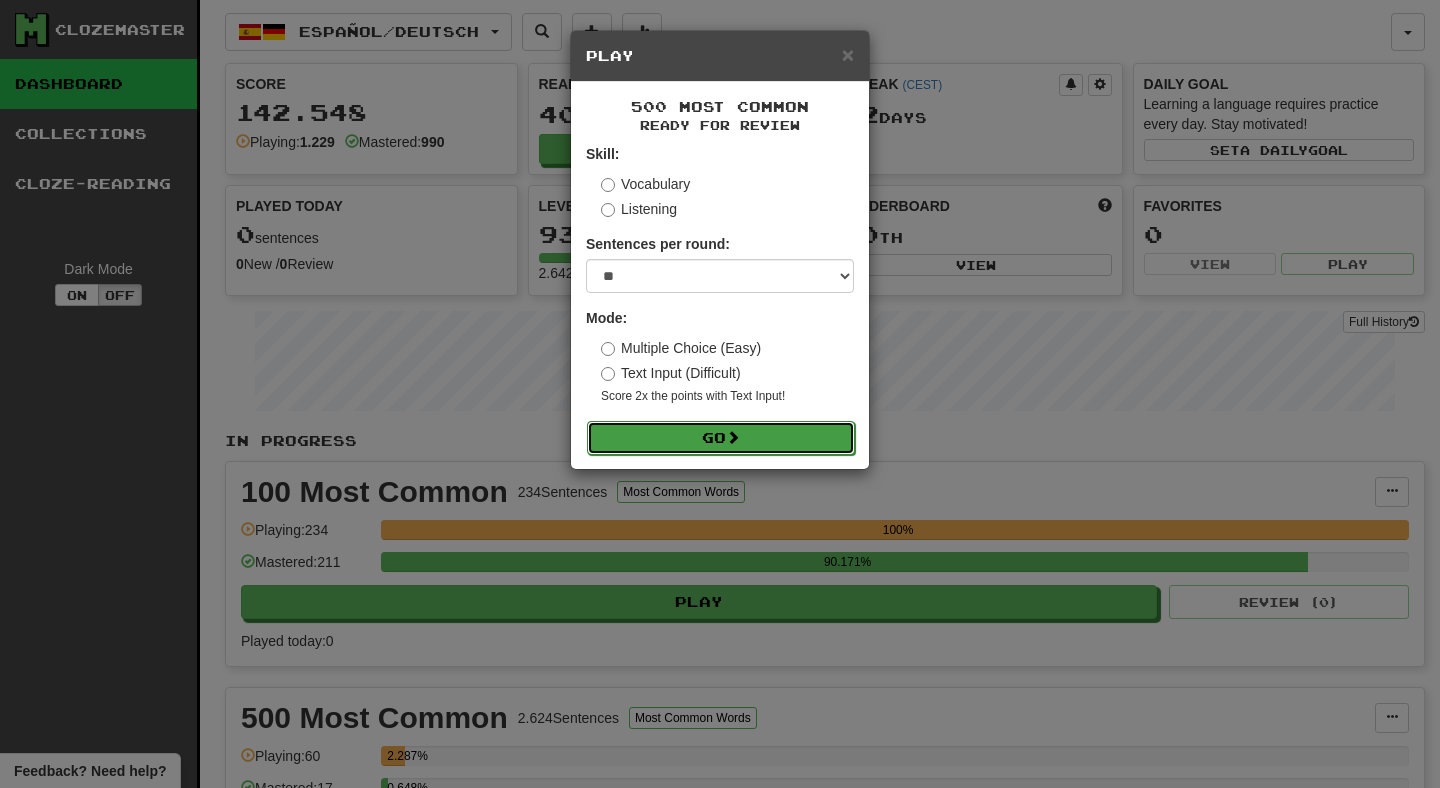 click on "Go" at bounding box center (721, 438) 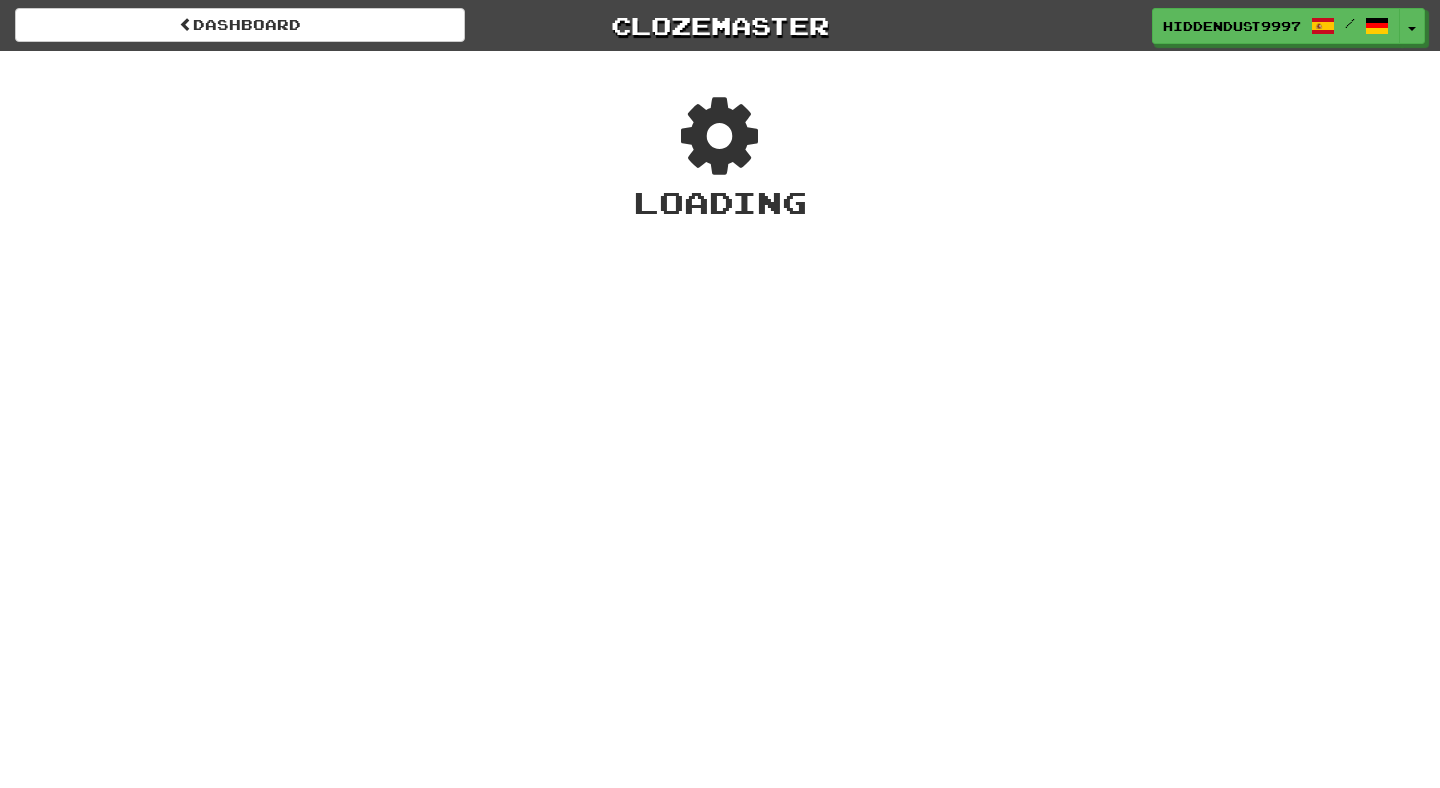 scroll, scrollTop: 0, scrollLeft: 0, axis: both 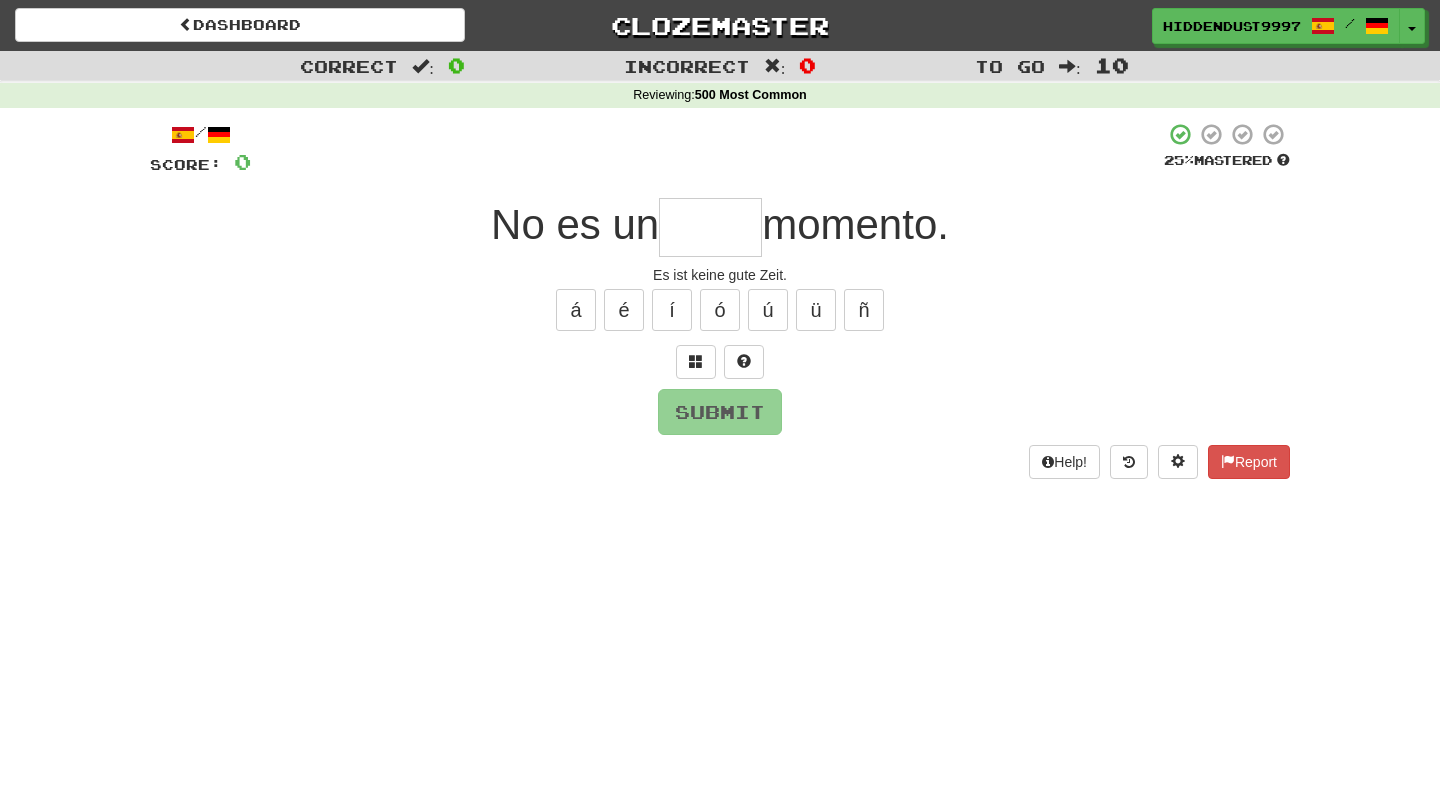 click at bounding box center (710, 227) 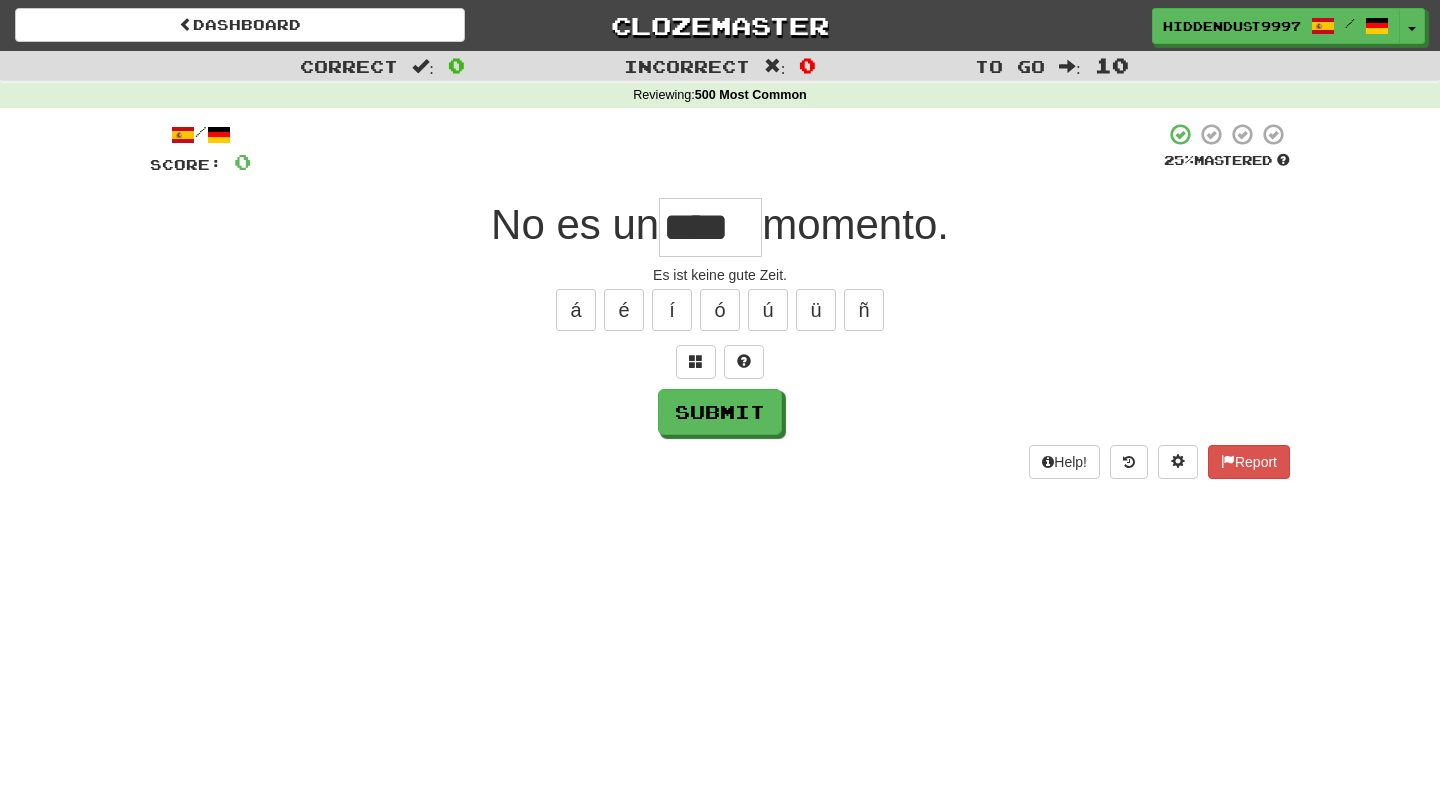 type on "****" 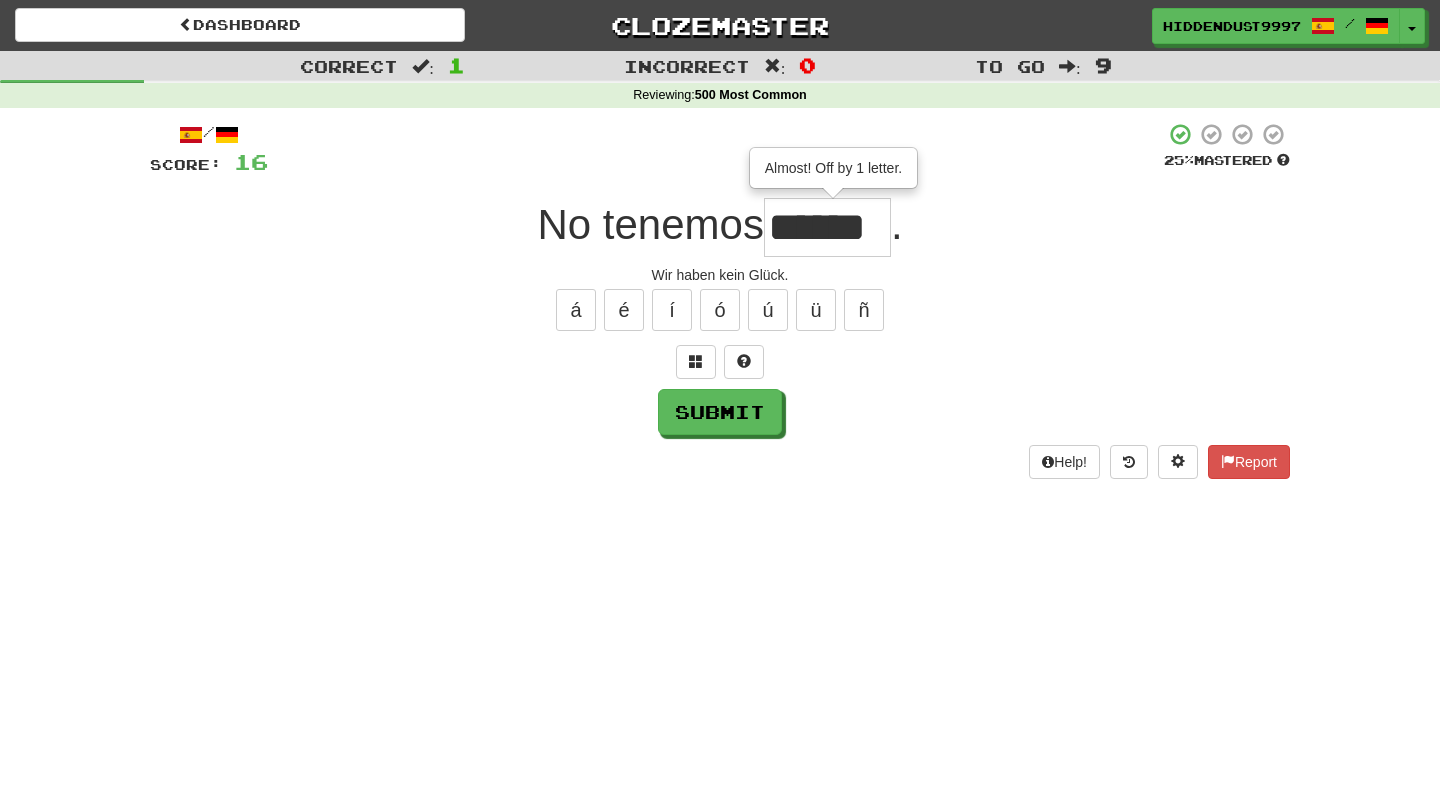 scroll, scrollTop: 0, scrollLeft: 0, axis: both 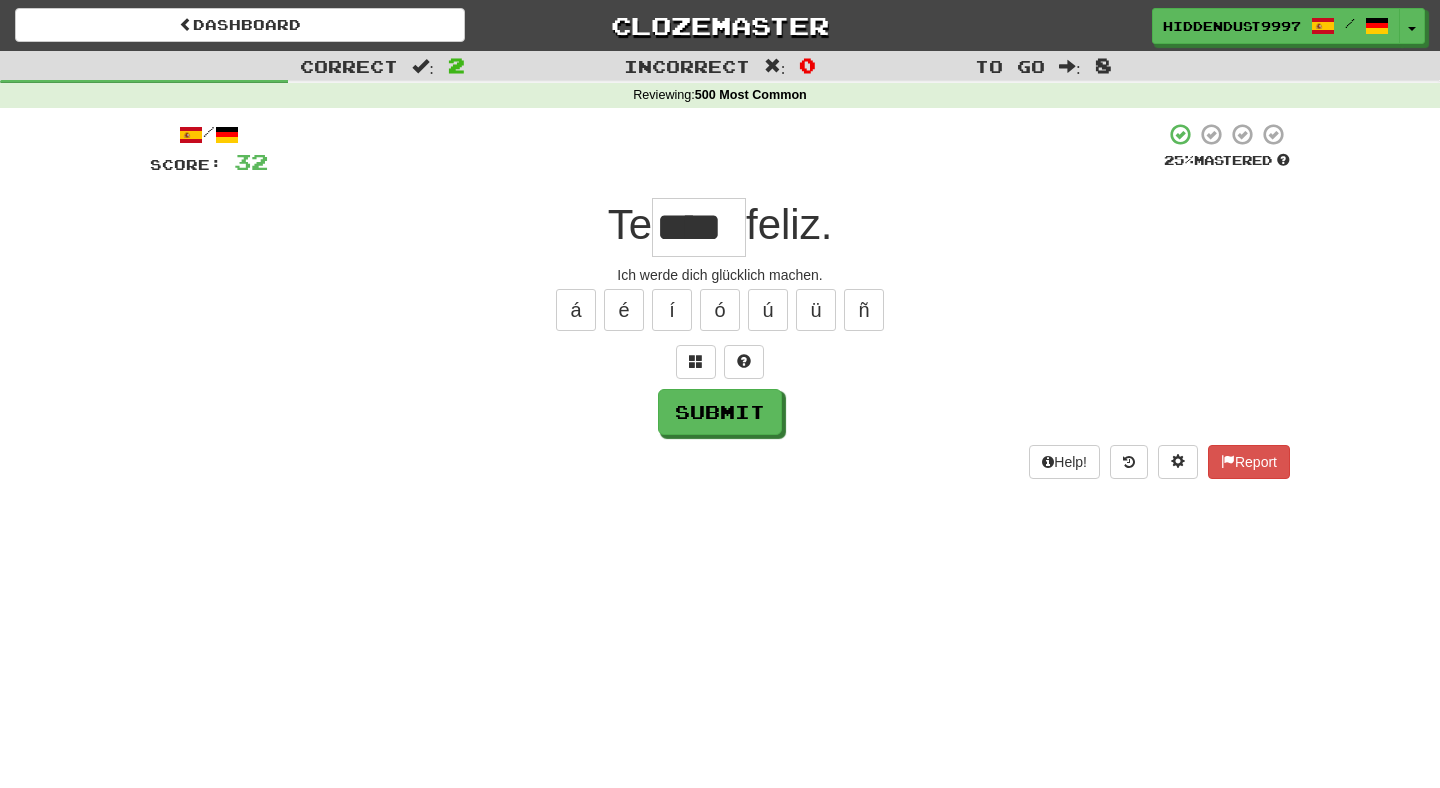 type on "****" 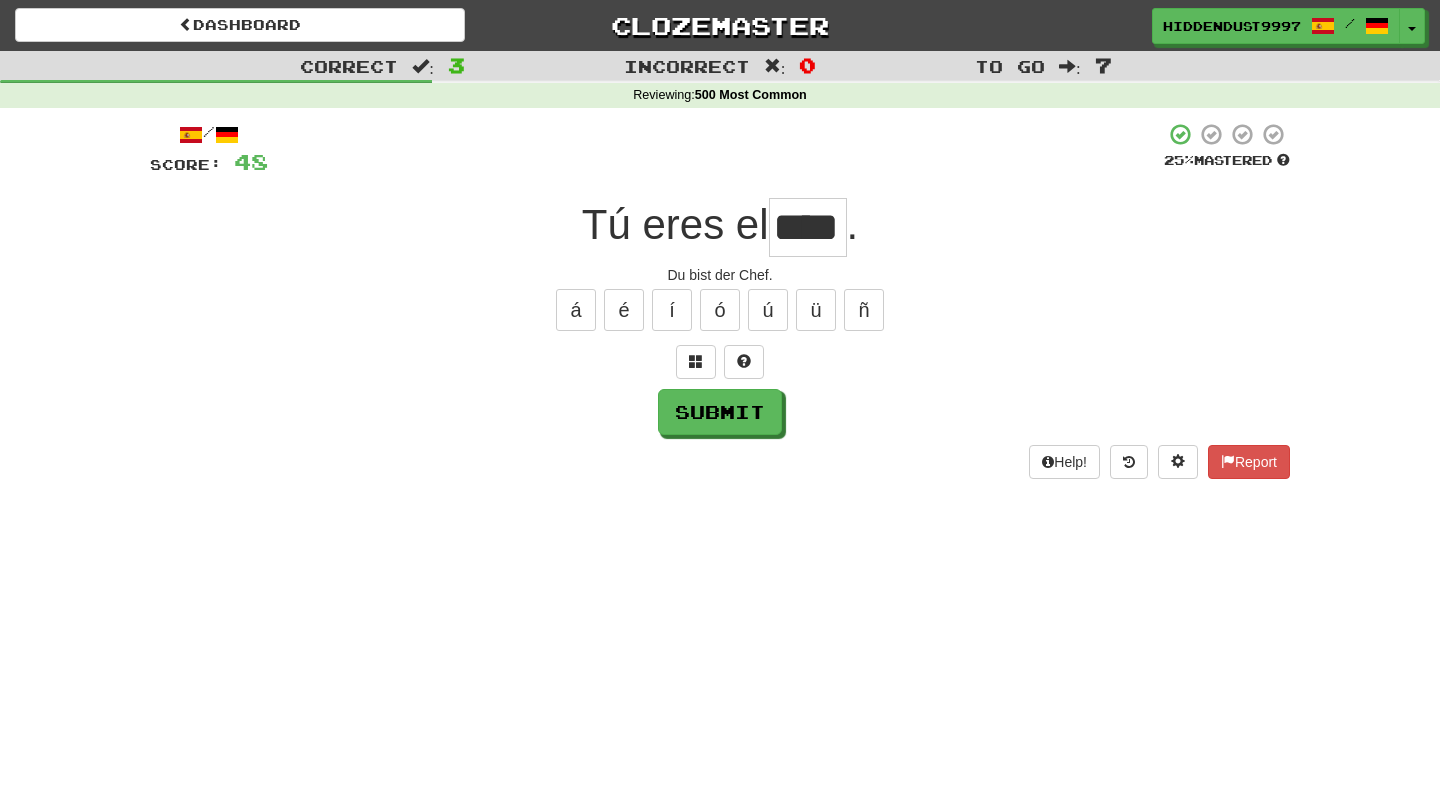 type on "****" 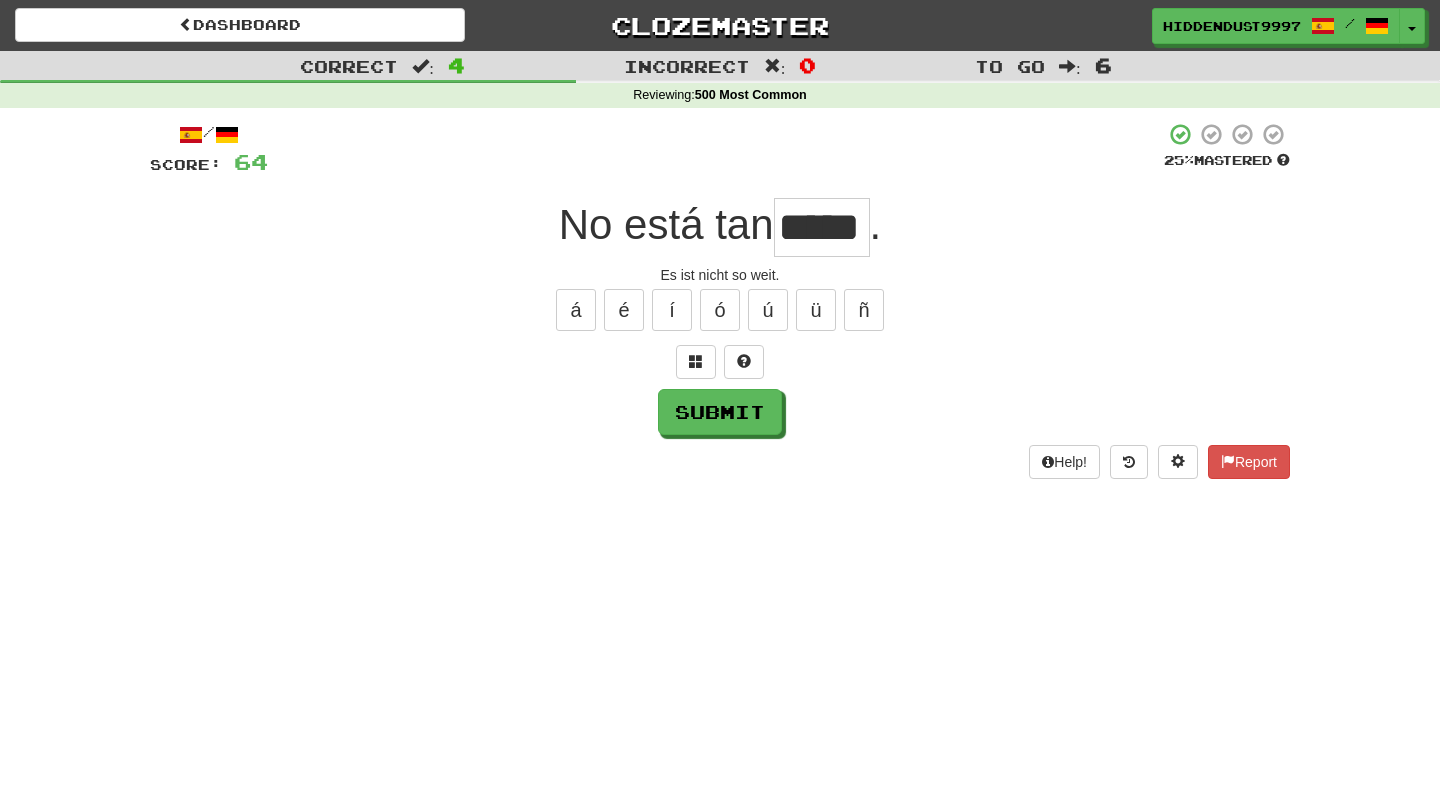 type on "*****" 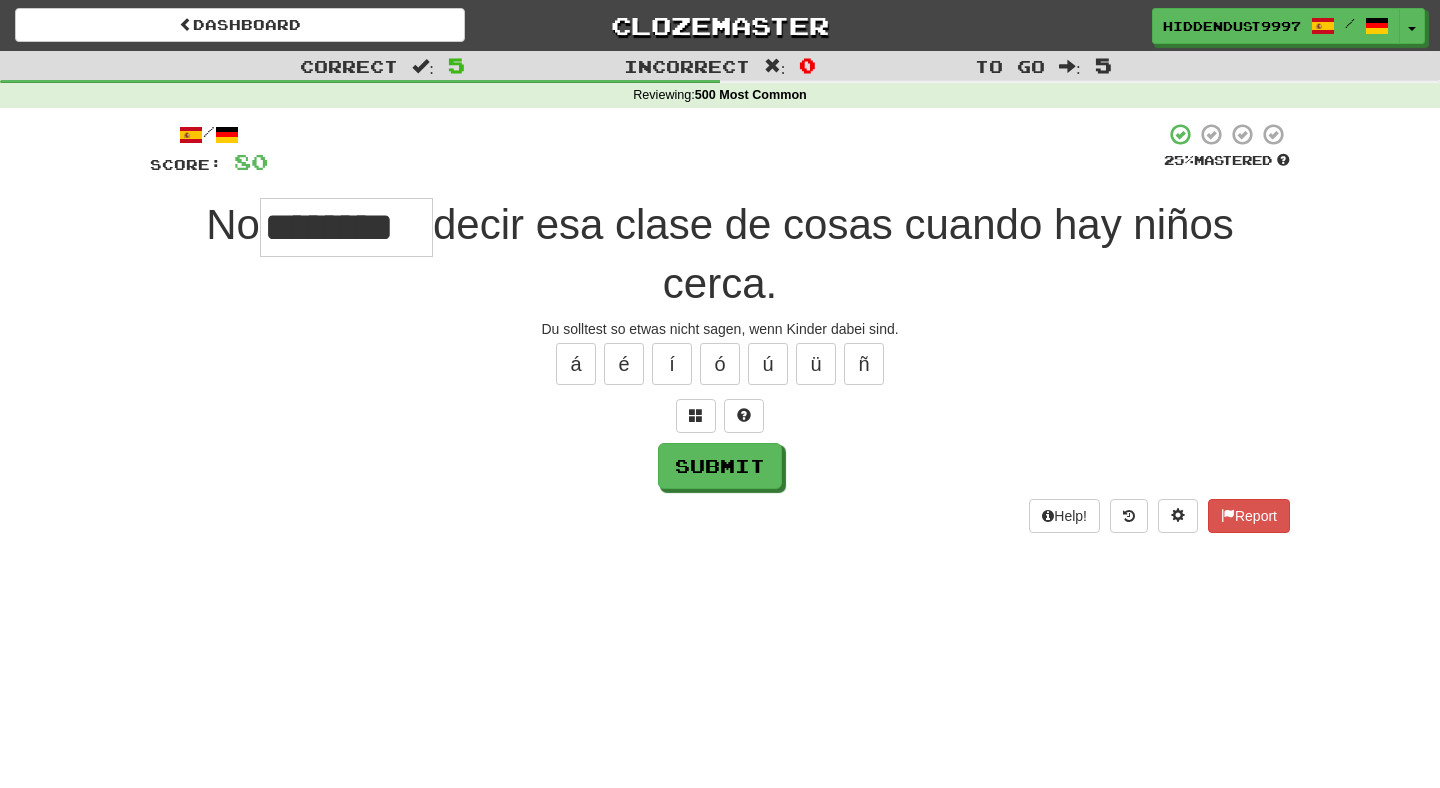 type on "********" 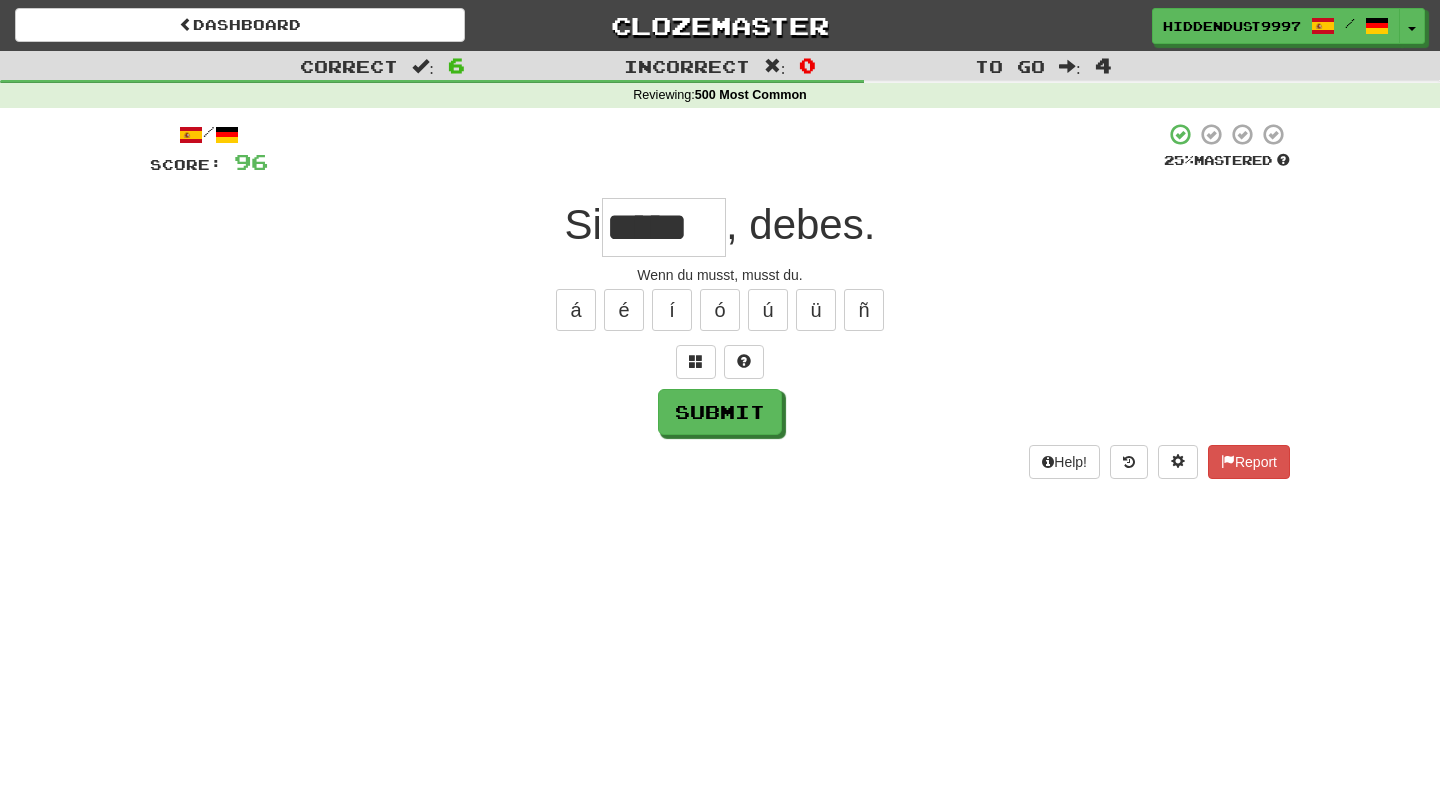 type on "******" 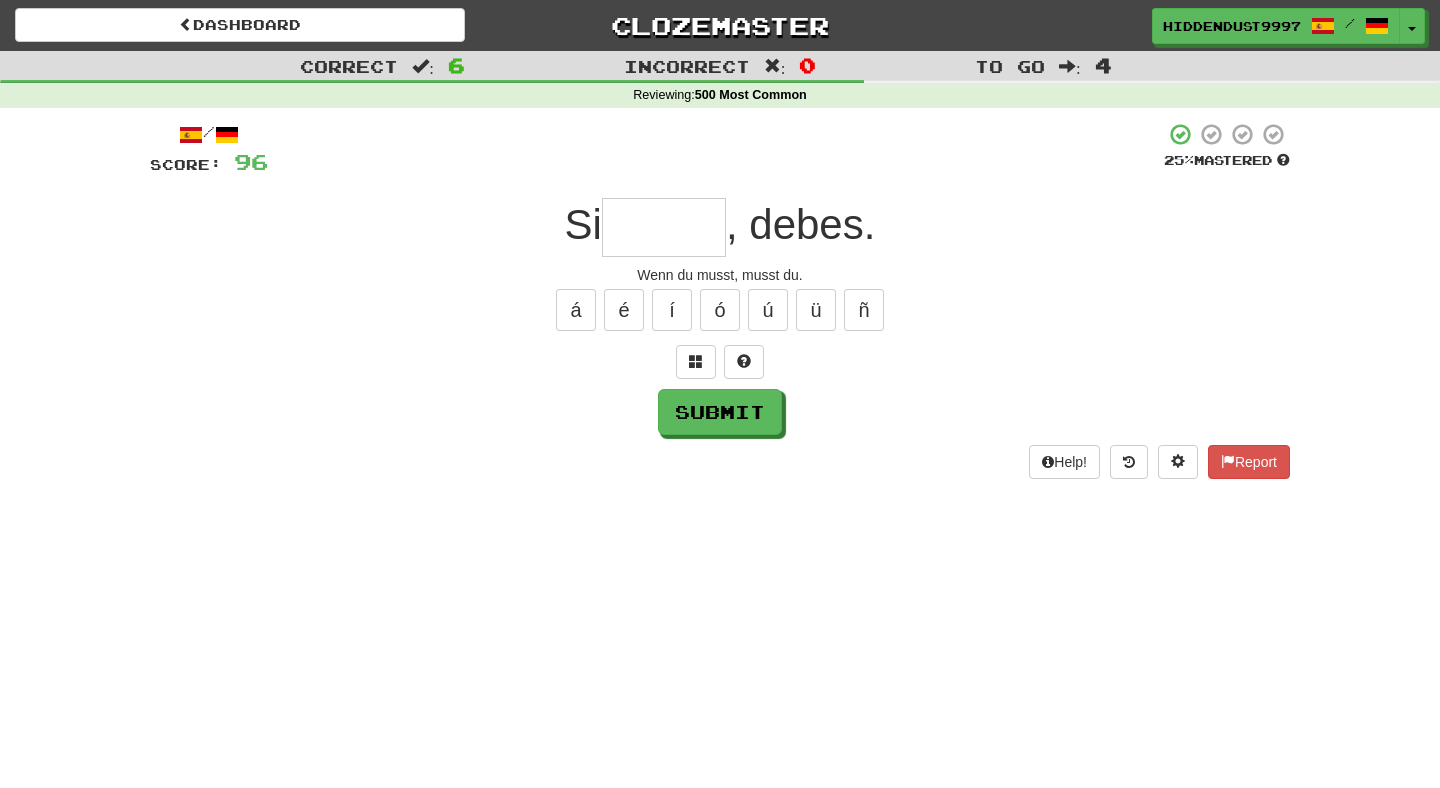 scroll, scrollTop: 0, scrollLeft: 0, axis: both 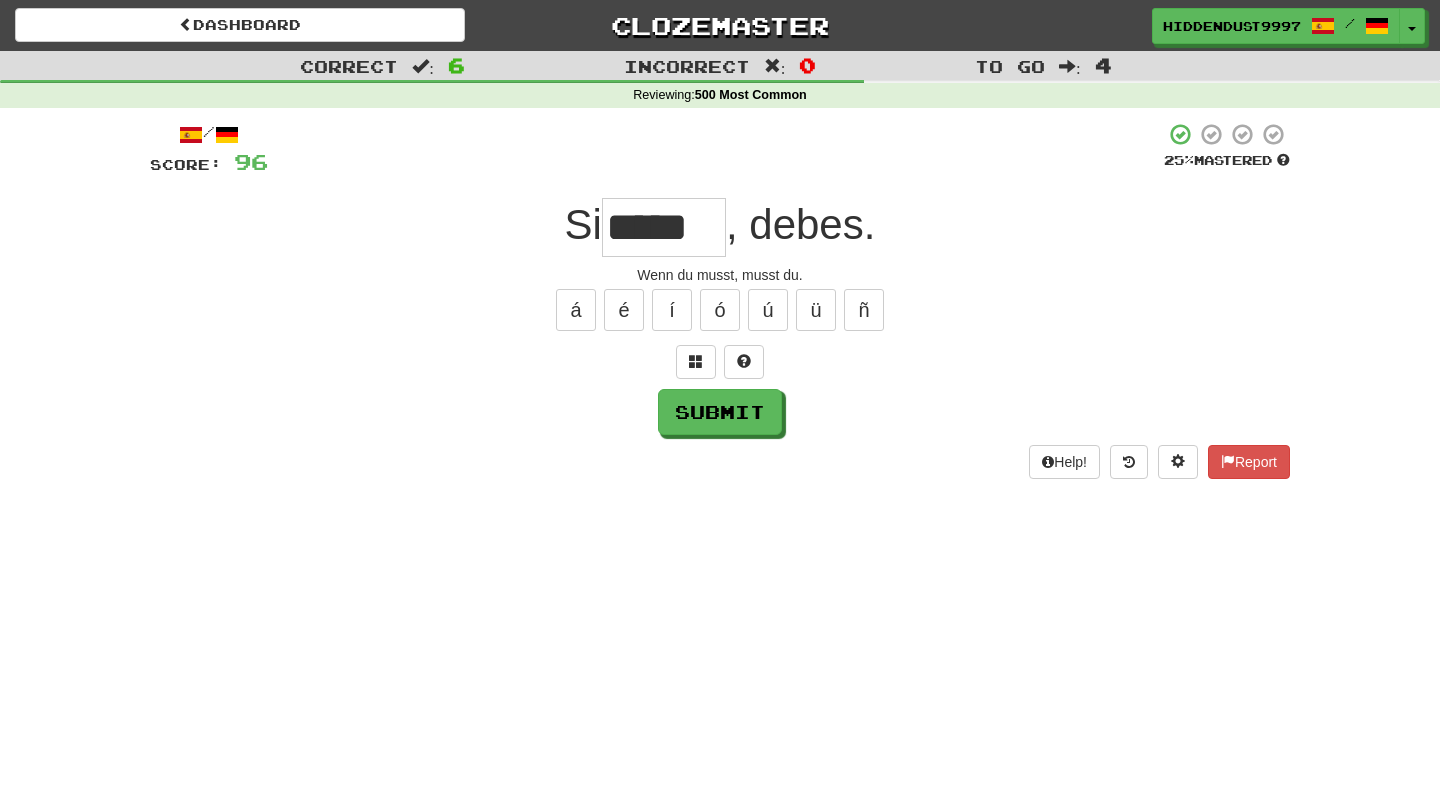 type on "*****" 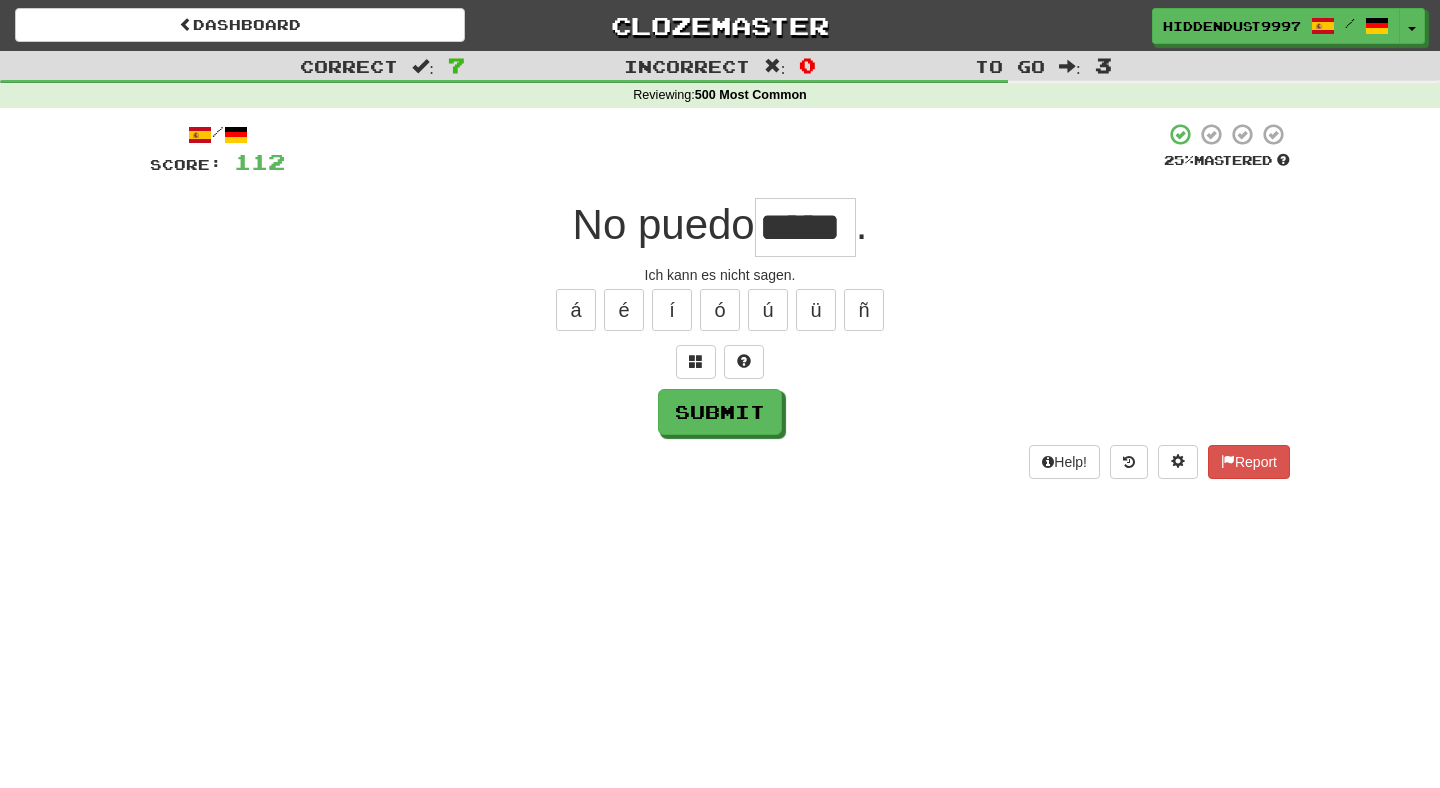 type on "*****" 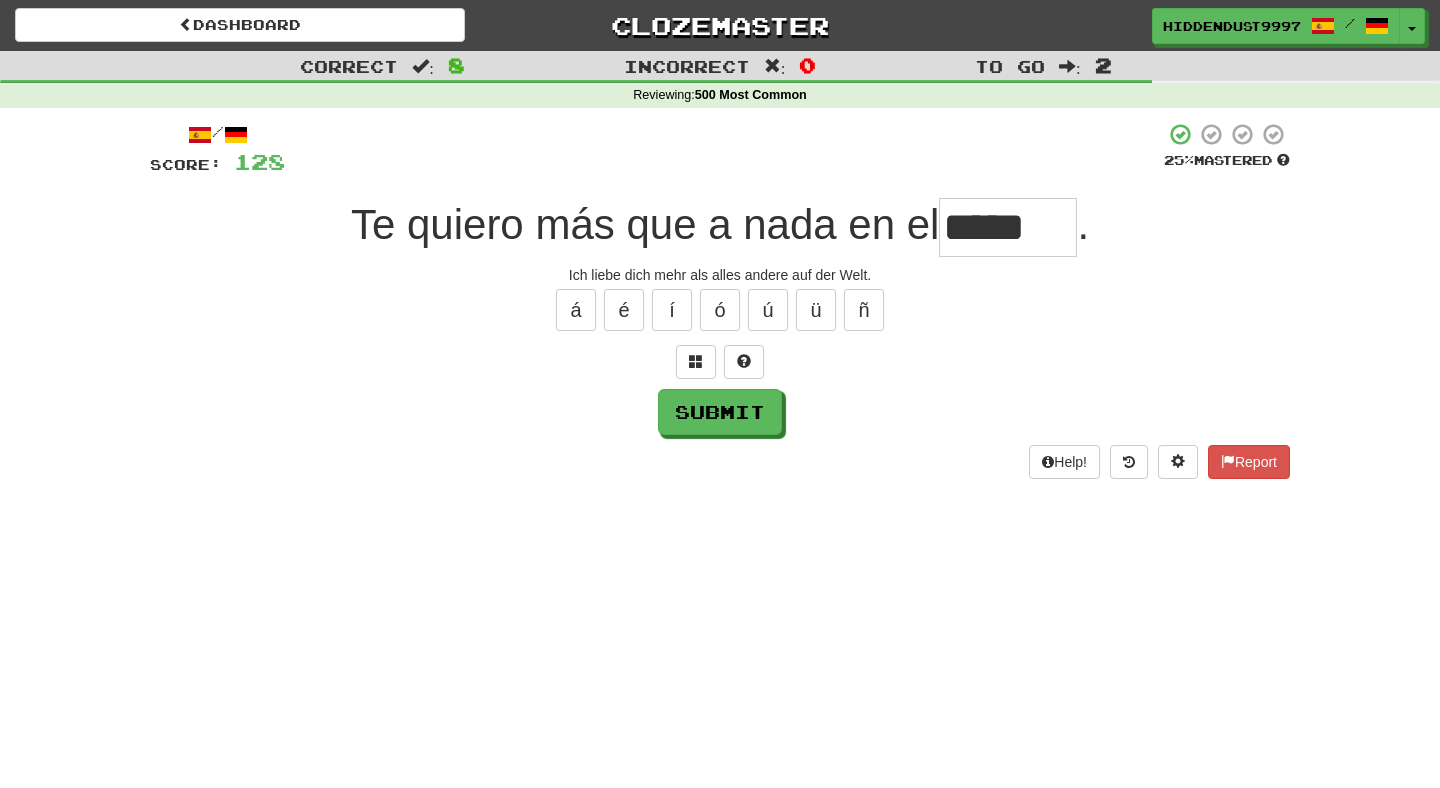 type on "*****" 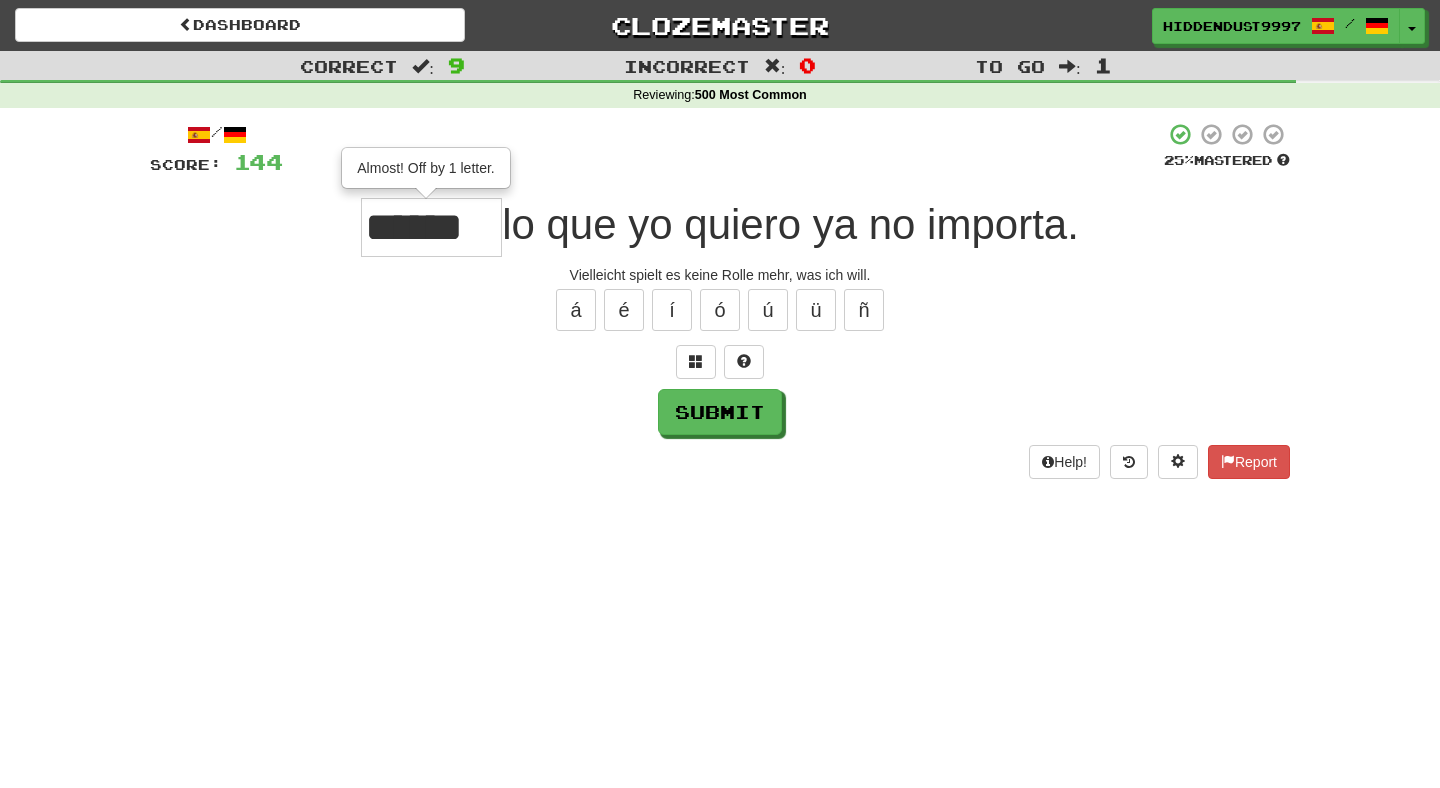 type on "******" 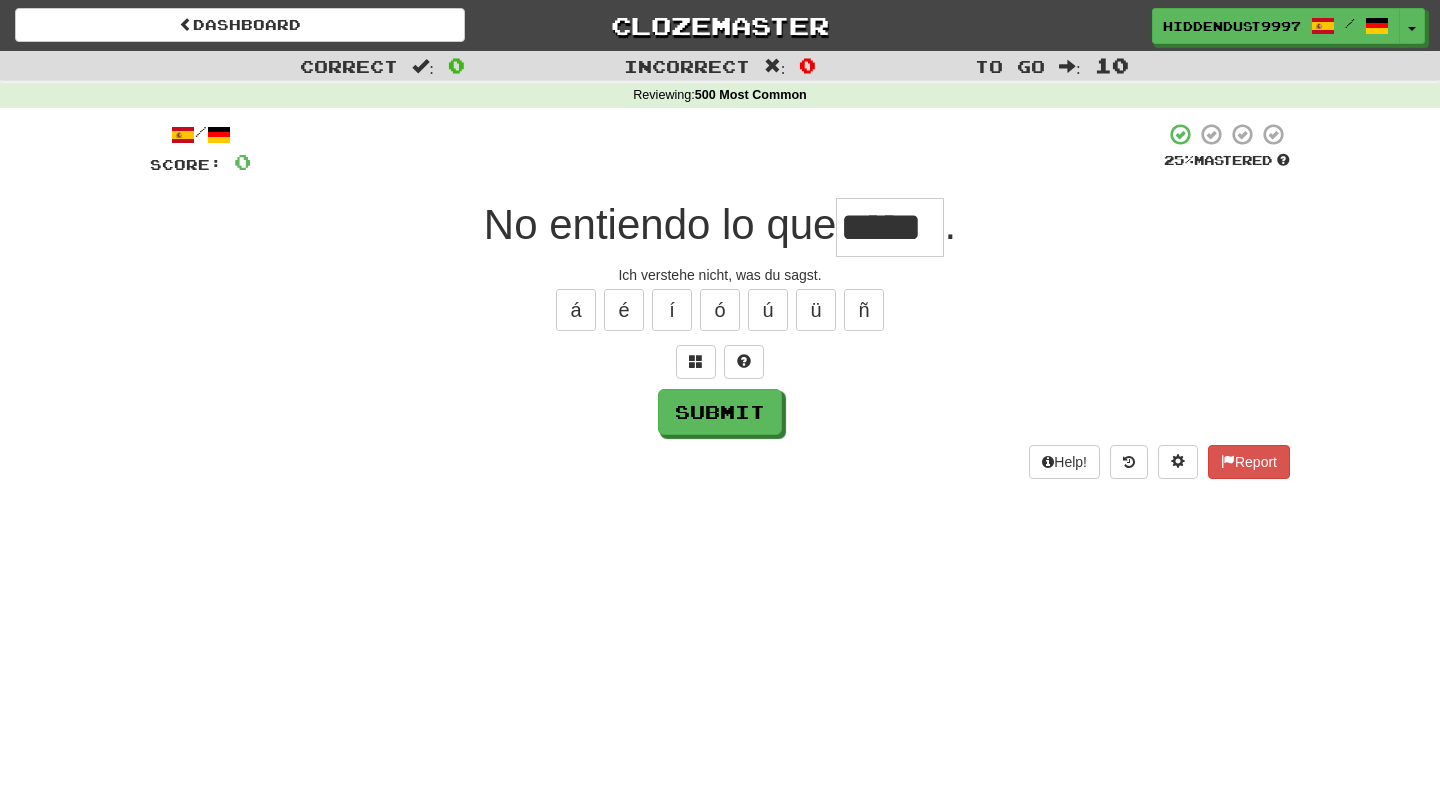 type on "****" 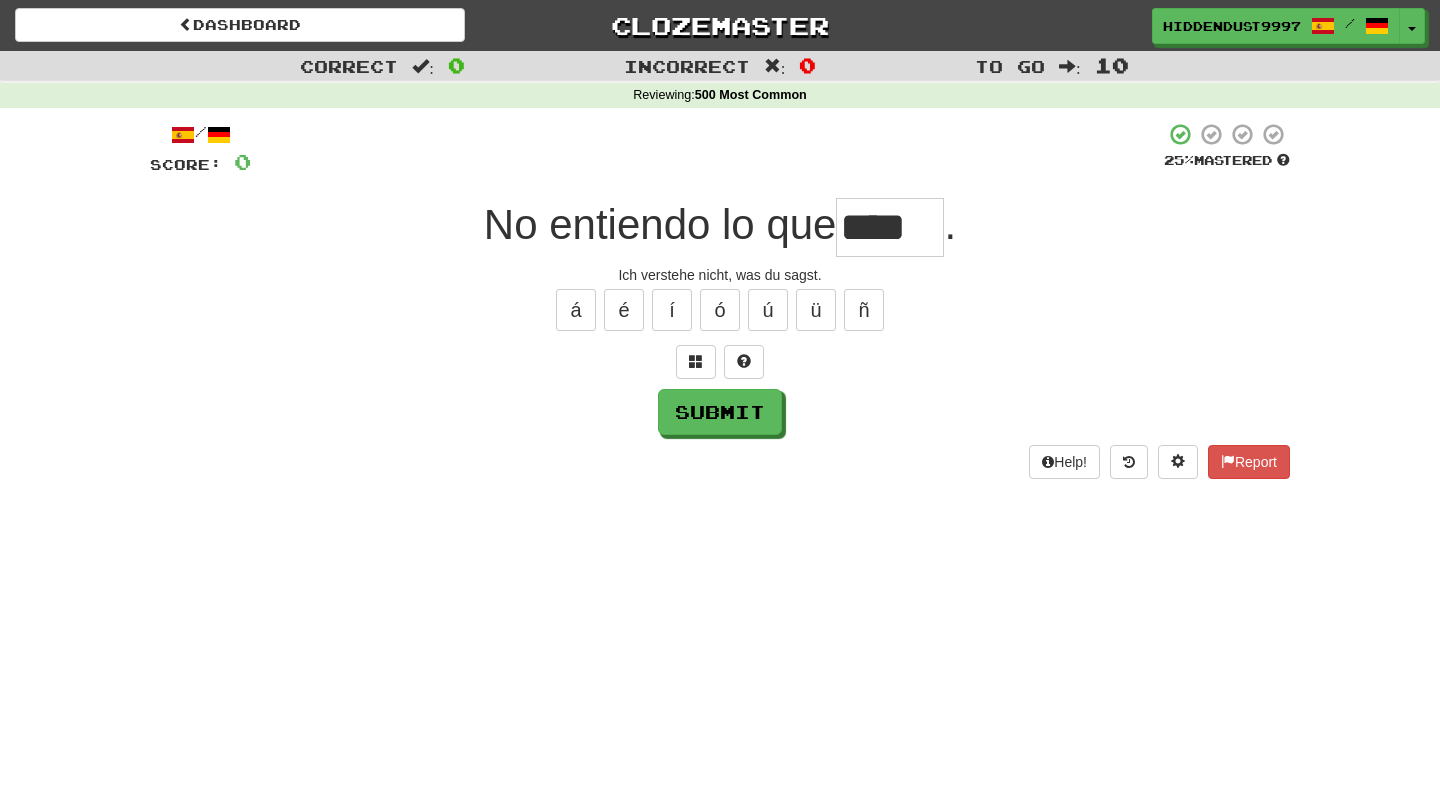 scroll, scrollTop: 0, scrollLeft: 0, axis: both 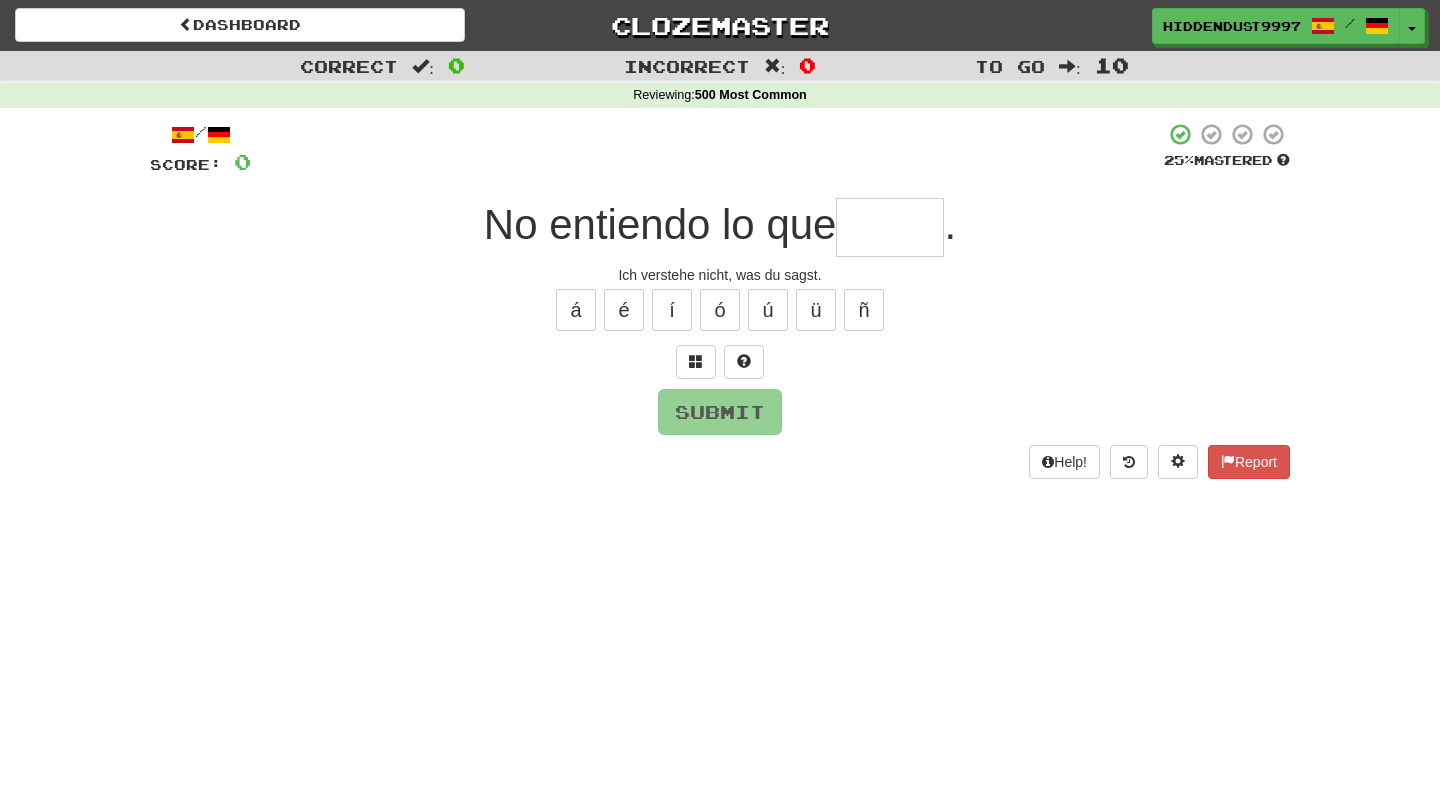 type on "*" 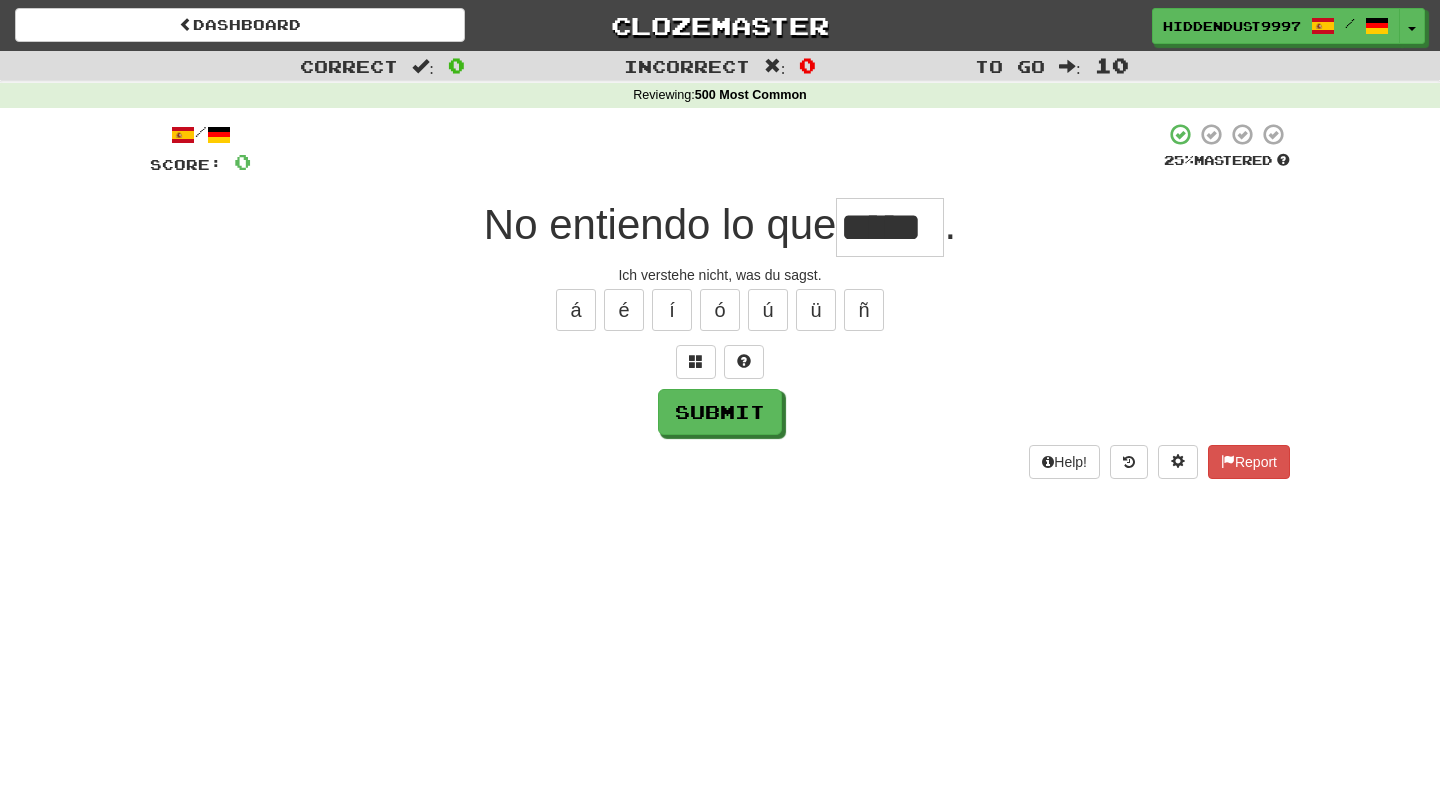 type on "*****" 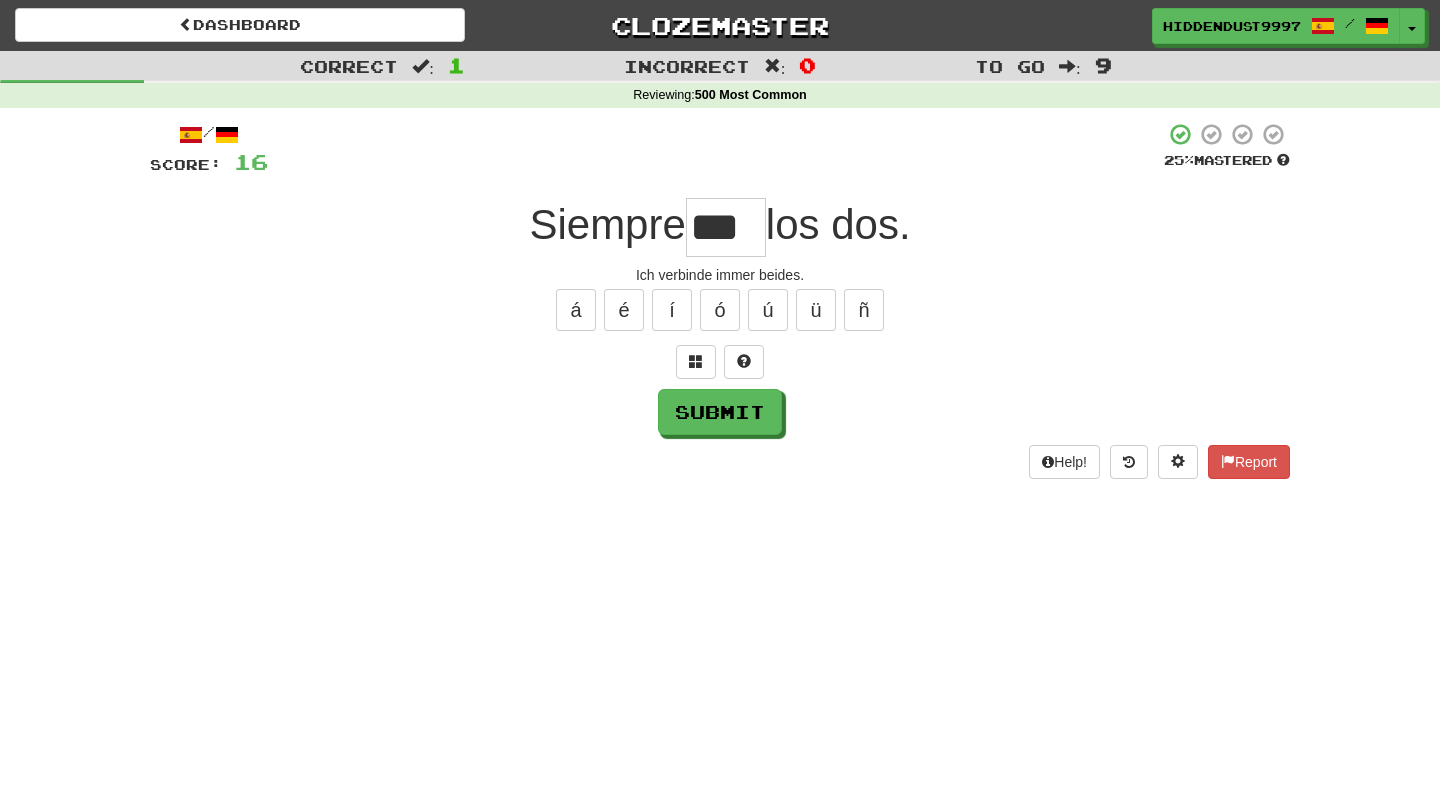 type on "***" 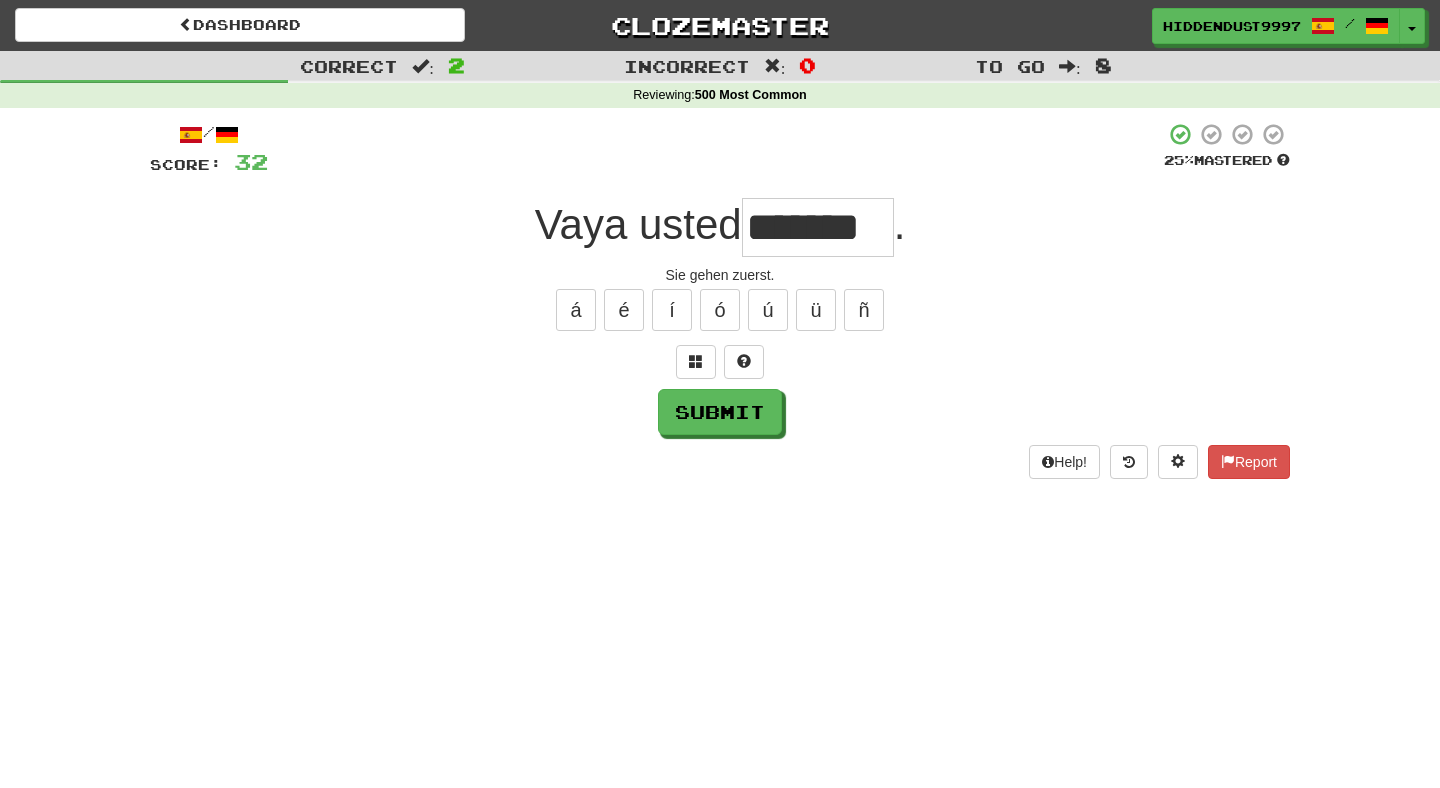 type on "*******" 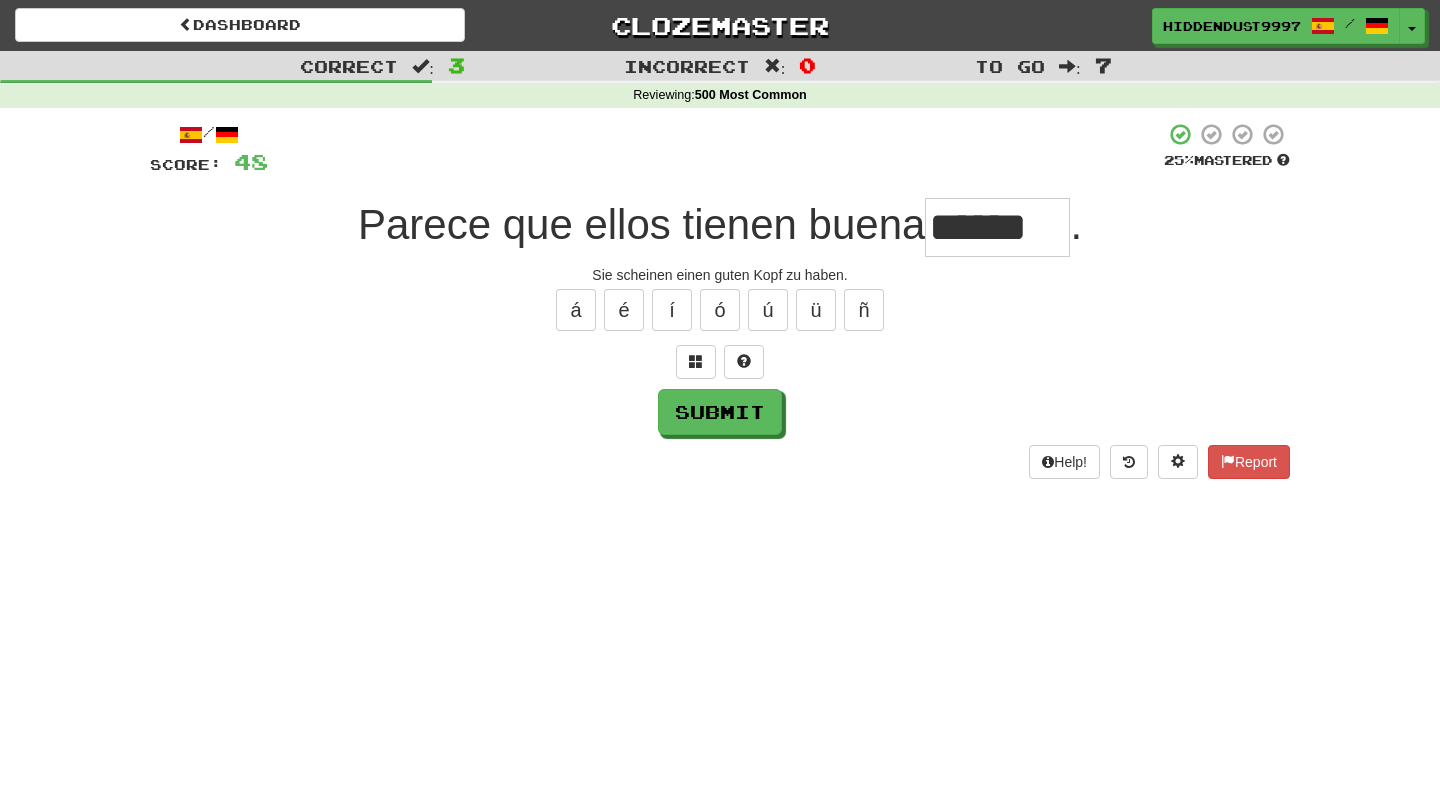 type on "******" 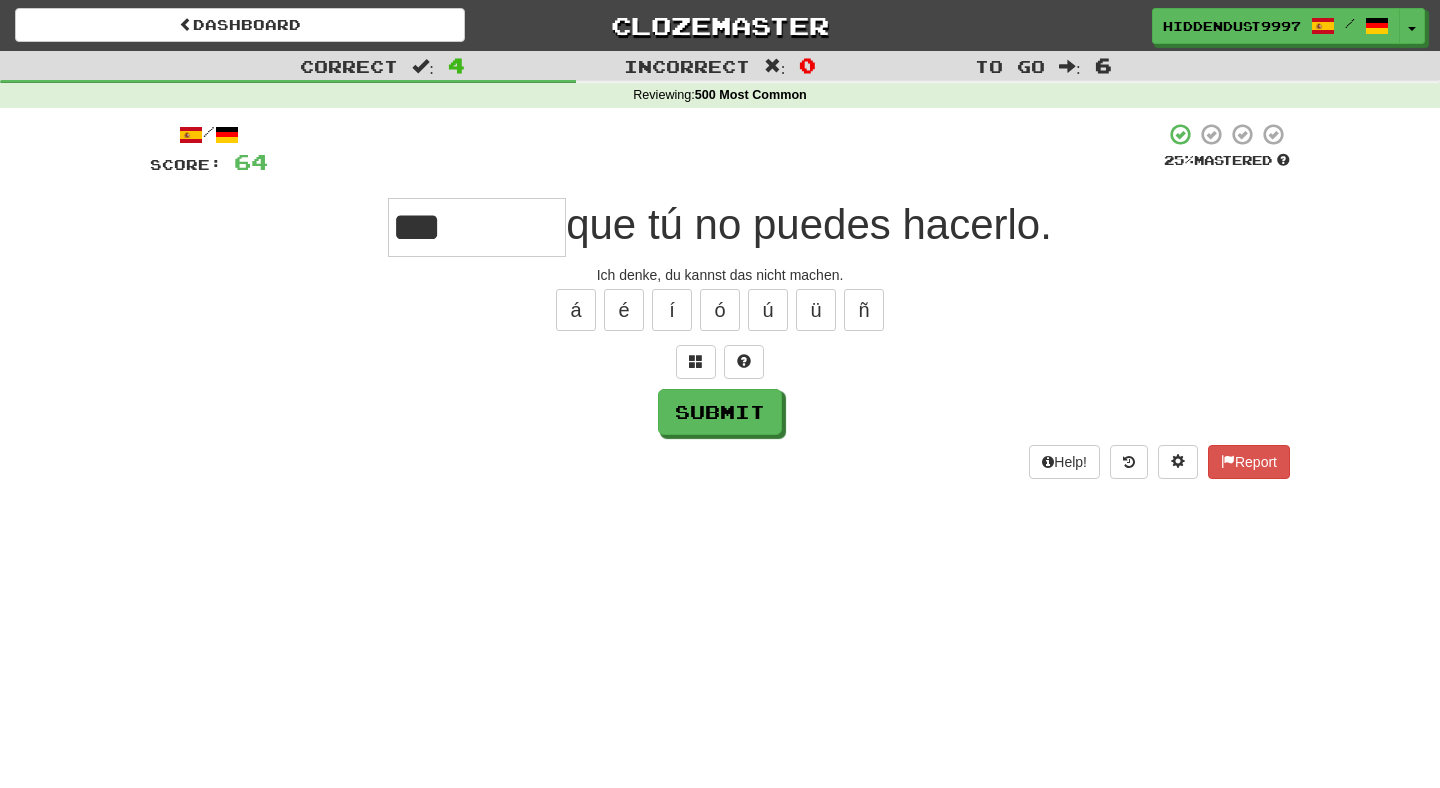 type on "**" 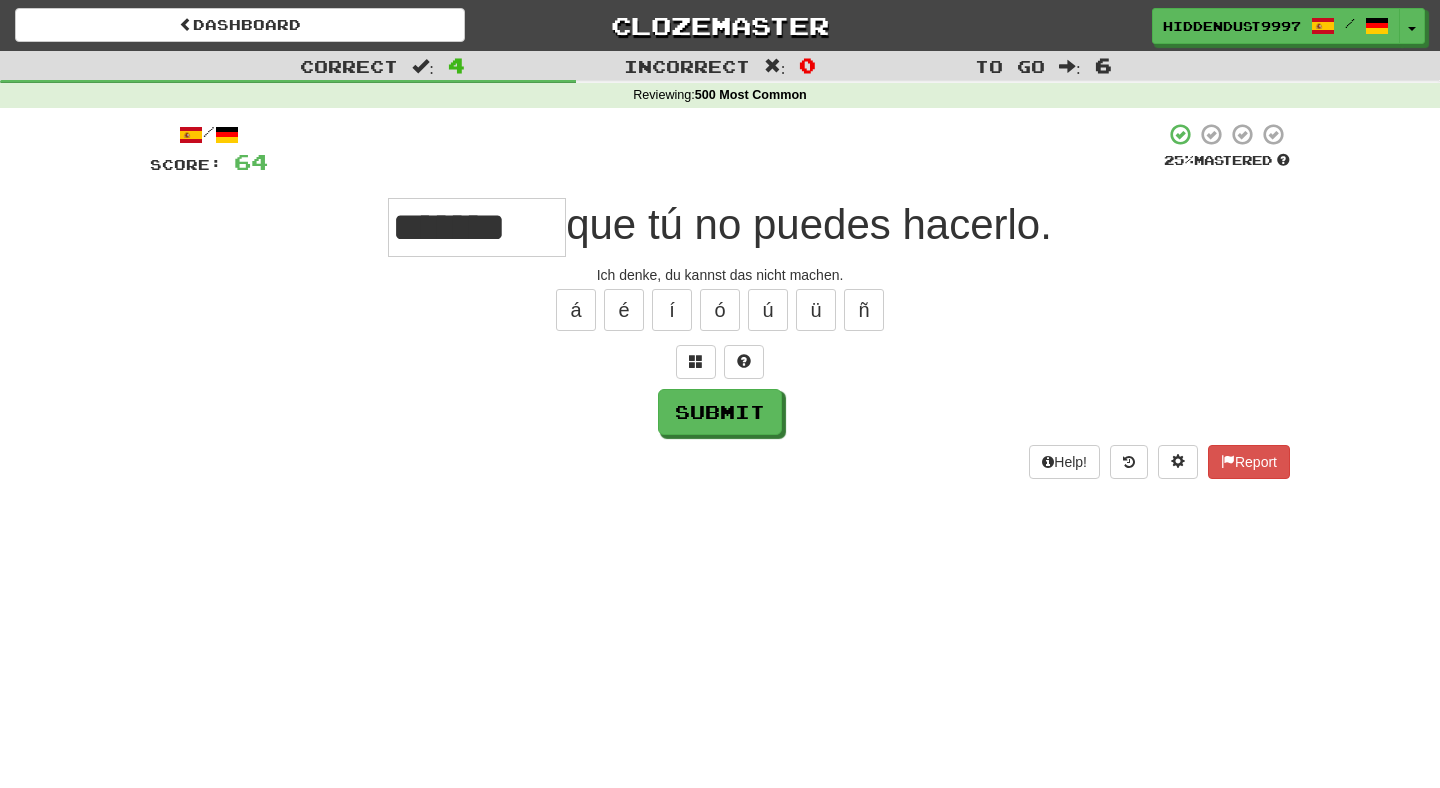 type on "*******" 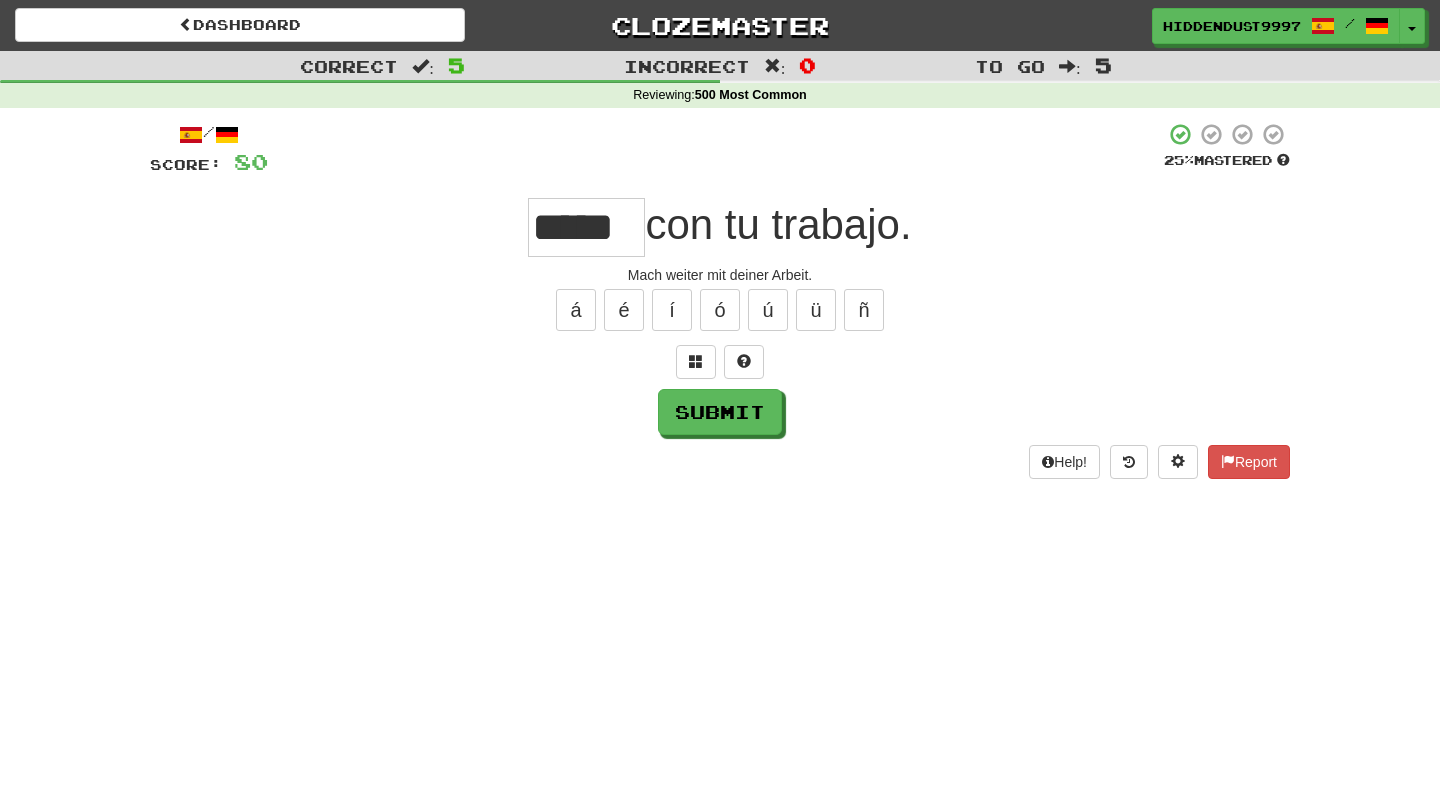 type on "*****" 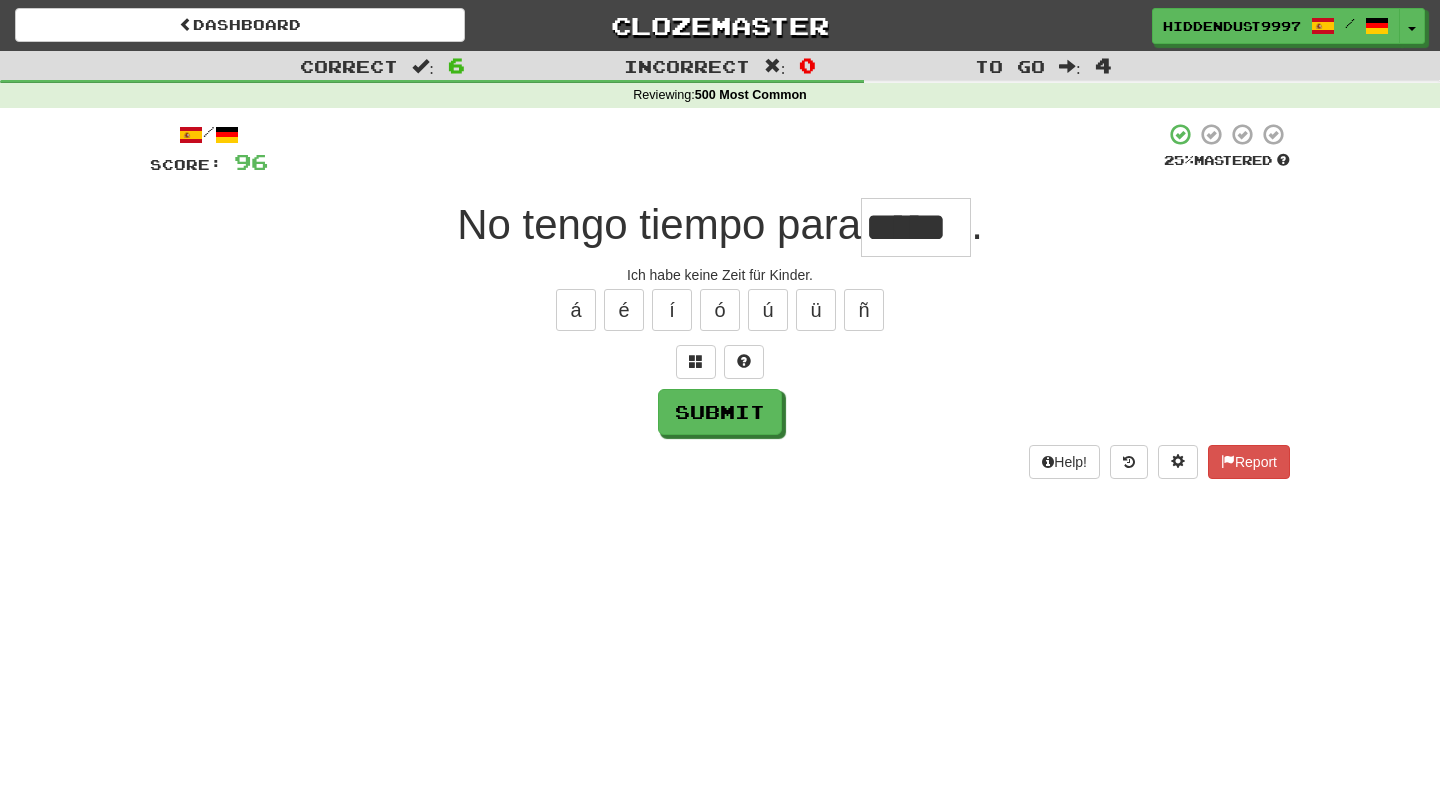 type on "*****" 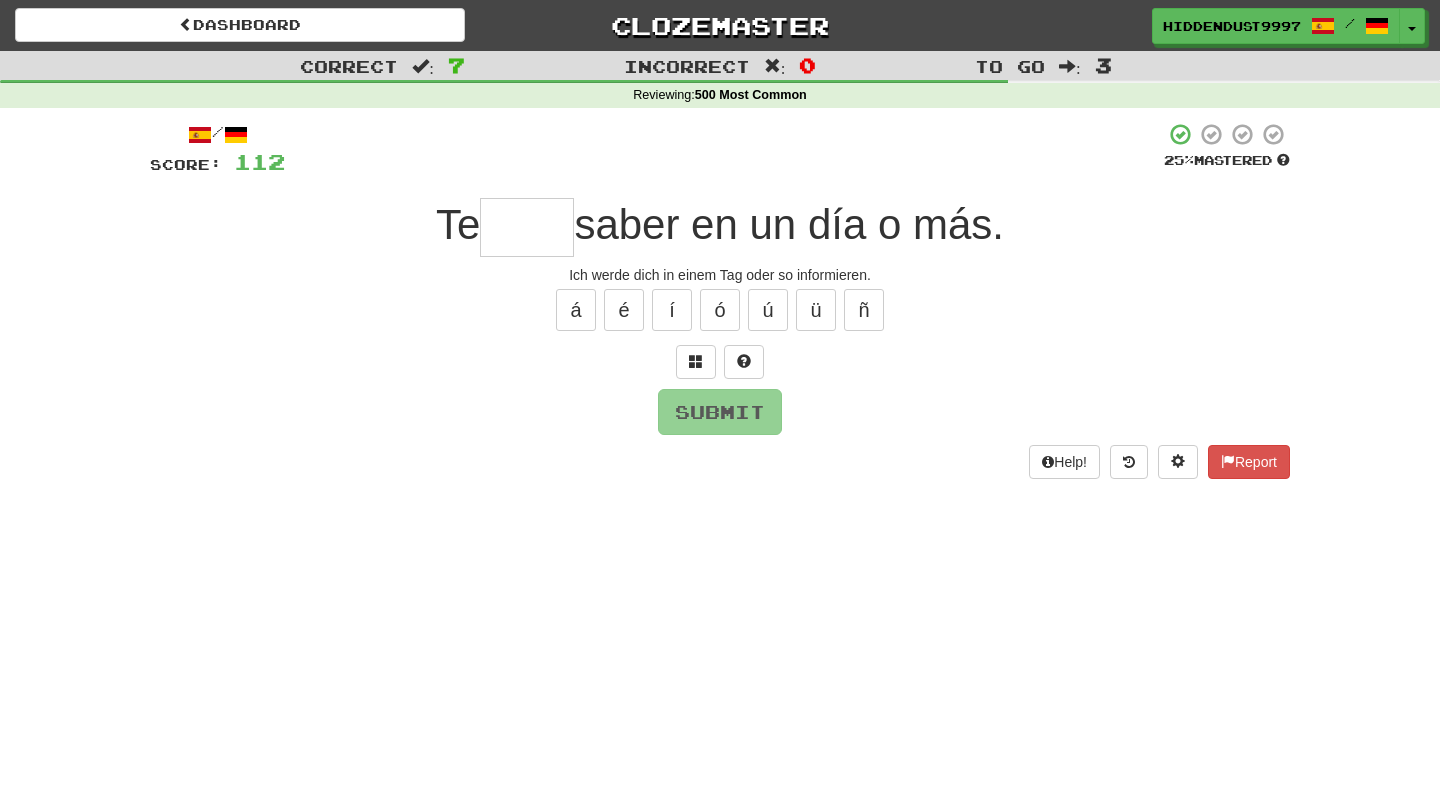 type on "*" 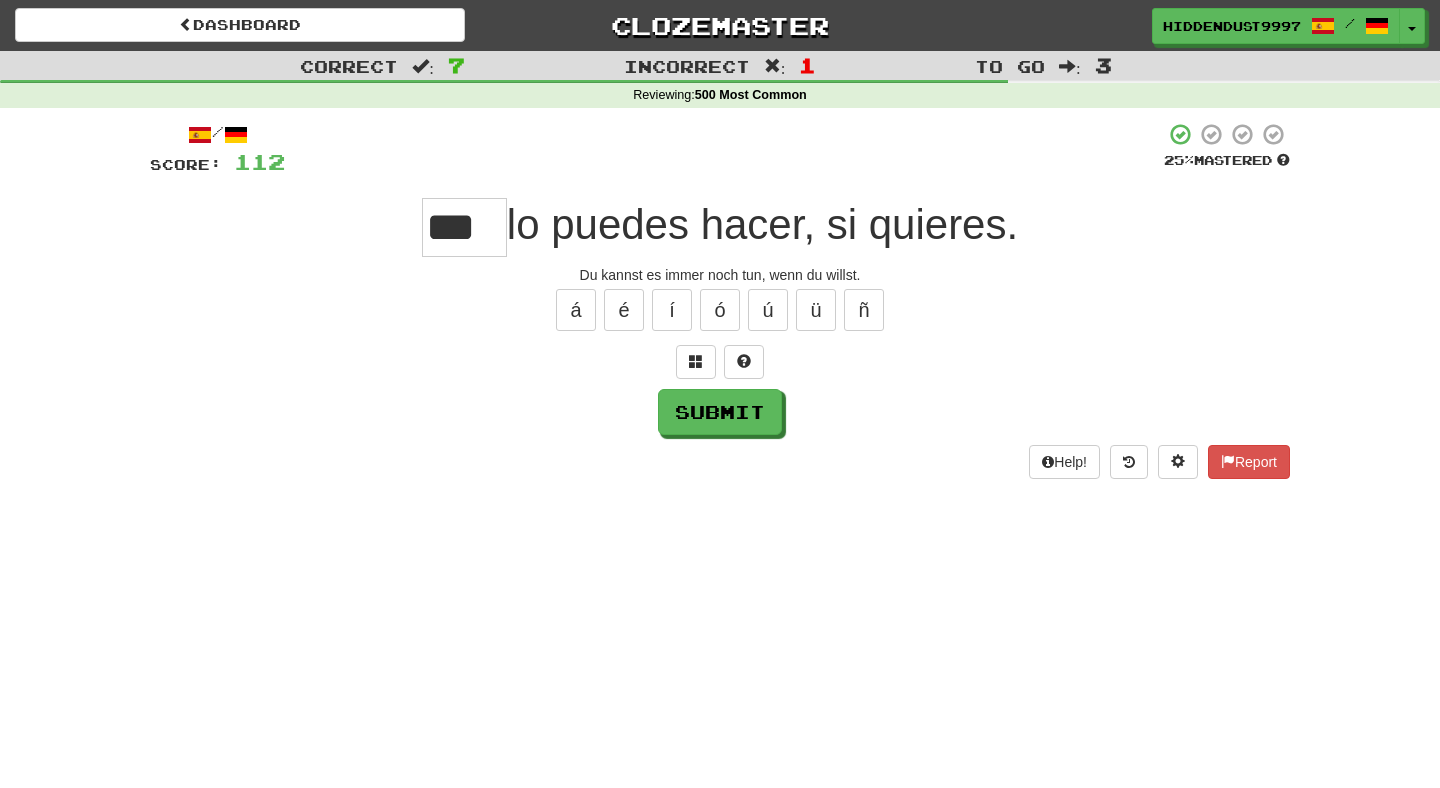 type on "***" 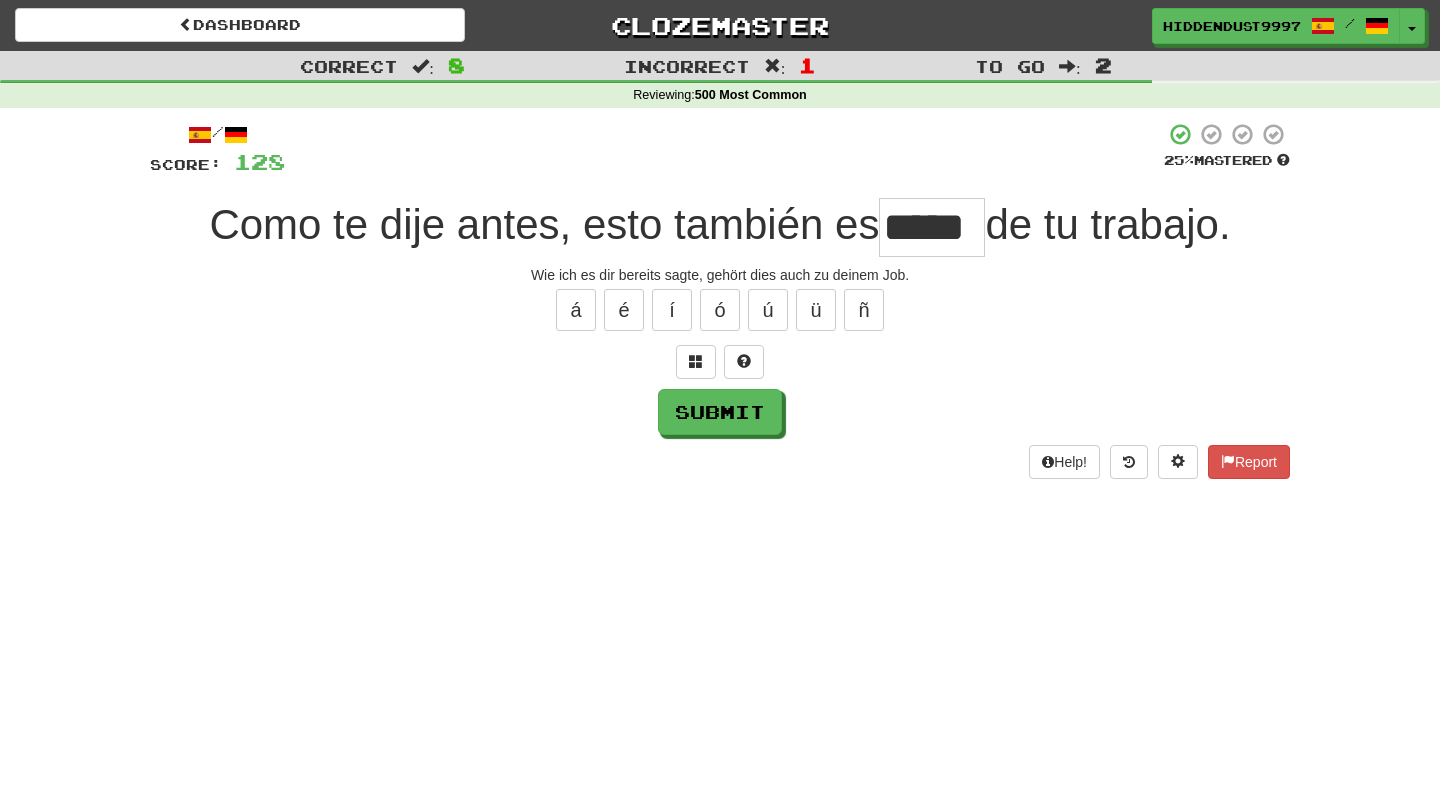 type on "*****" 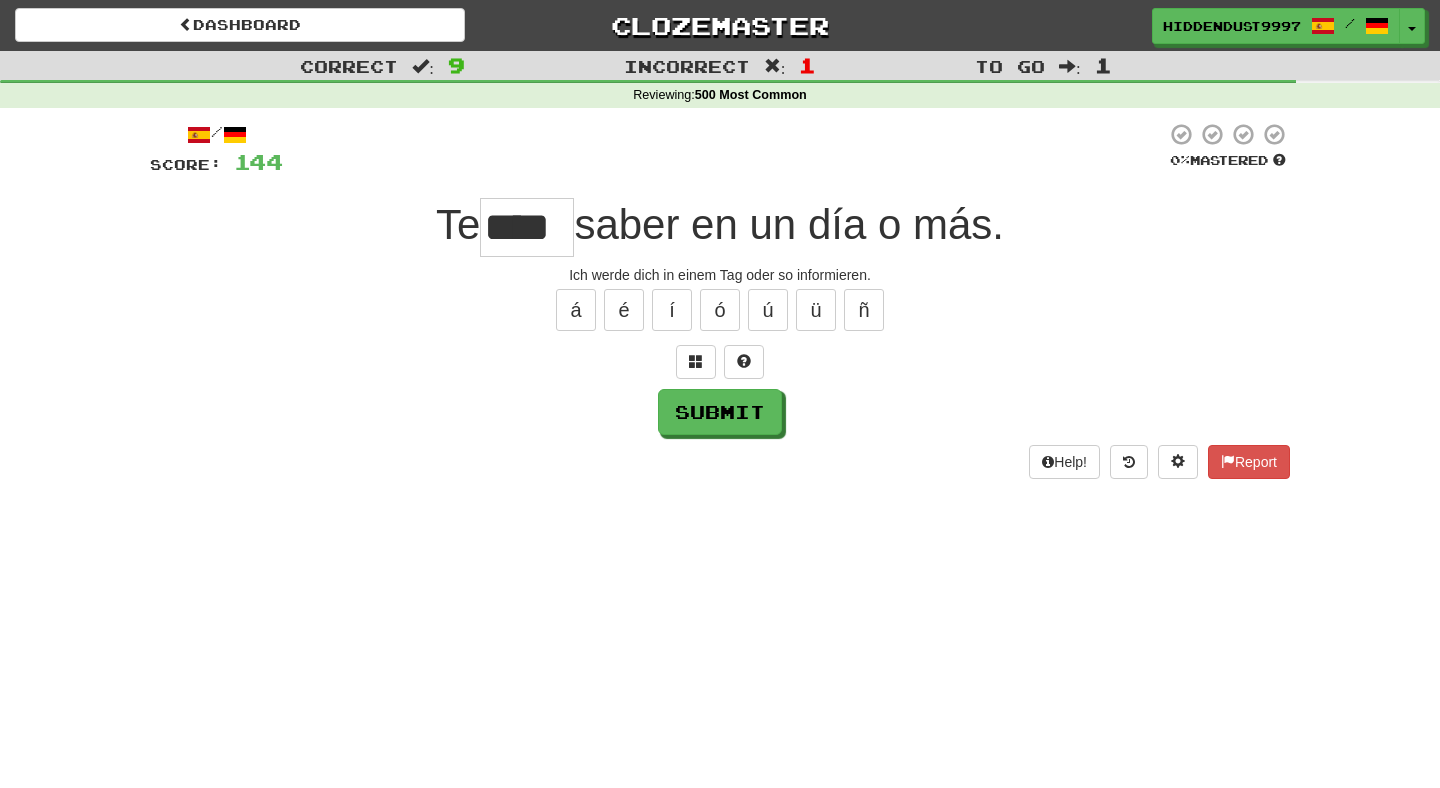 type on "****" 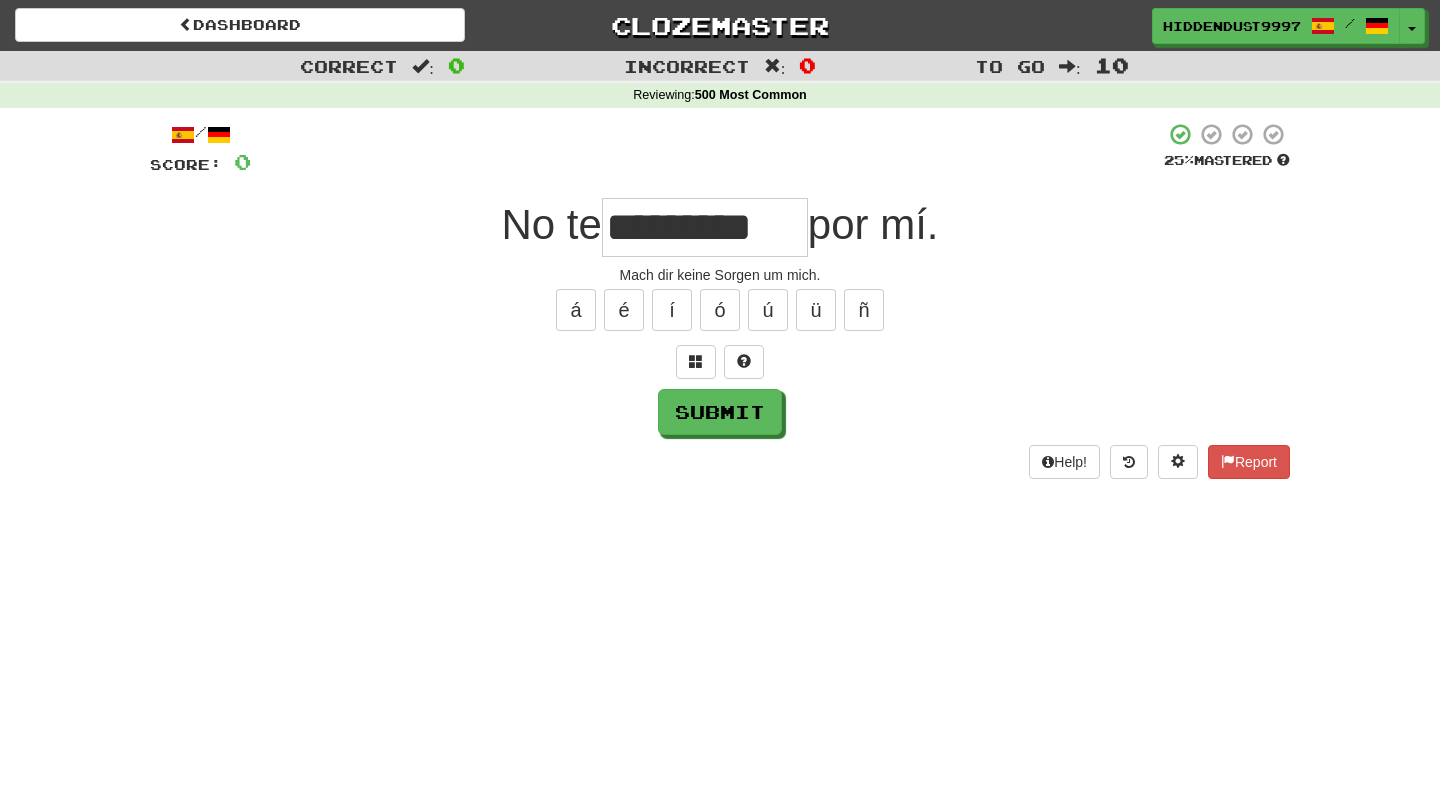 type on "*********" 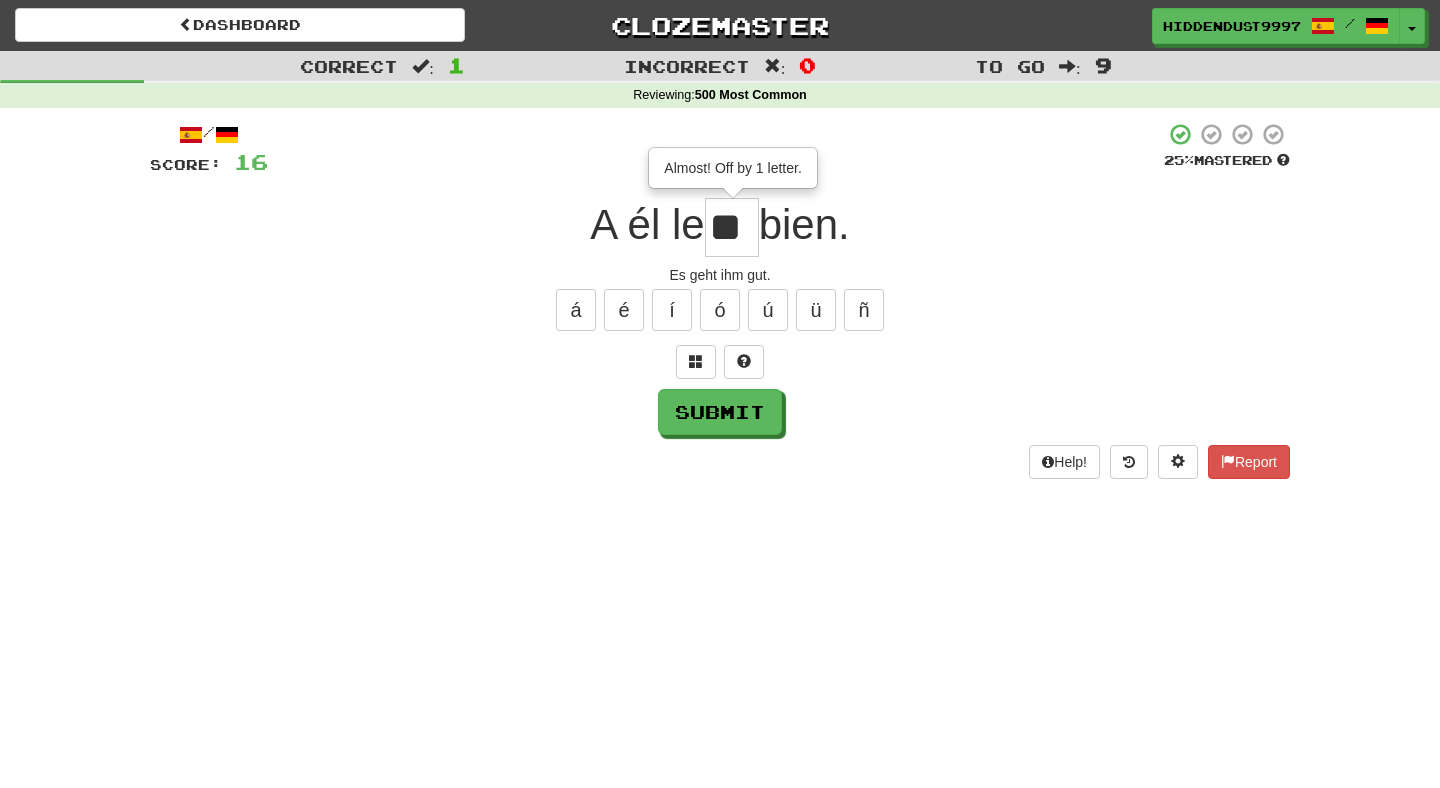 scroll, scrollTop: 0, scrollLeft: 0, axis: both 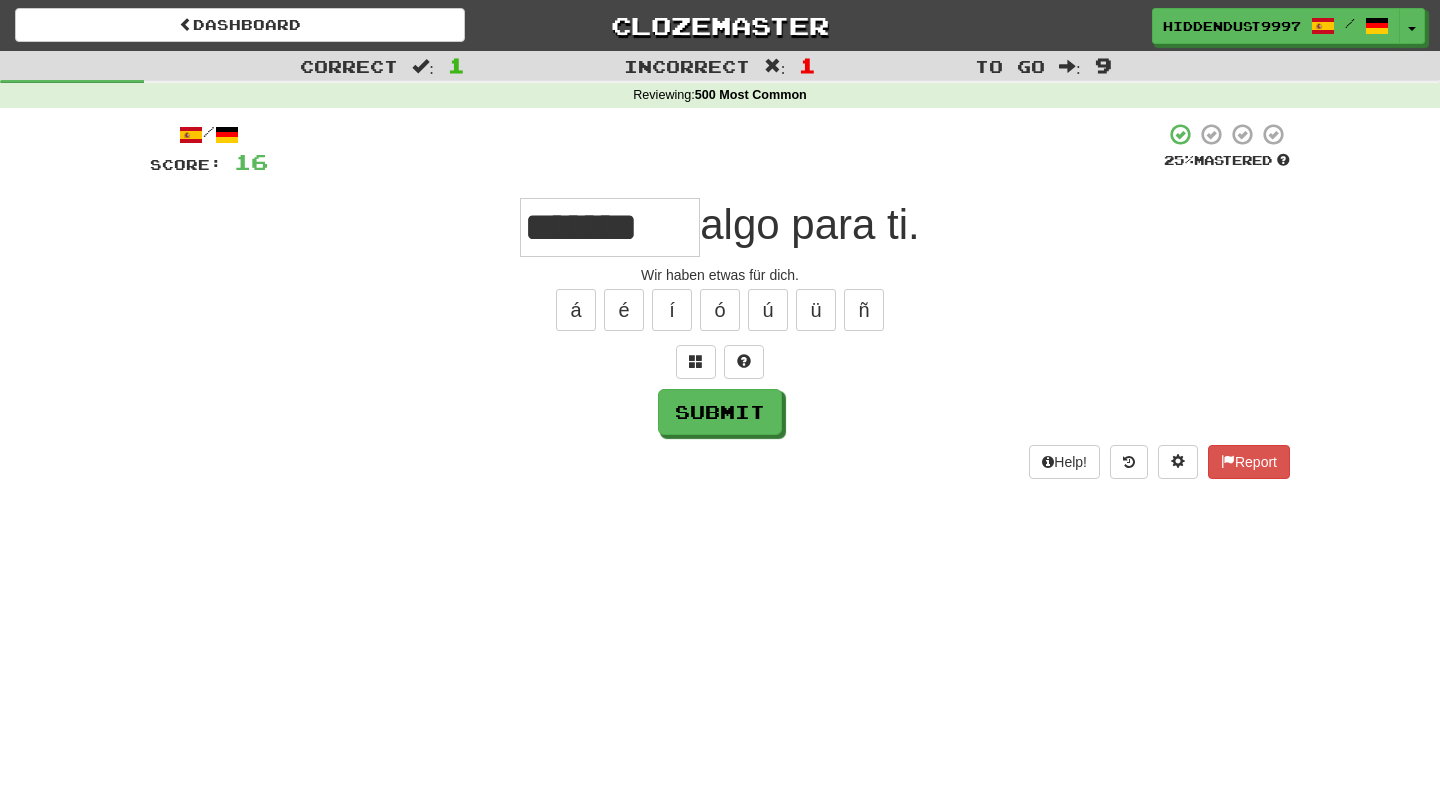 type on "*******" 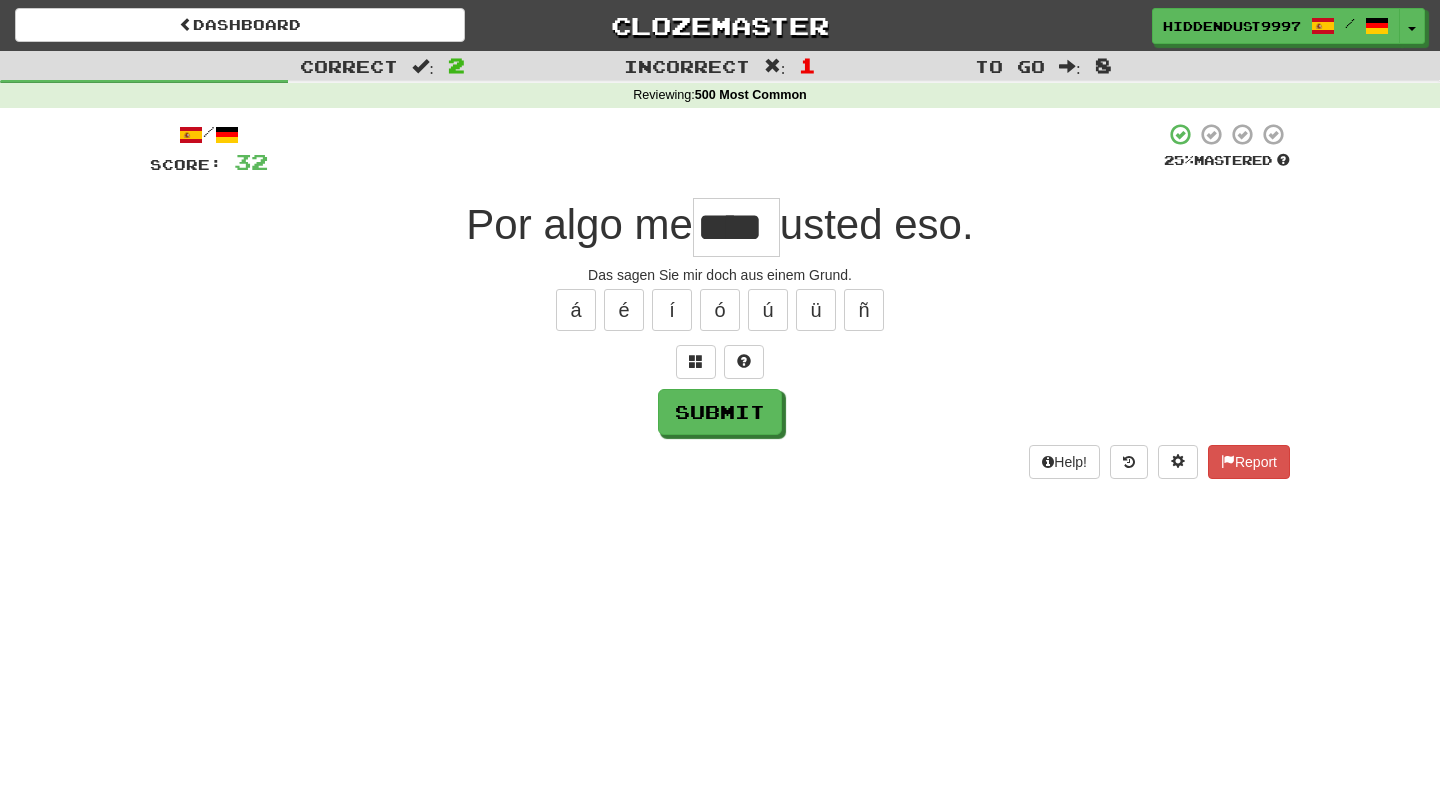 type on "****" 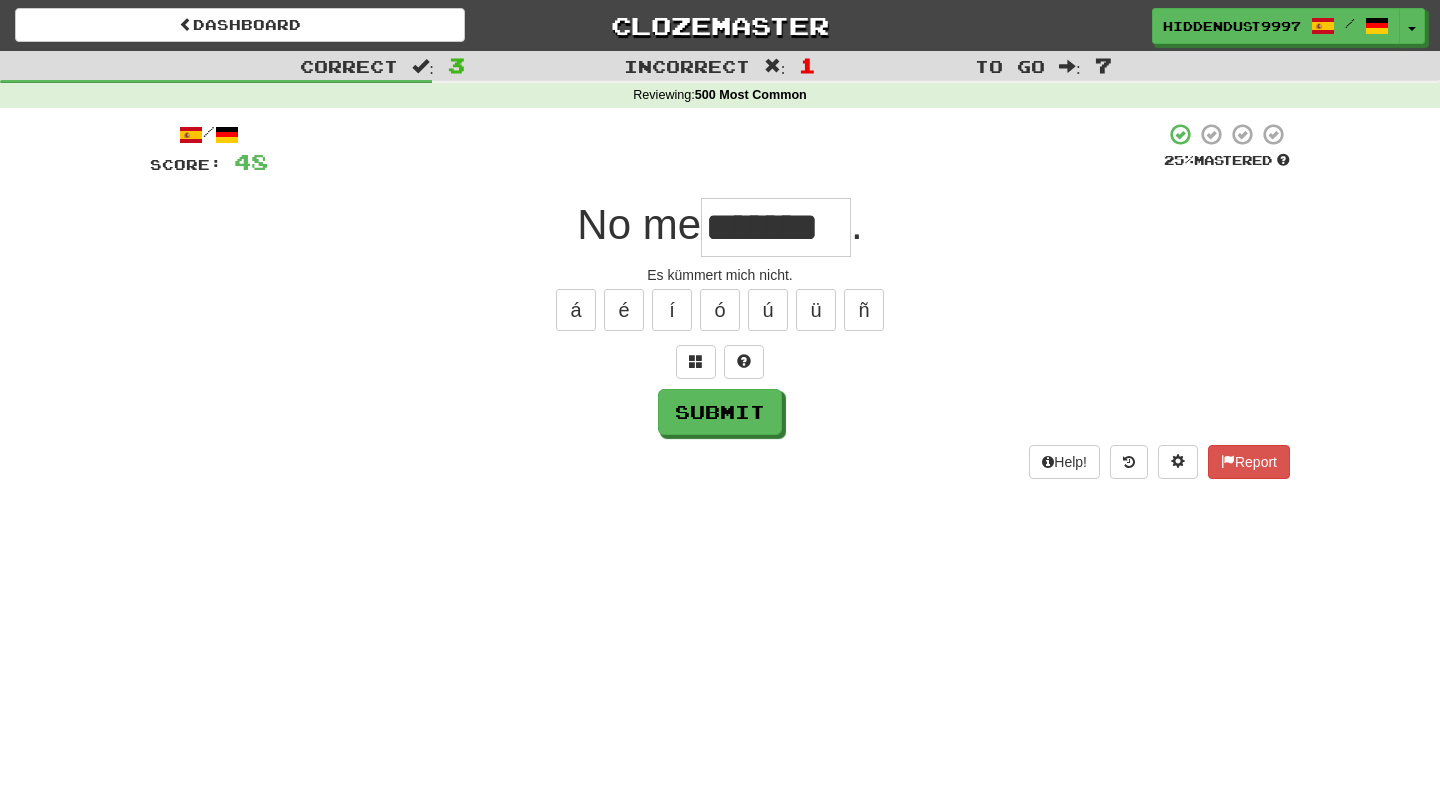 type on "*******" 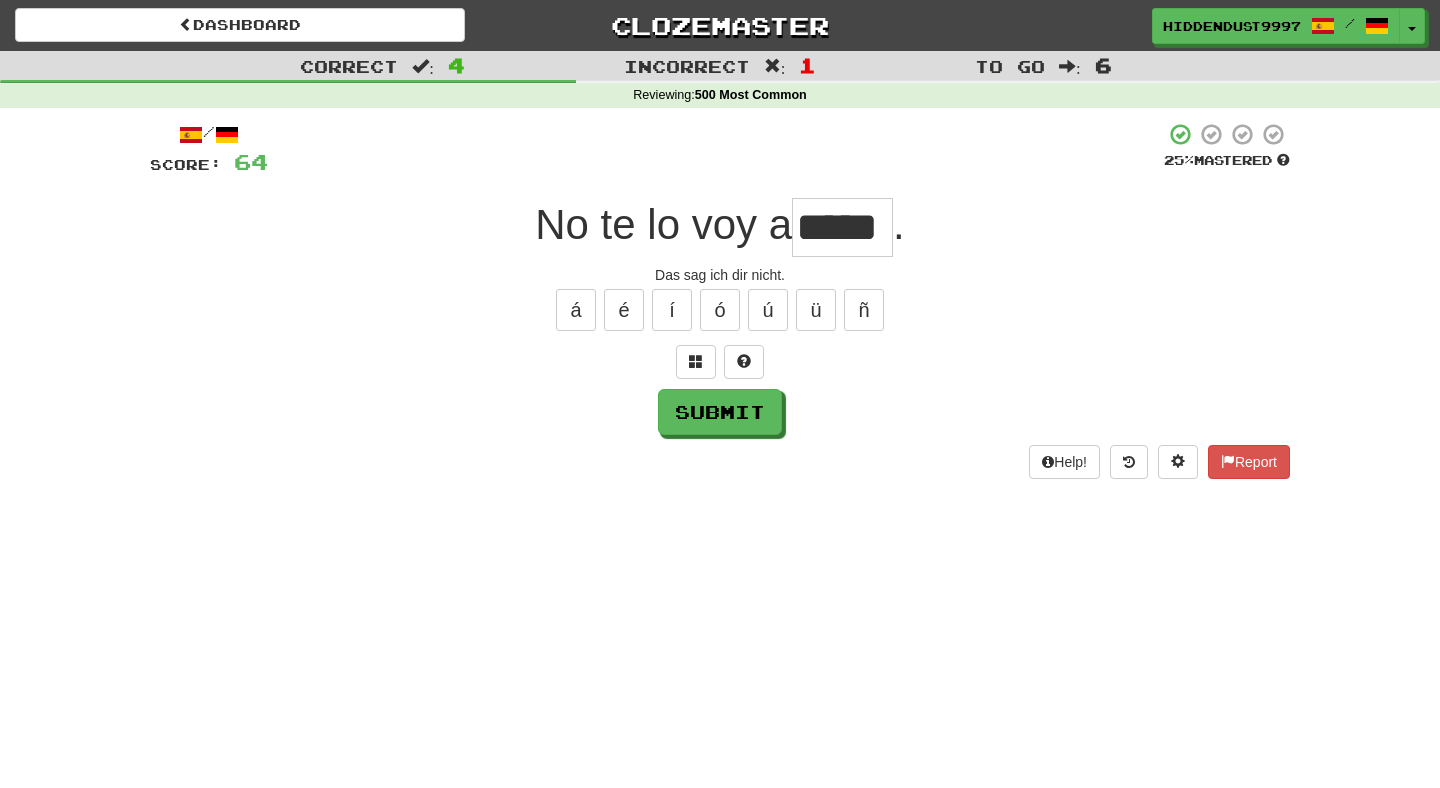 type on "*****" 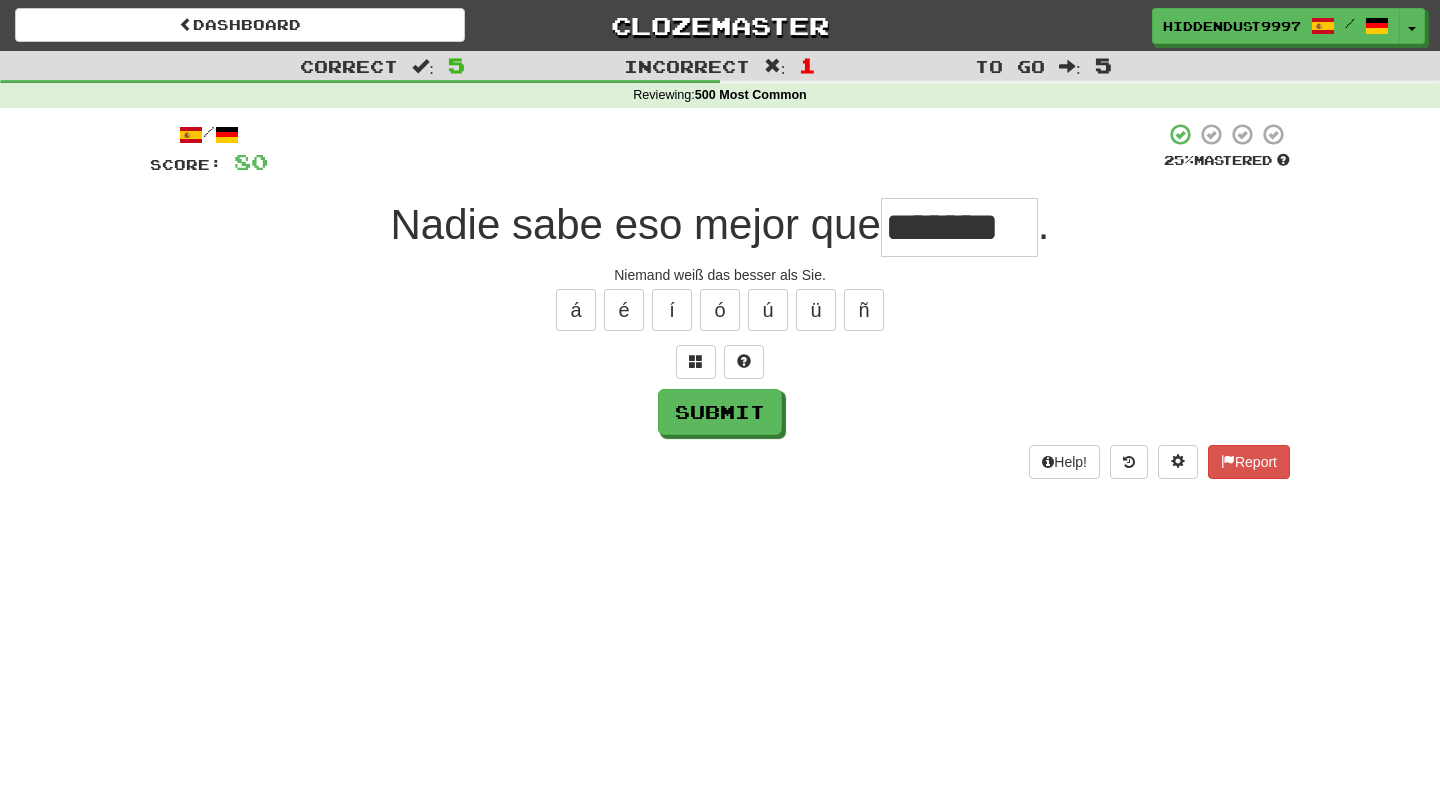 type on "*******" 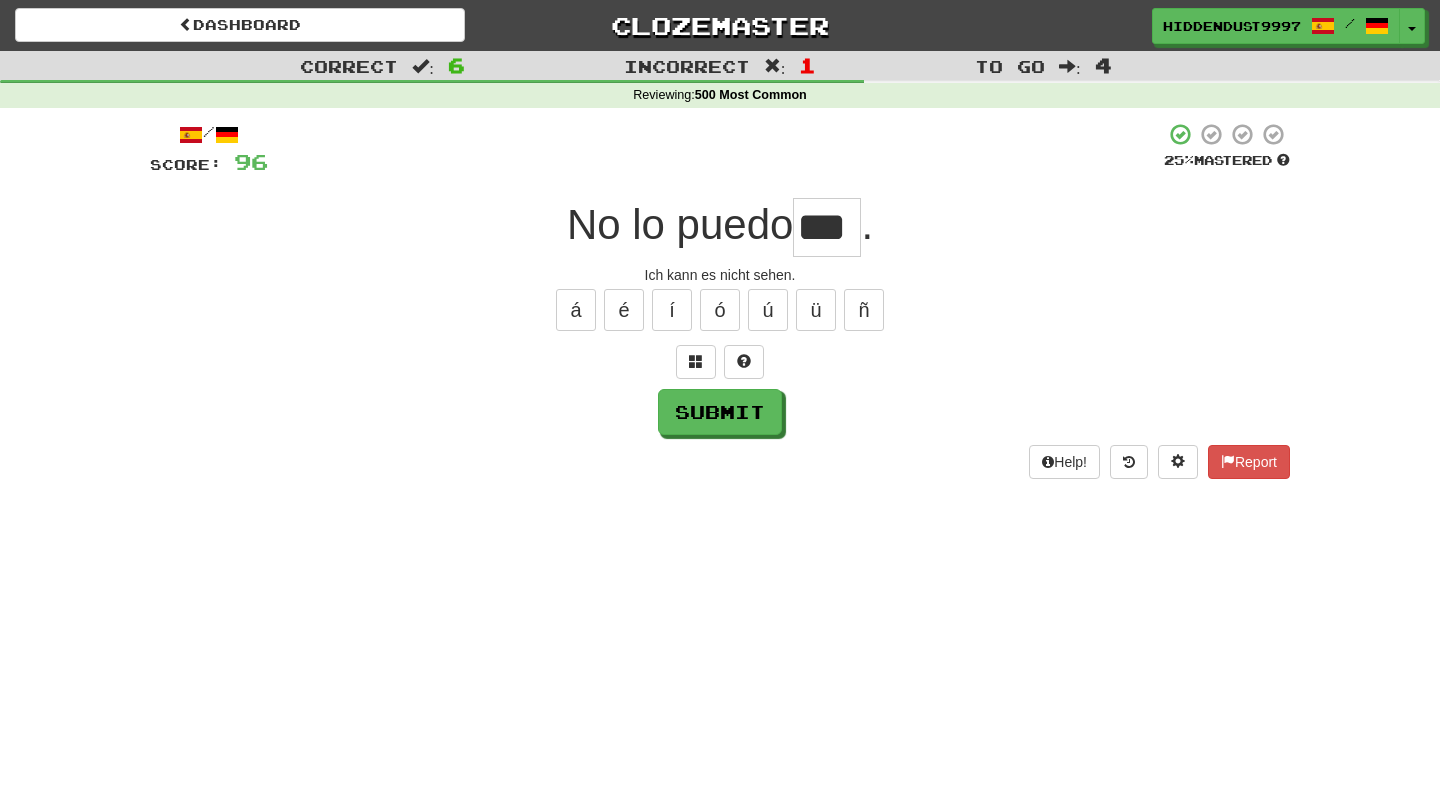 type on "***" 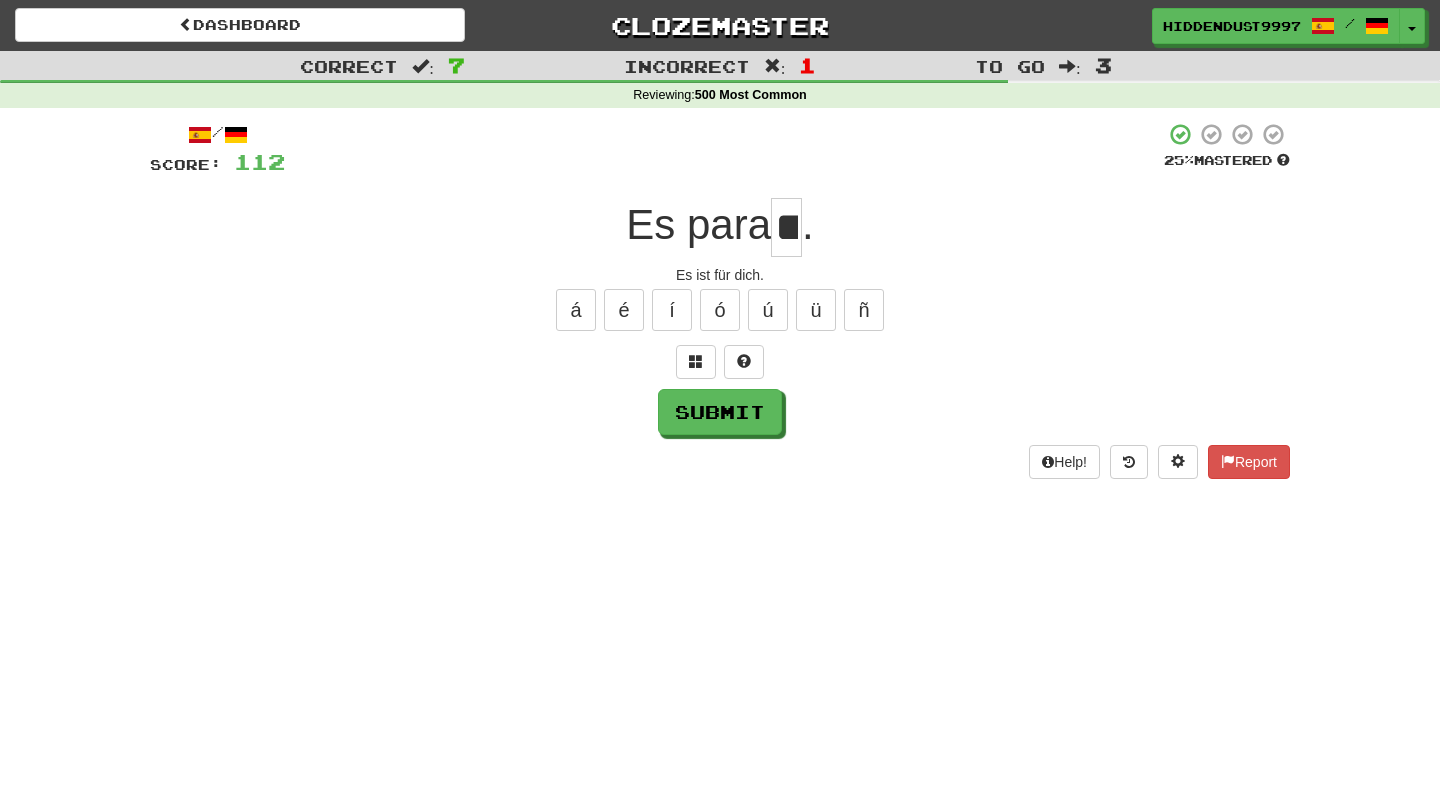 type on "**" 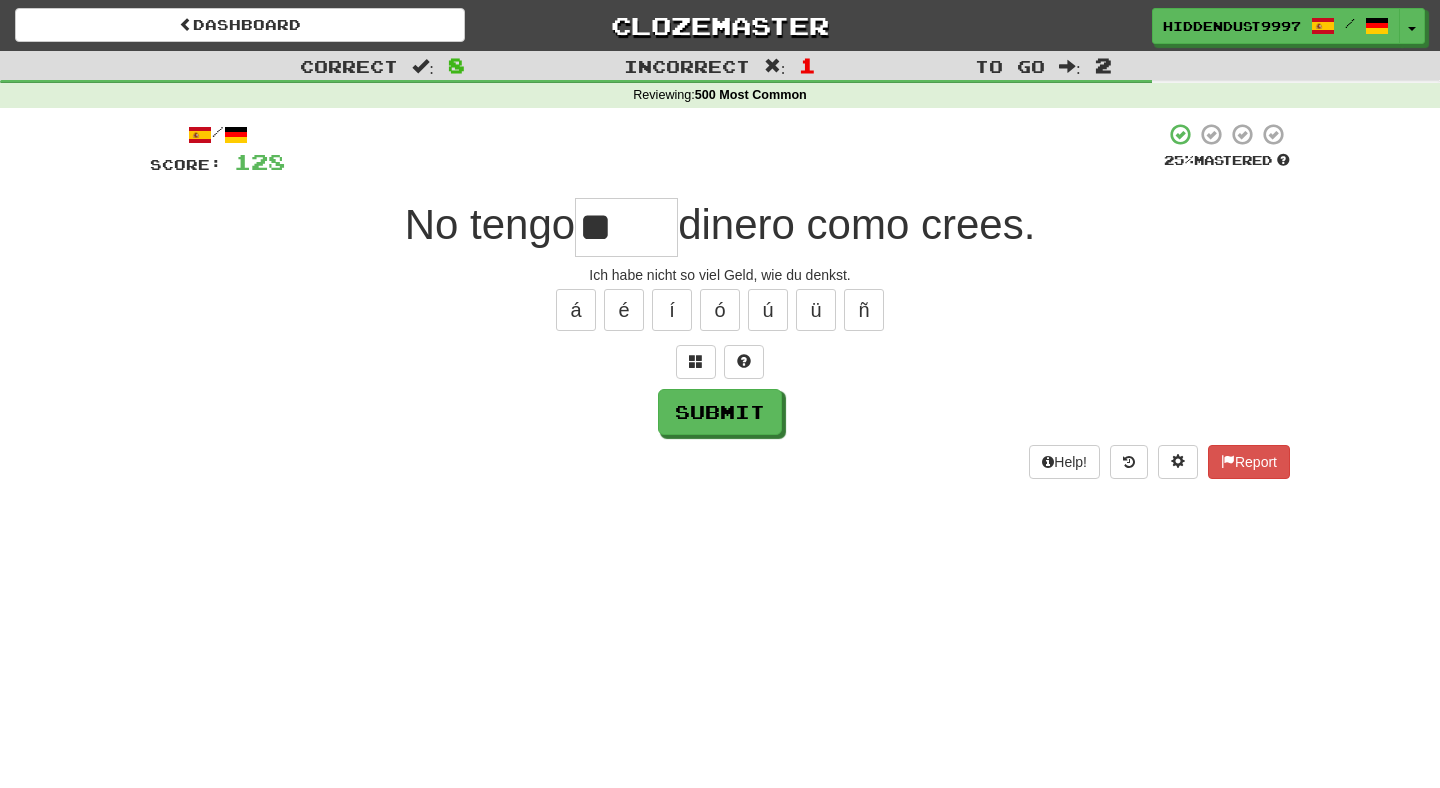 type on "*" 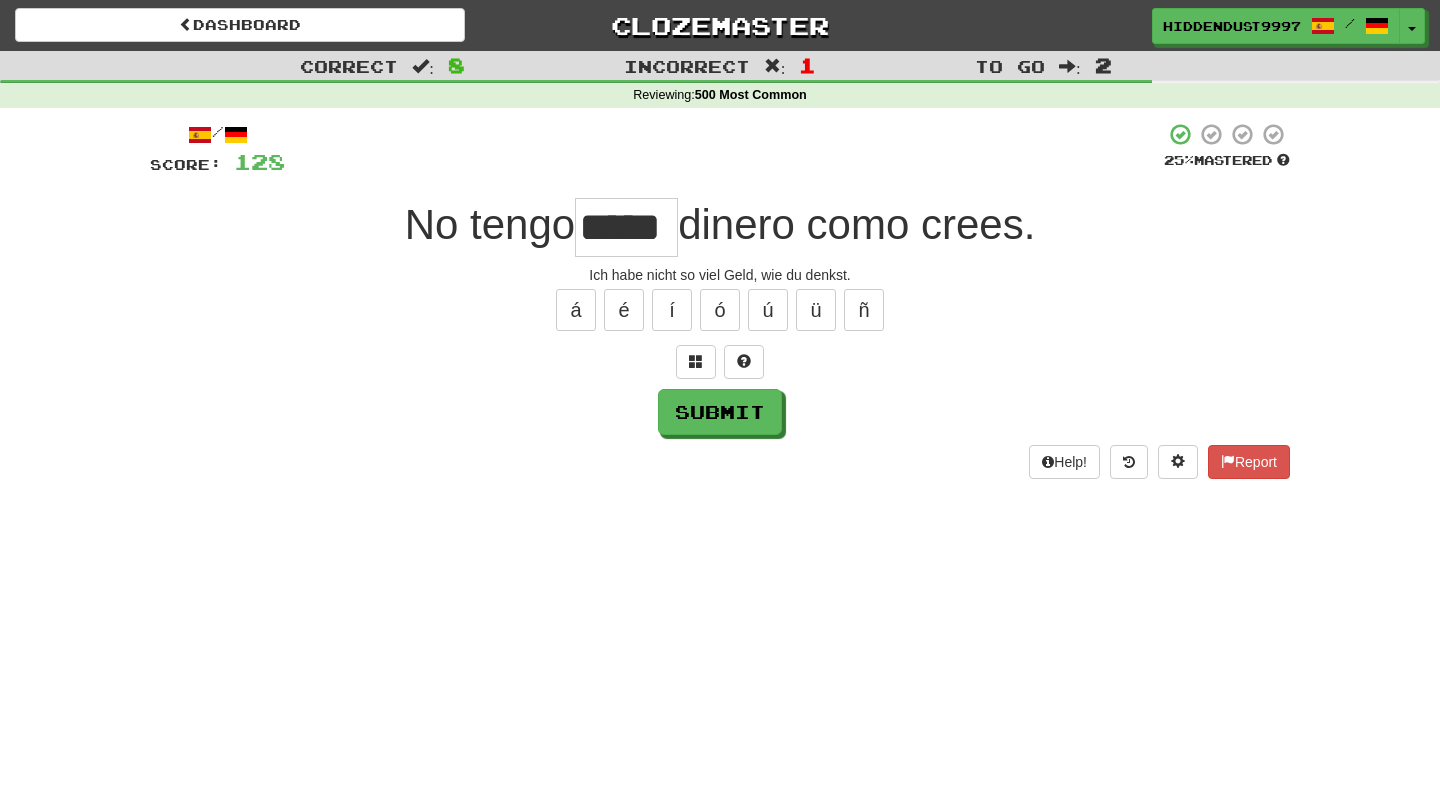 type on "*****" 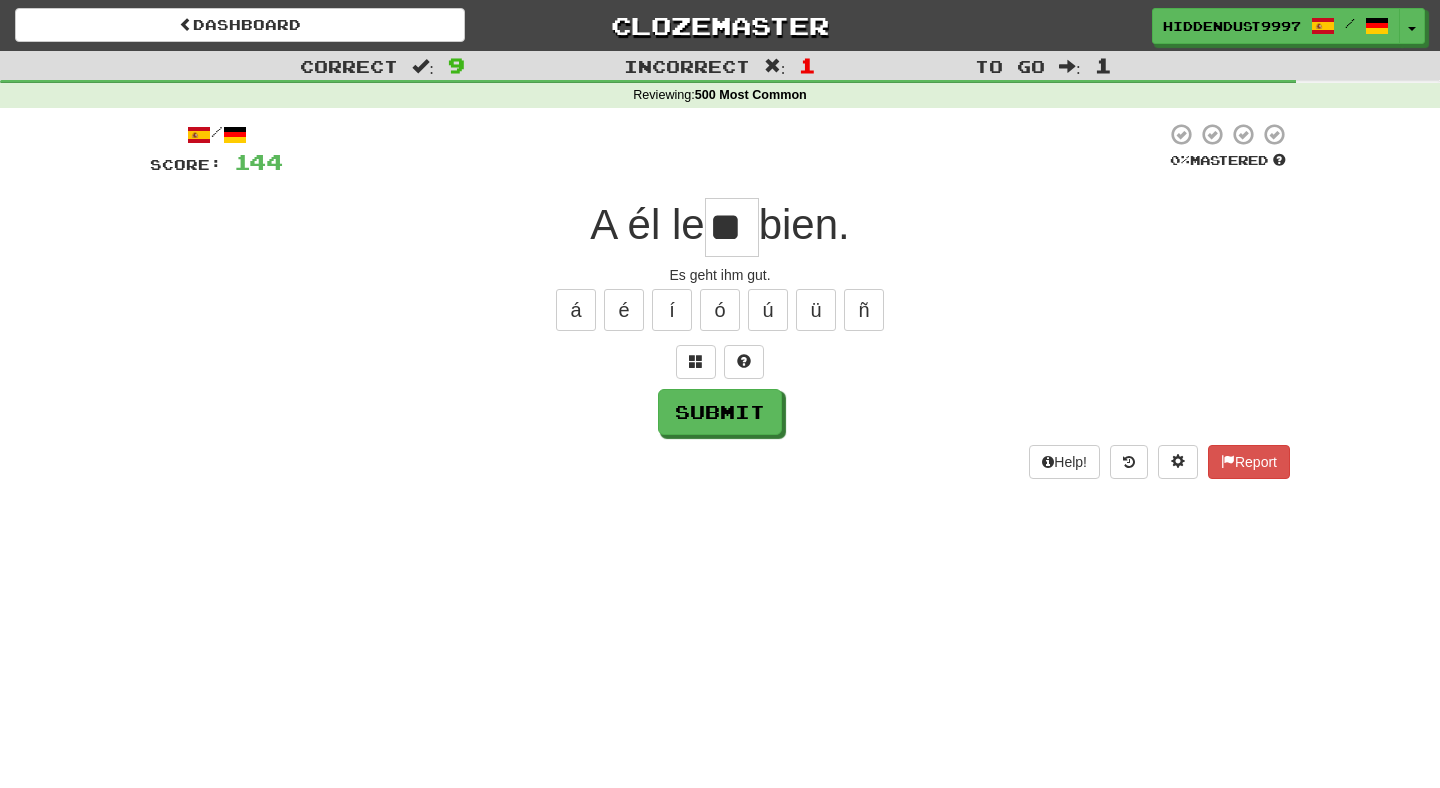 type on "**" 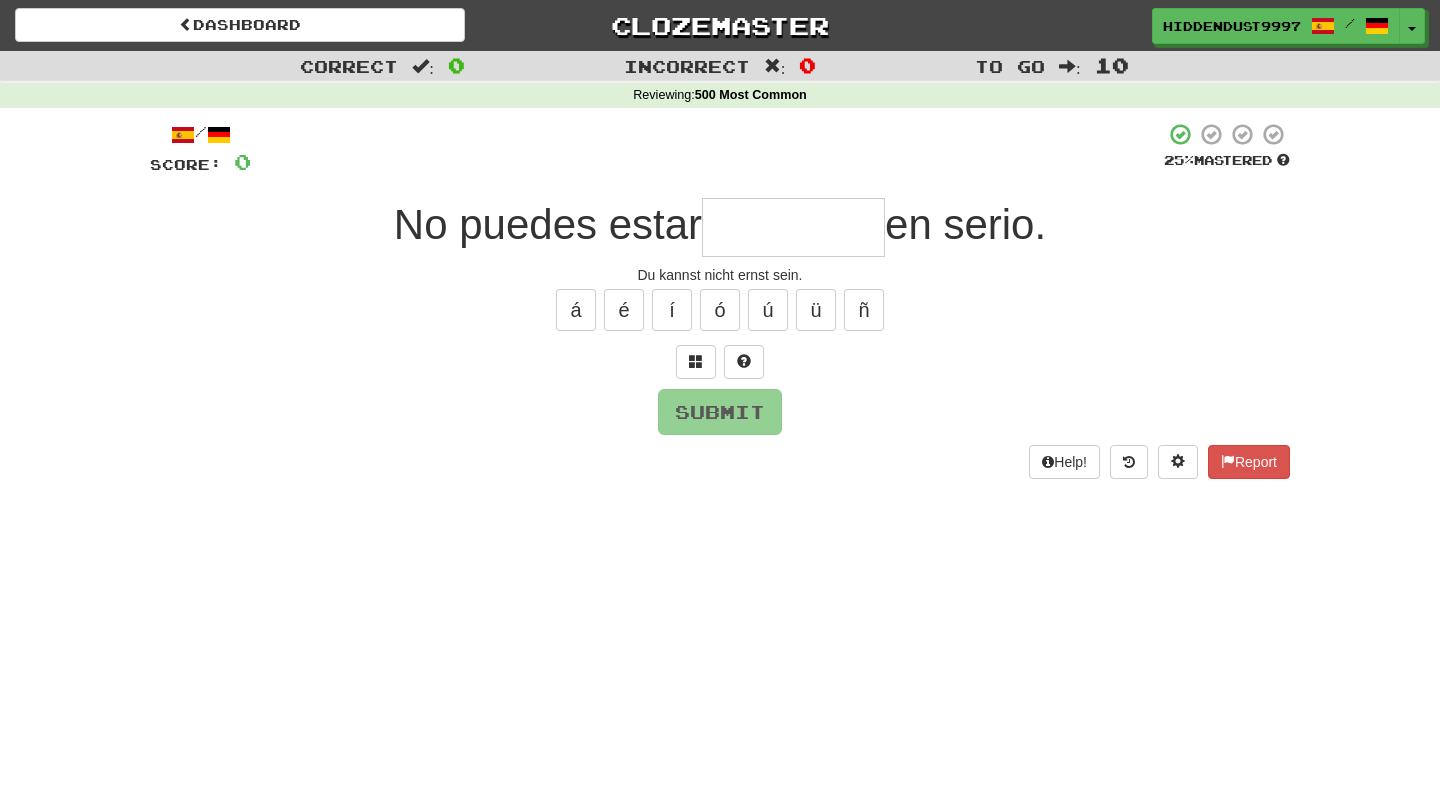 type on "*" 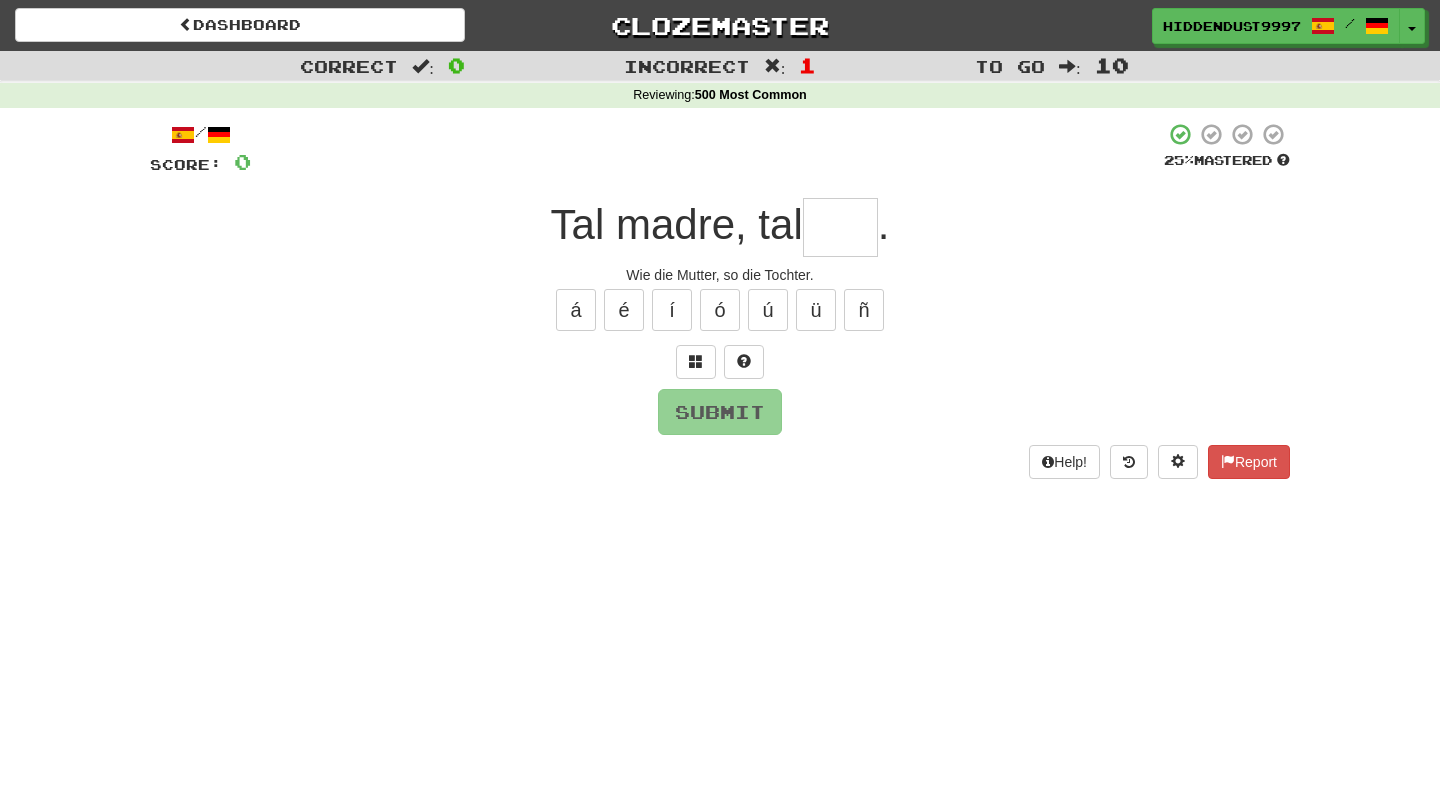type on "*" 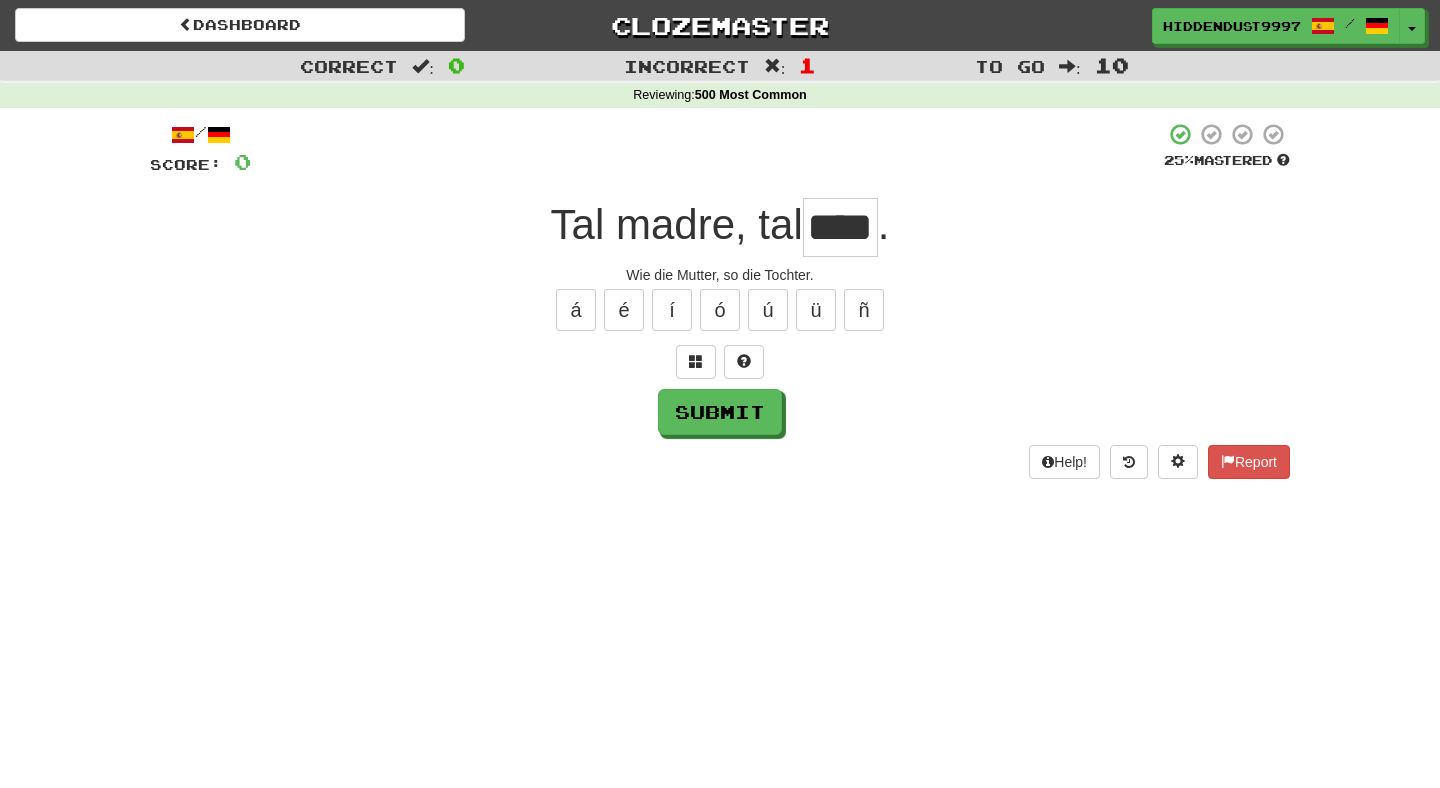 type on "****" 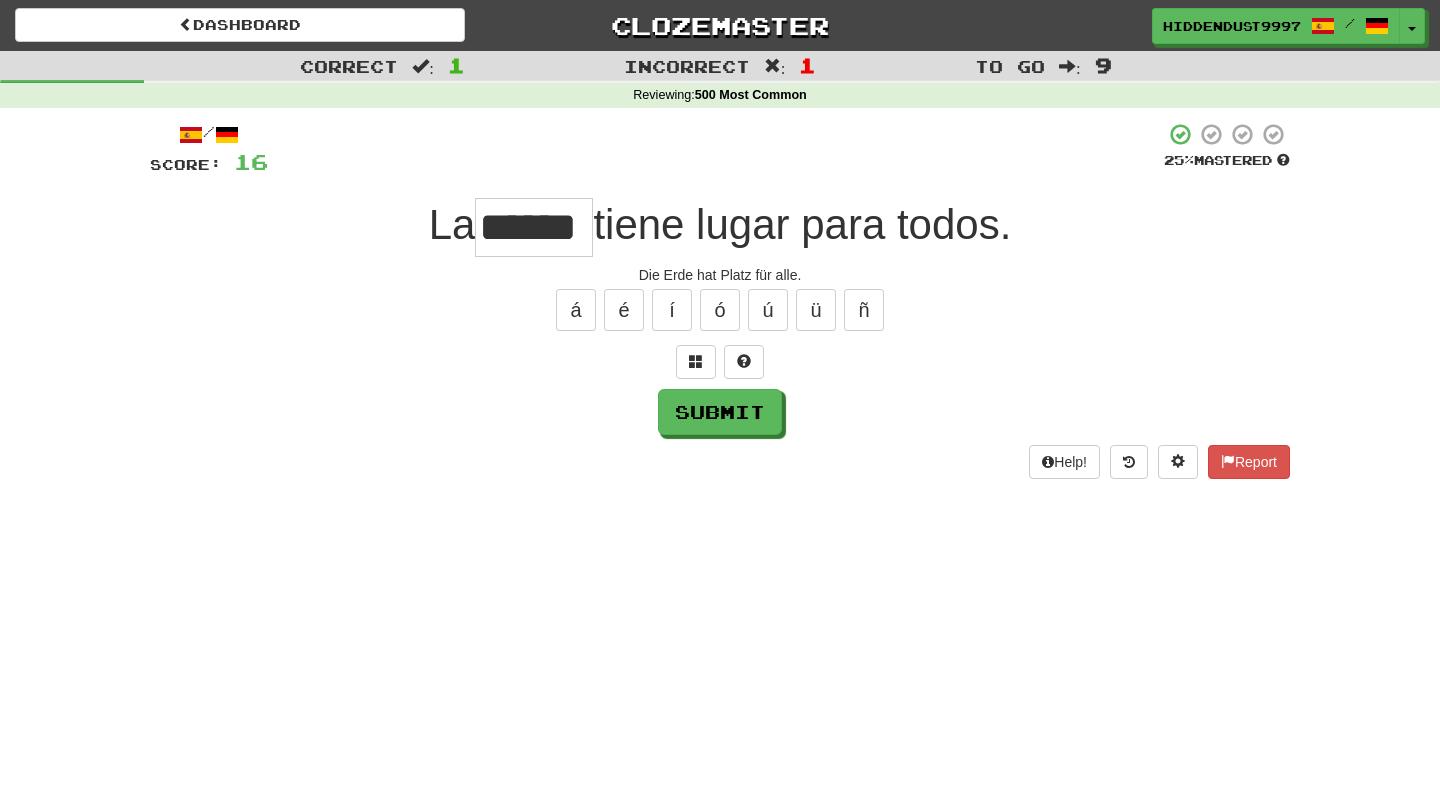 type on "******" 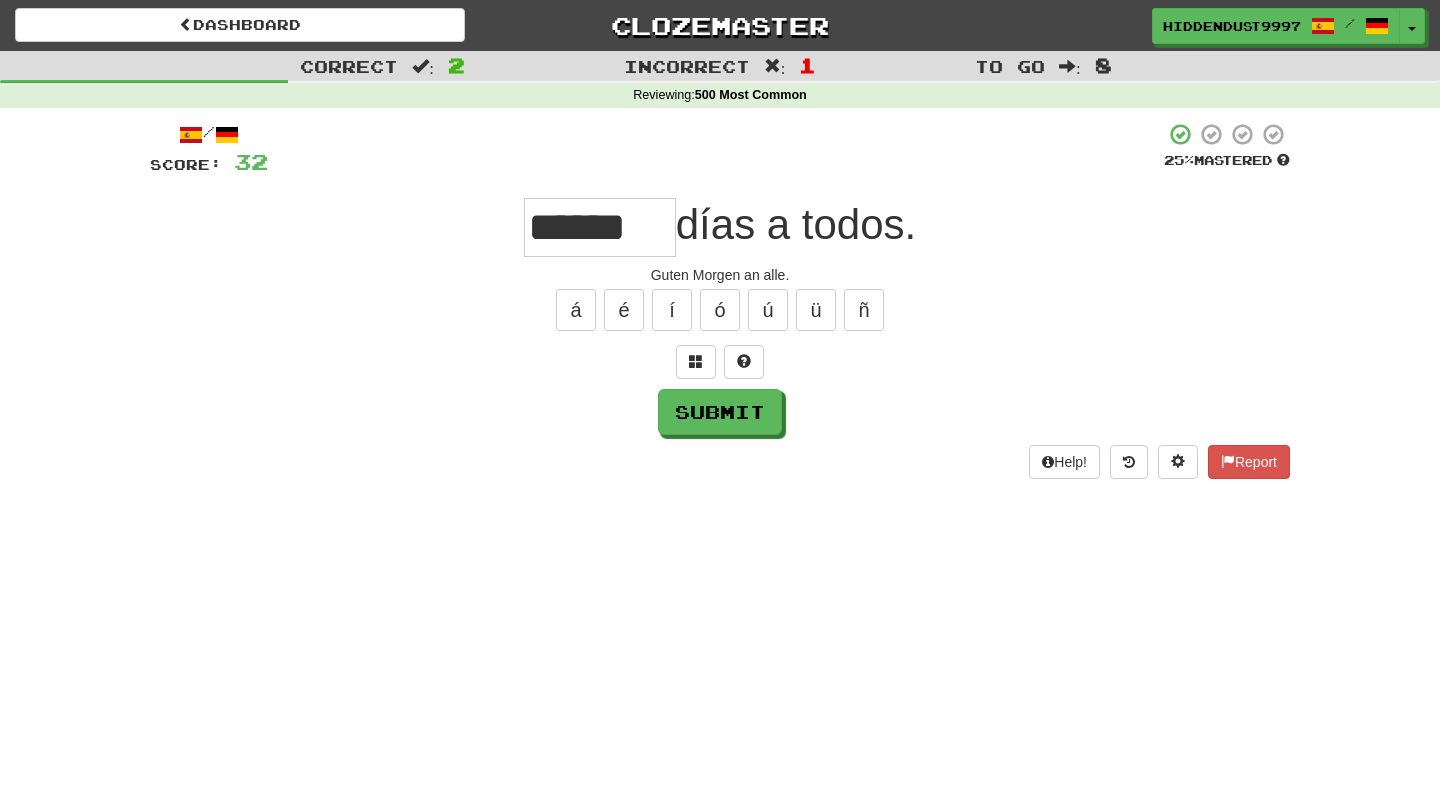 type on "******" 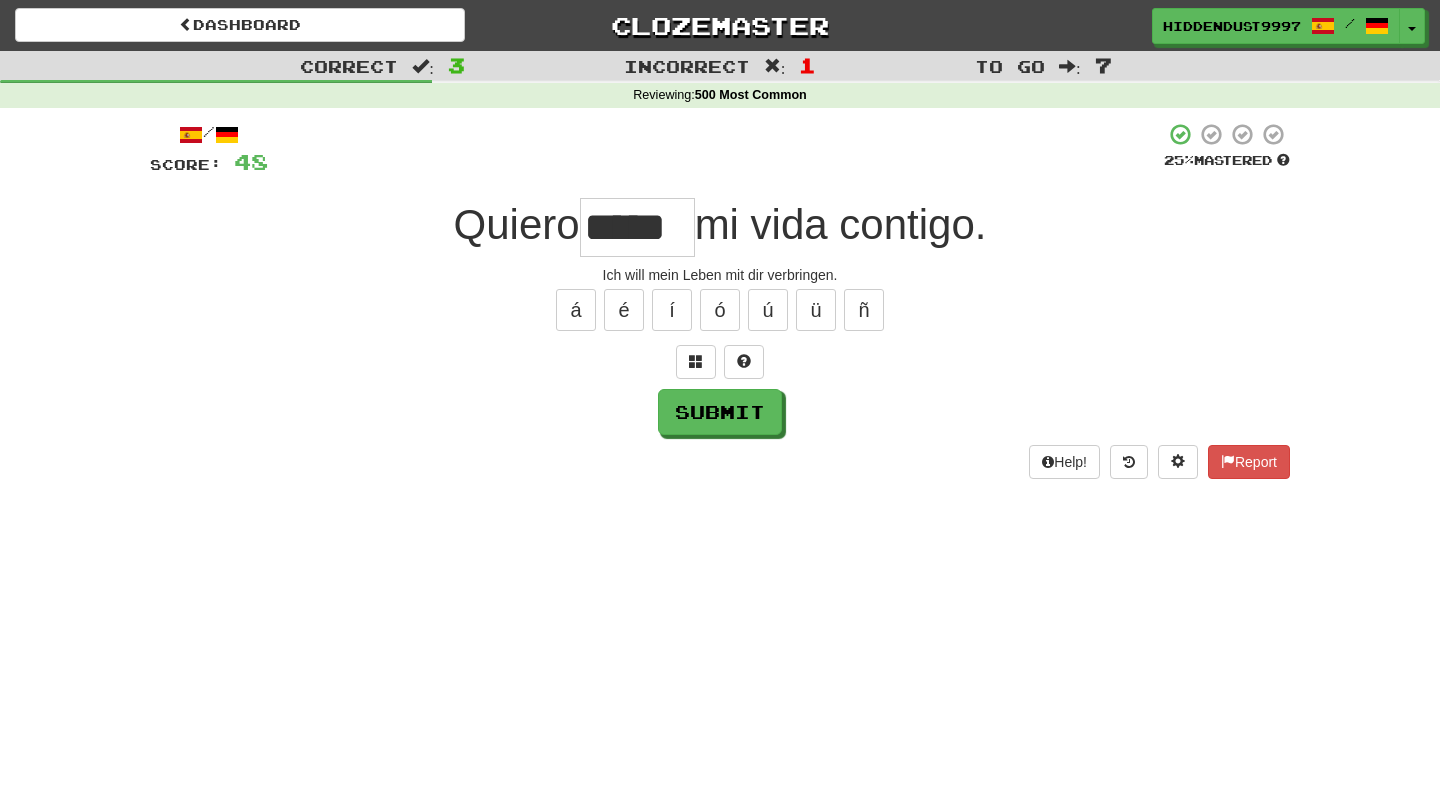 type on "*****" 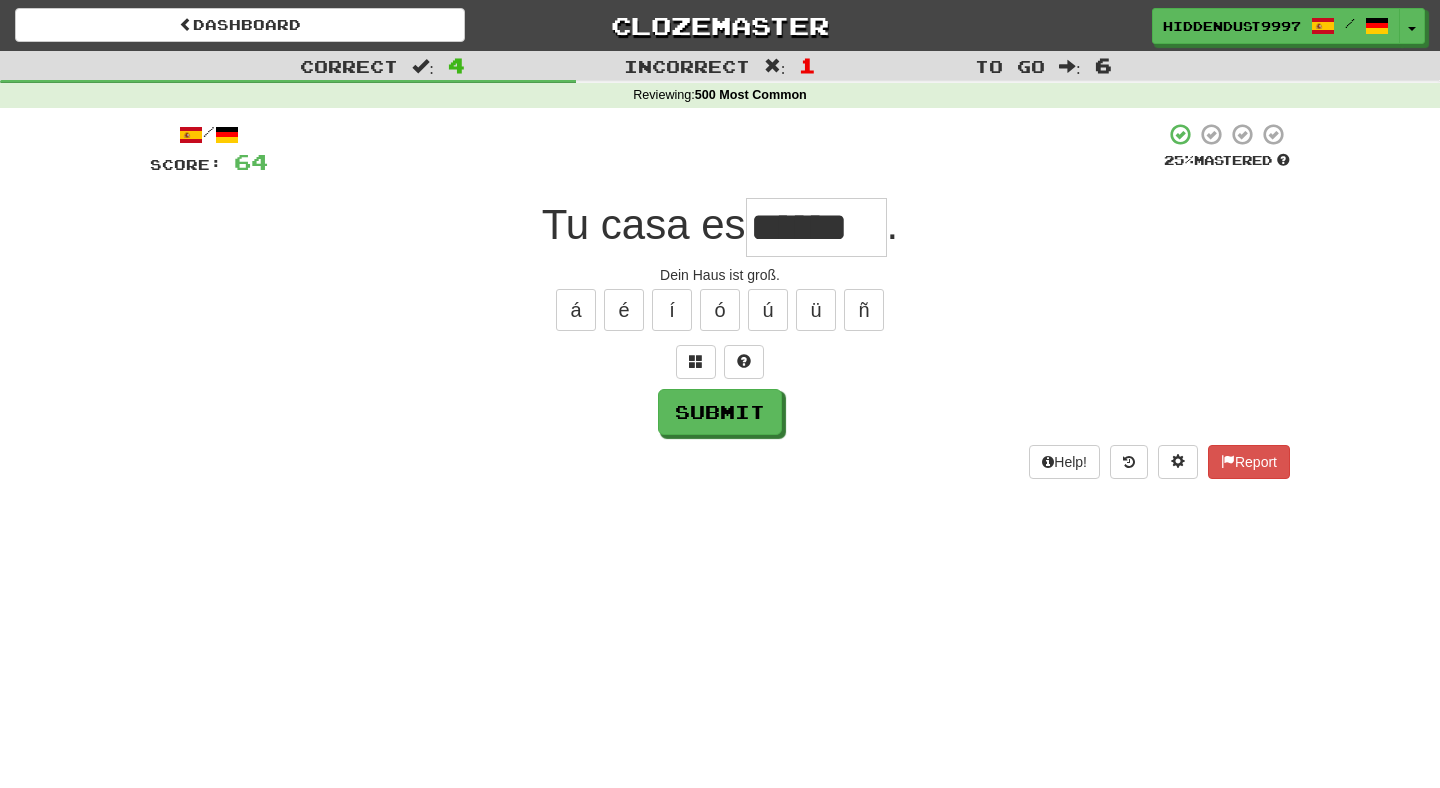 type on "******" 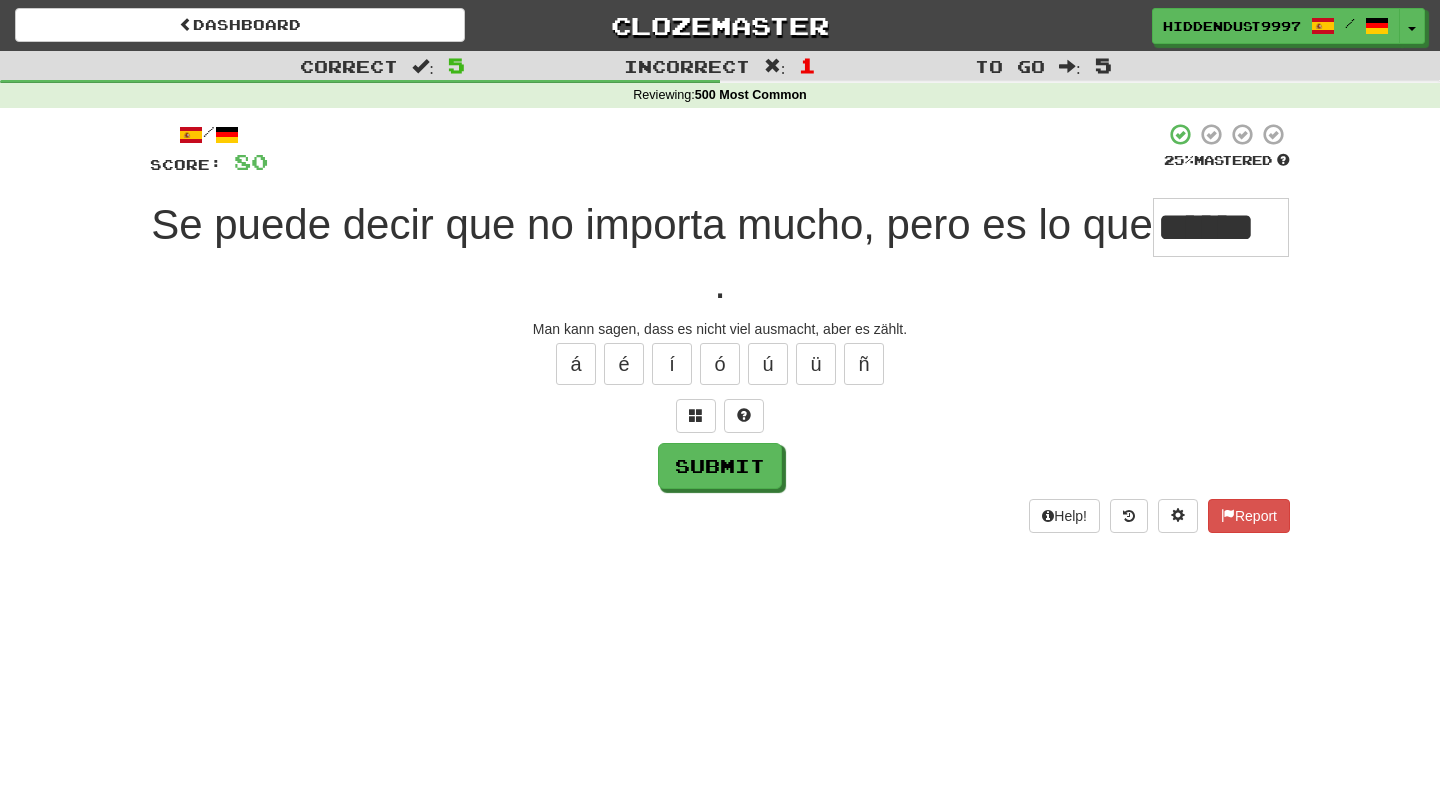 type on "******" 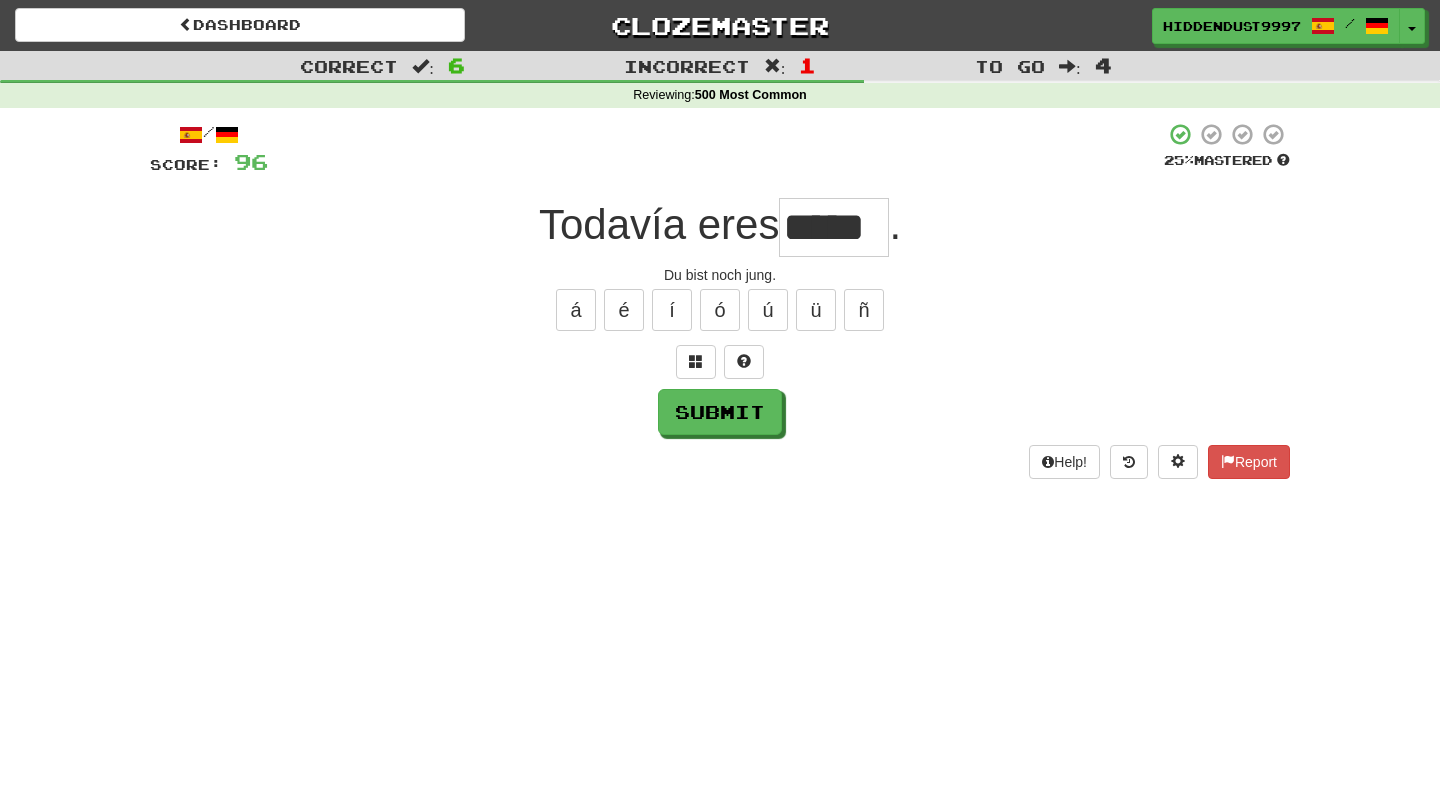 type on "*****" 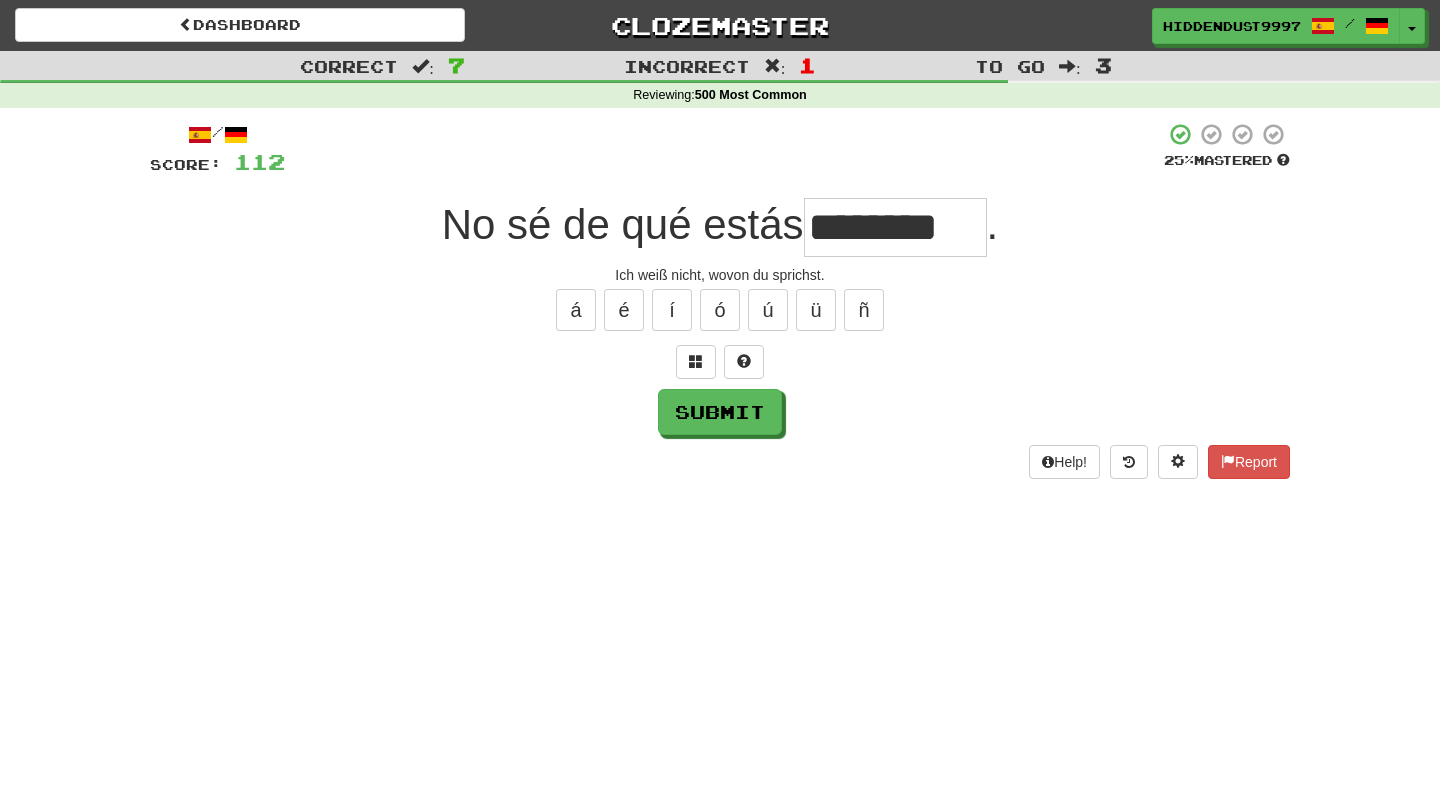 type on "********" 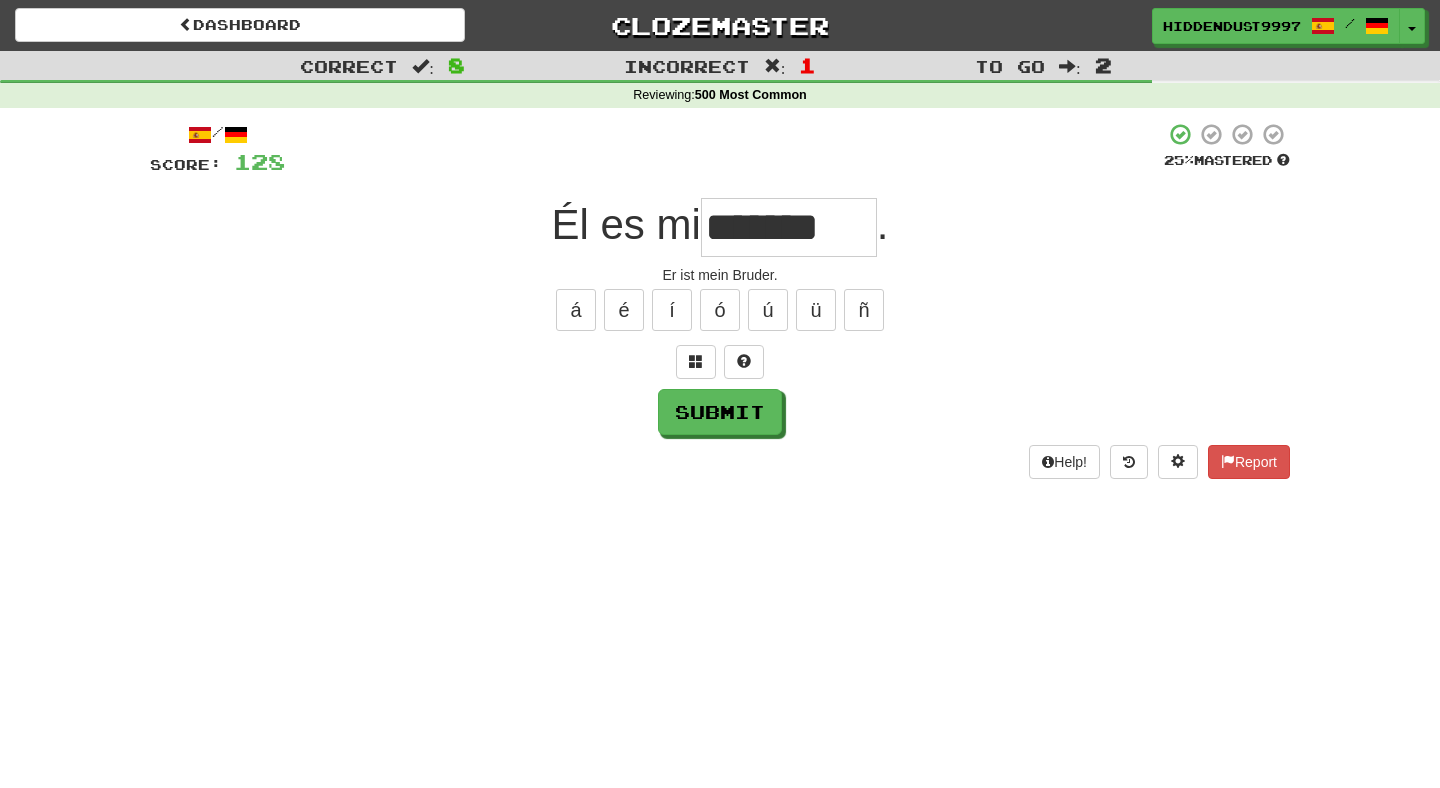 type on "*******" 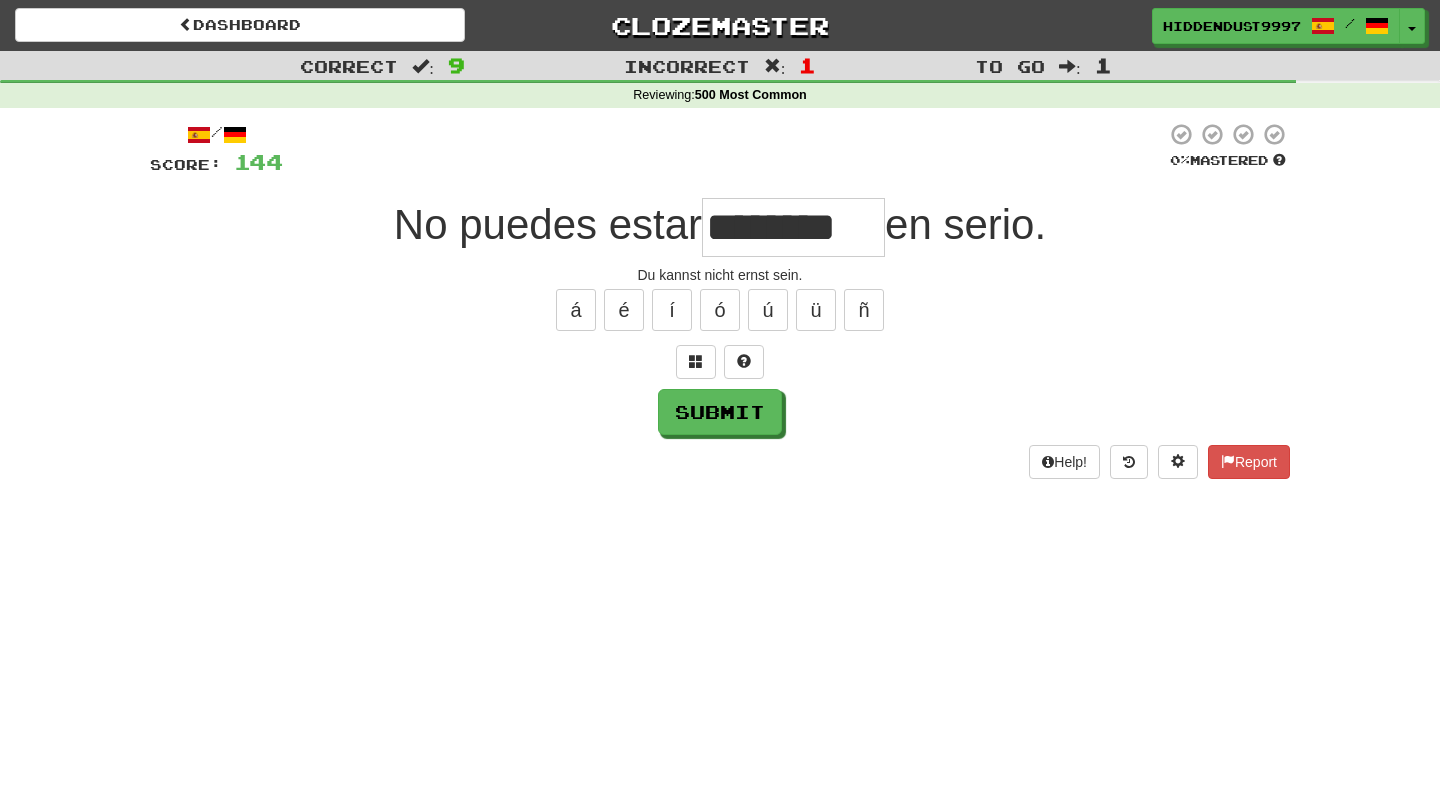 type on "********" 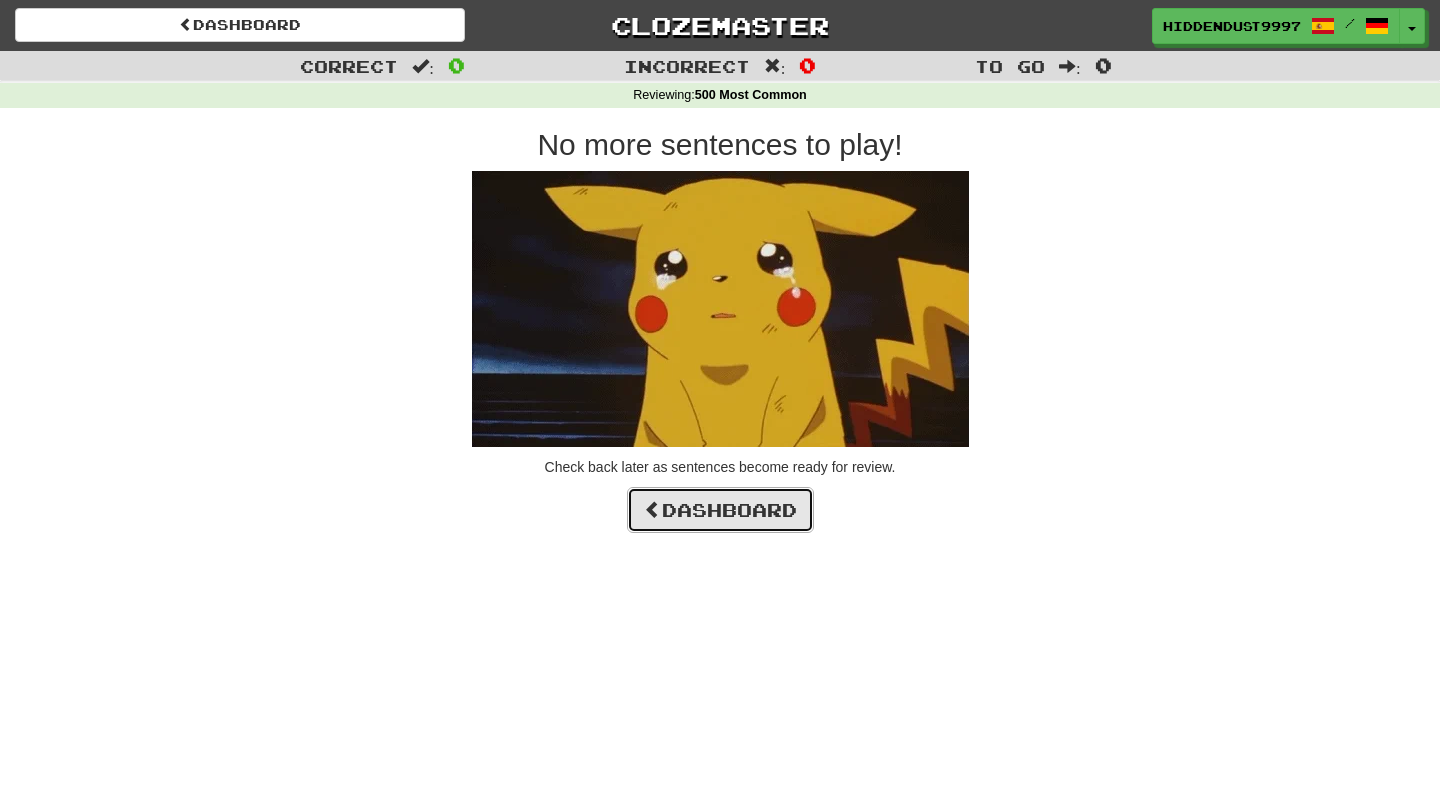 click on "Dashboard" at bounding box center [720, 510] 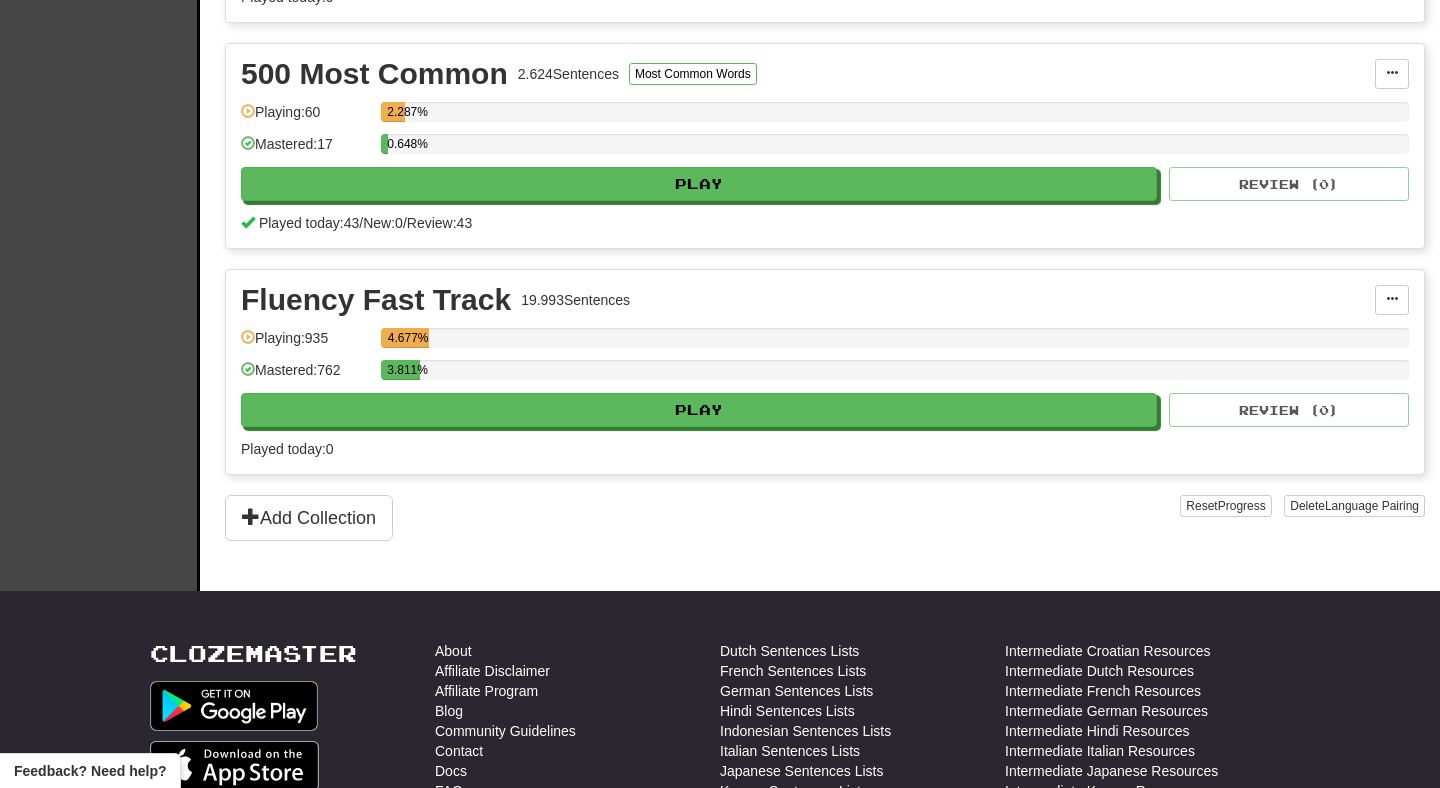 scroll, scrollTop: 640, scrollLeft: 0, axis: vertical 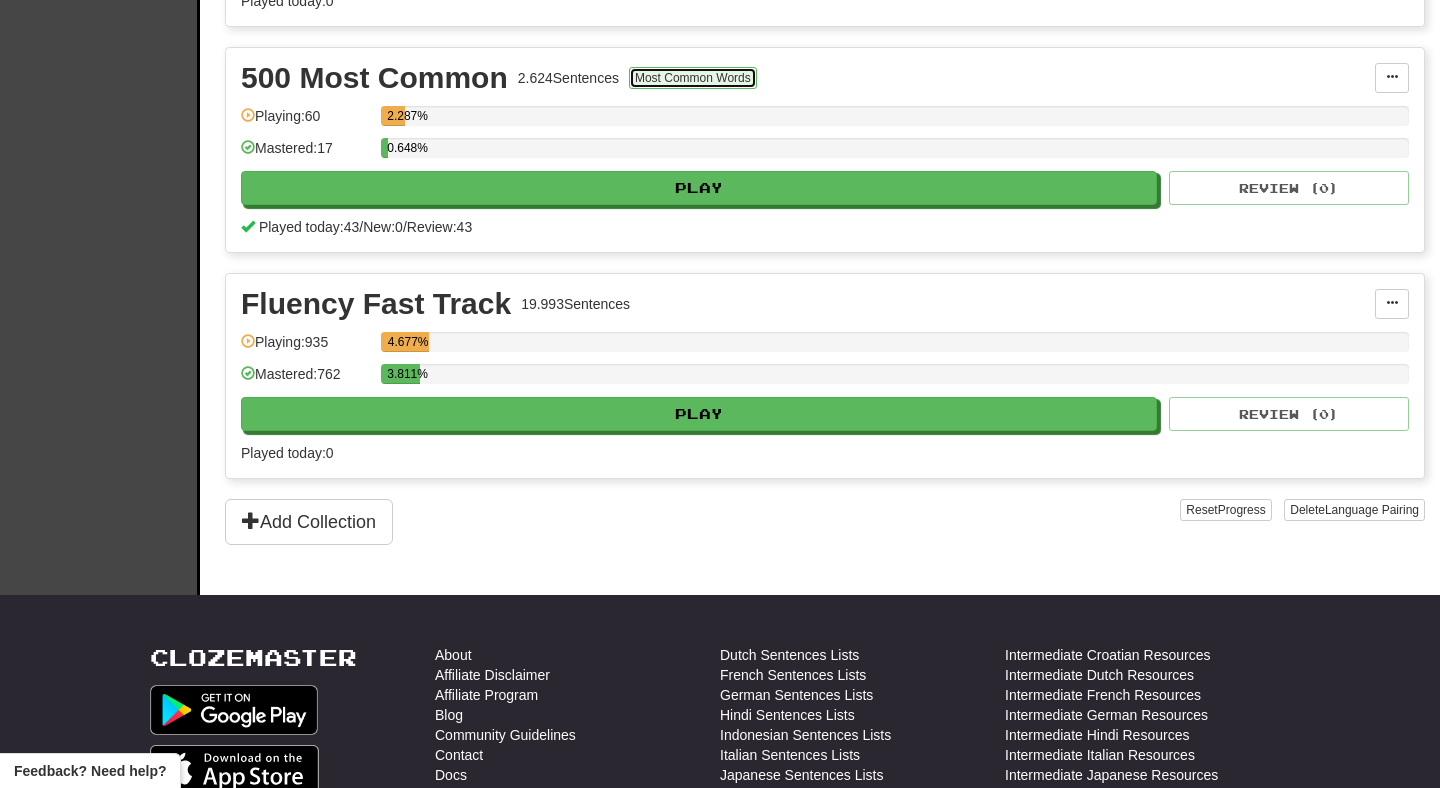 drag, startPoint x: 721, startPoint y: 70, endPoint x: 795, endPoint y: 71, distance: 74.00676 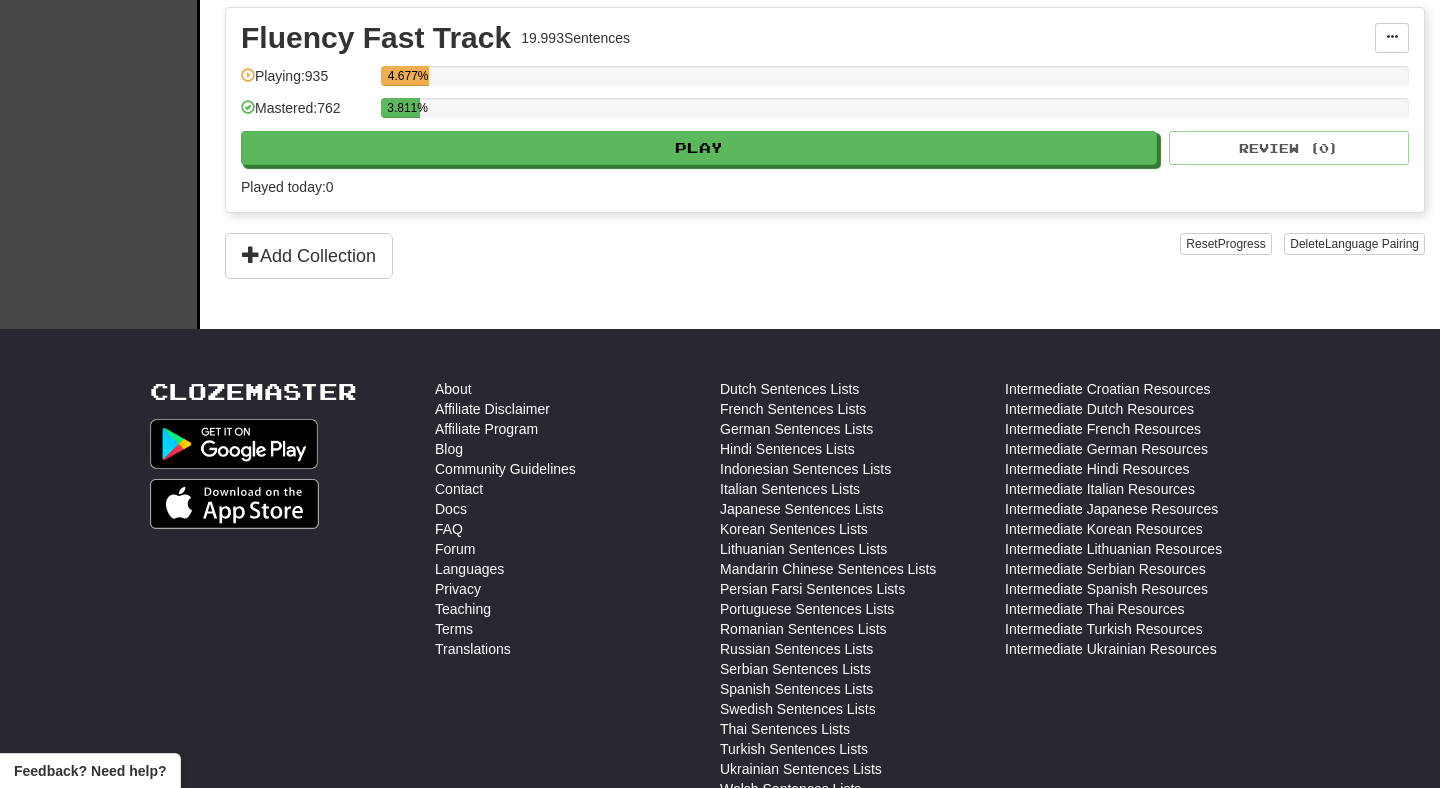 scroll, scrollTop: 0, scrollLeft: 0, axis: both 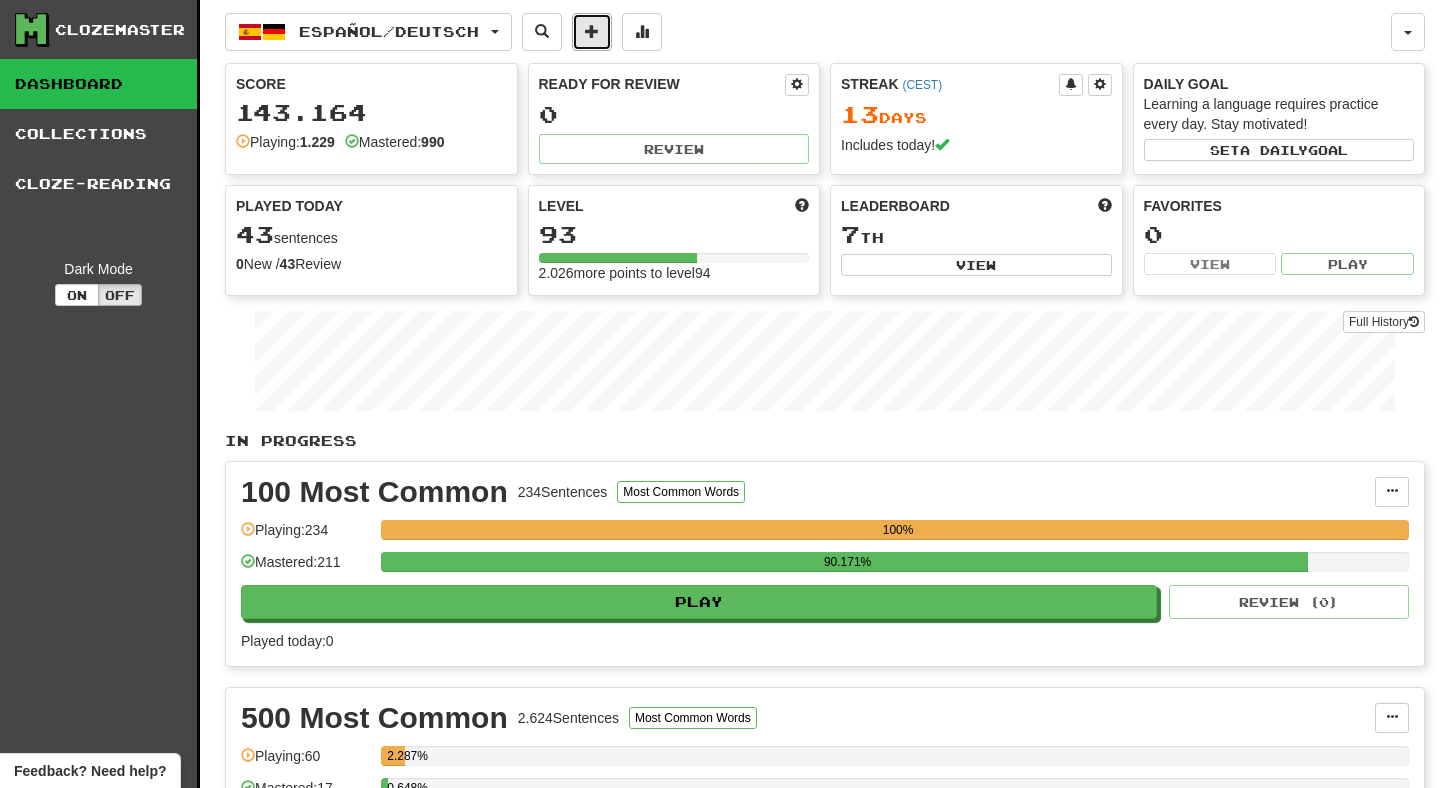 click at bounding box center (592, 32) 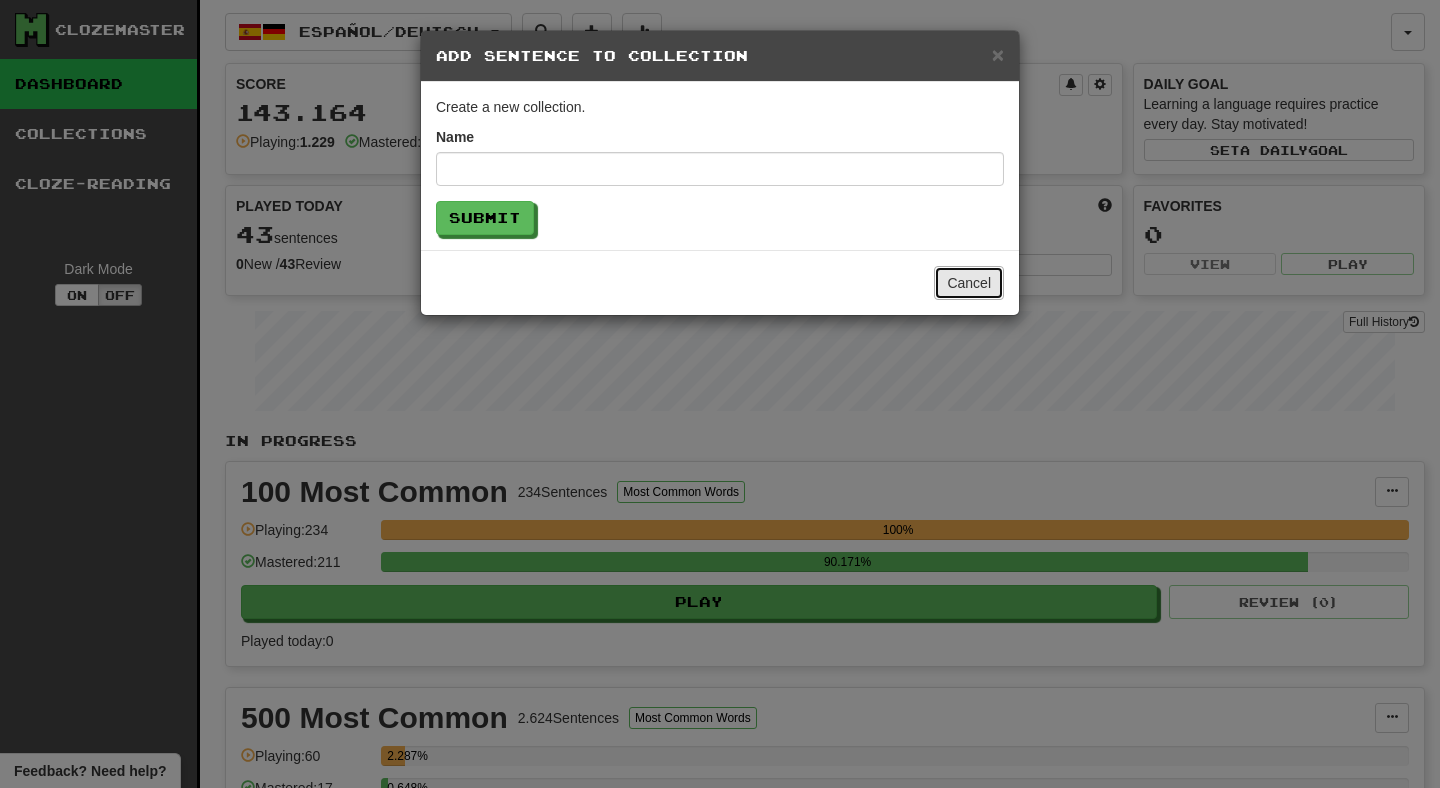 click on "Cancel" at bounding box center [969, 283] 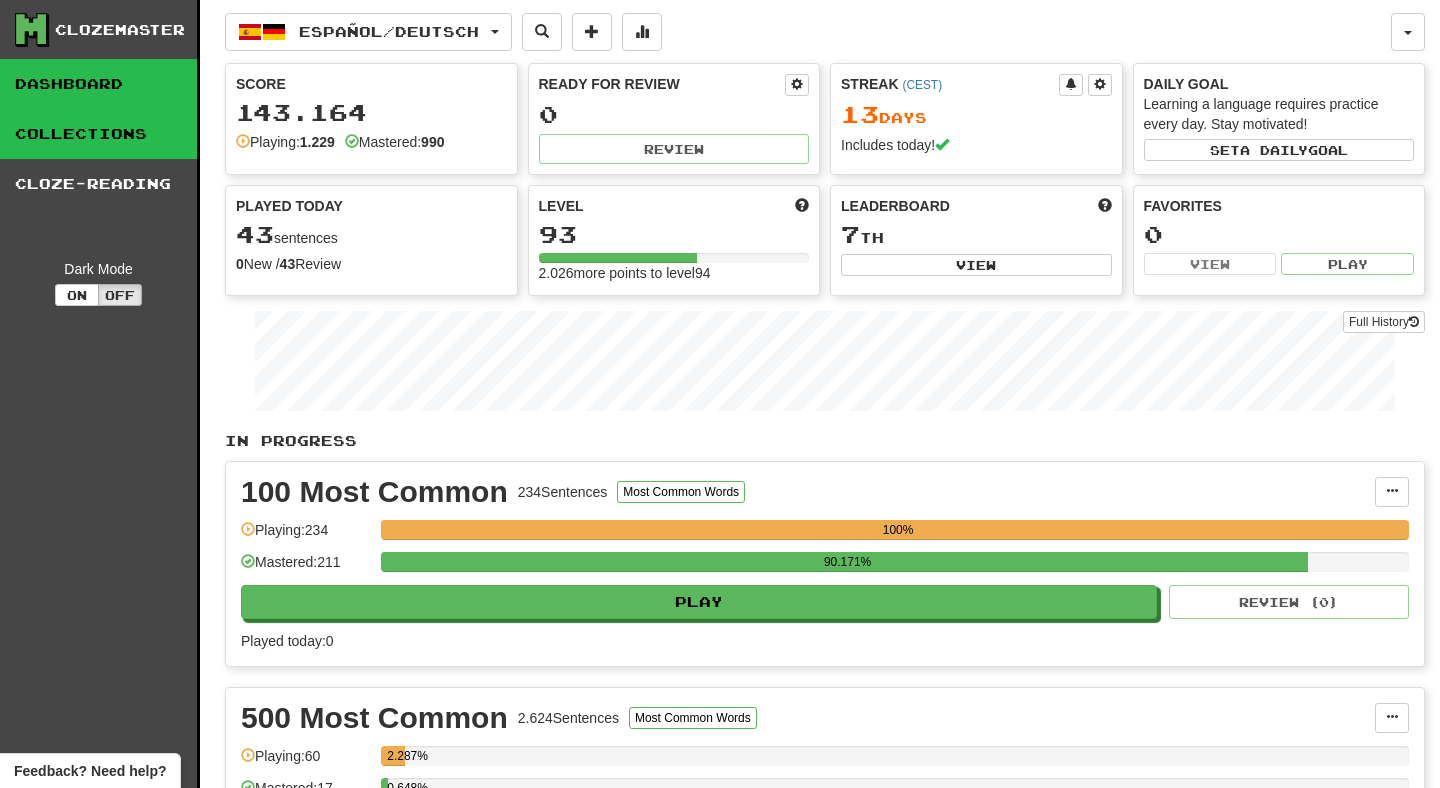 click on "Collections" at bounding box center (98, 134) 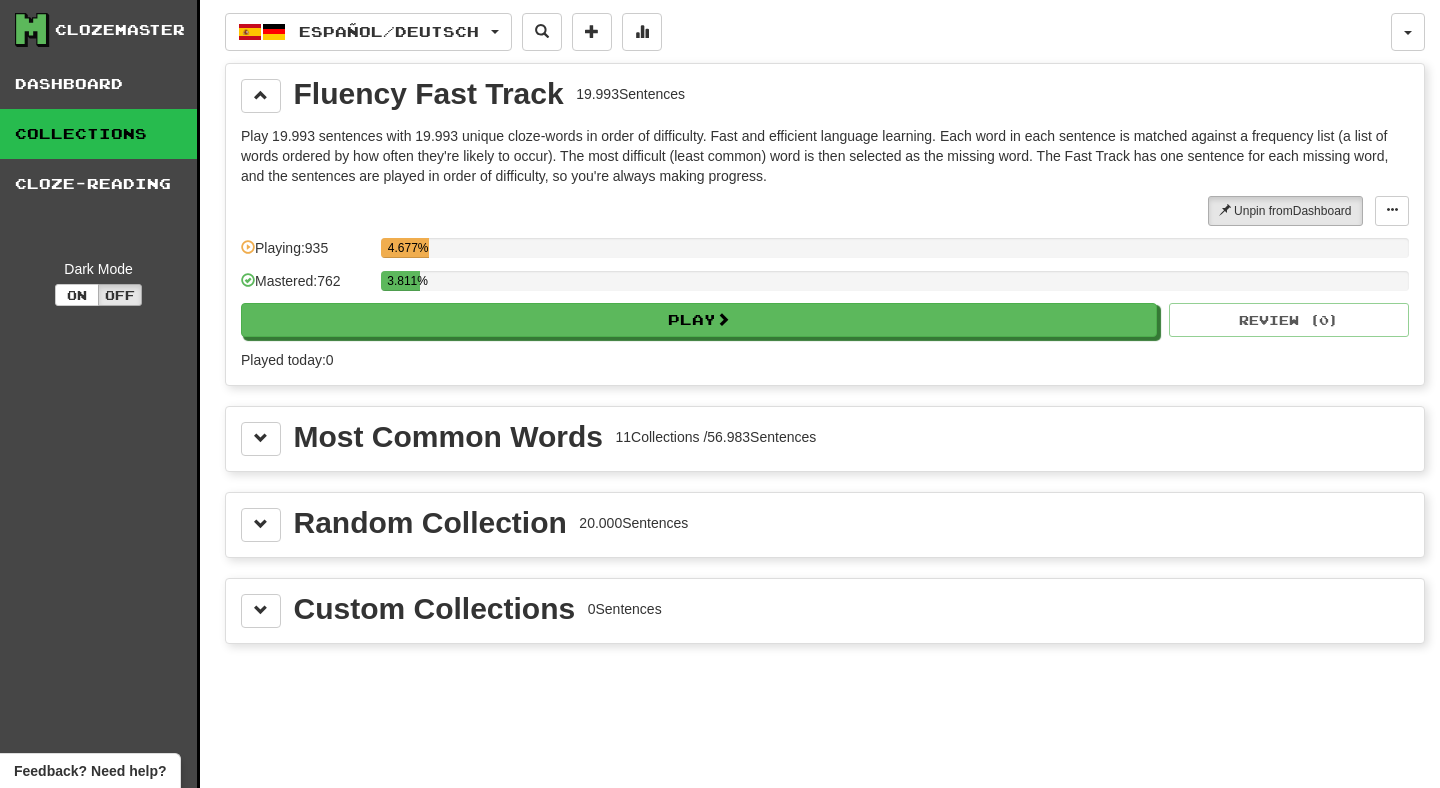 click on "Most Common Words 11  Collections /  56.983  Sentences" at bounding box center [825, 439] 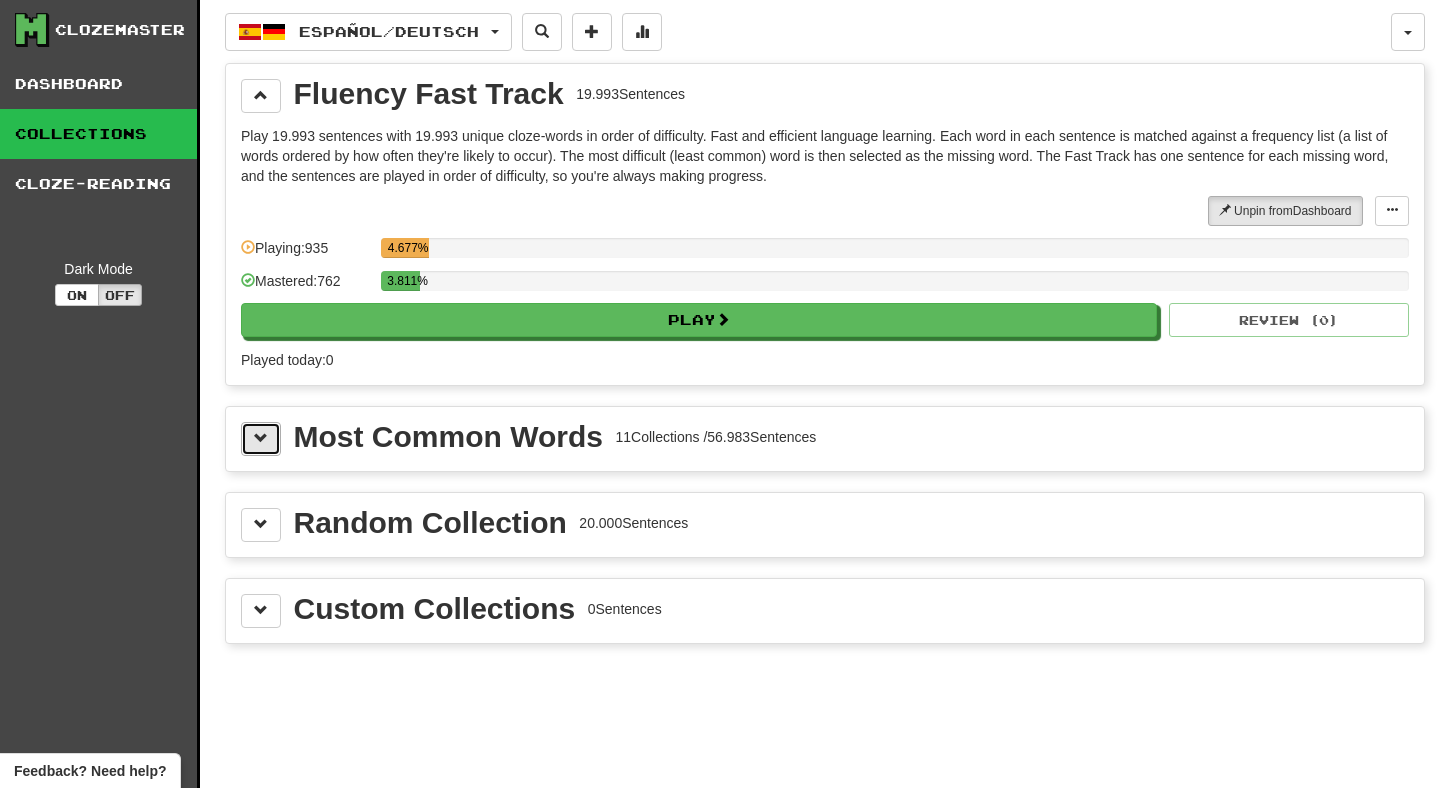 click at bounding box center [261, 438] 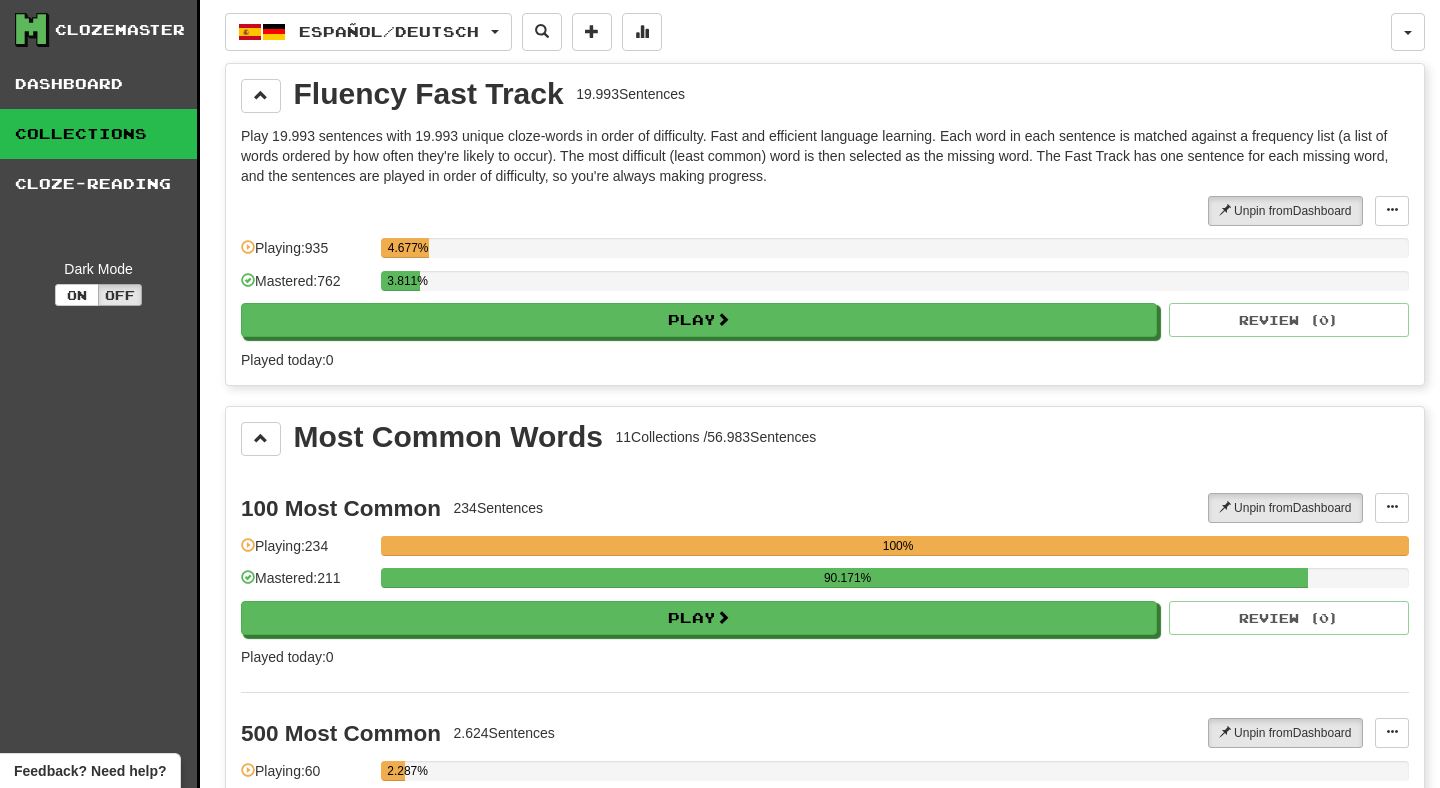 click on "Play 19.993 sentences with 19.993 unique cloze-words in order of difficulty. Fast and efficient language learning. Each word in each sentence is matched against a frequency list (a list of words ordered by how often they're likely to occur). The most difficult (least common) word is then selected as the missing word. The Fast Track has one sentence for each missing word, and the sentences are played in order of difficulty, so you're always making progress." at bounding box center (825, 156) 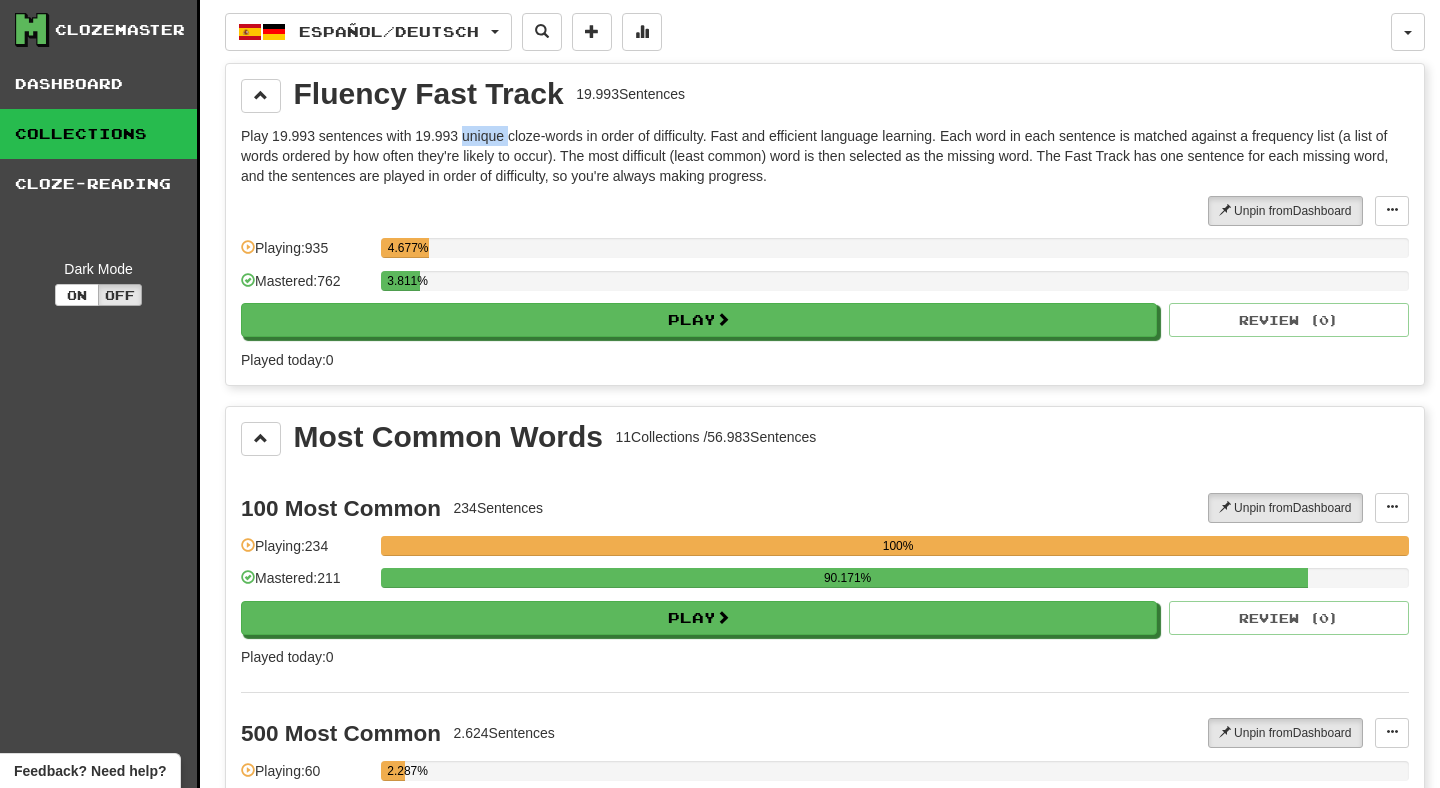 click on "Play 19.993 sentences with 19.993 unique cloze-words in order of difficulty. Fast and efficient language learning. Each word in each sentence is matched against a frequency list (a list of words ordered by how often they're likely to occur). The most difficult (least common) word is then selected as the missing word. The Fast Track has one sentence for each missing word, and the sentences are played in order of difficulty, so you're always making progress." at bounding box center (825, 156) 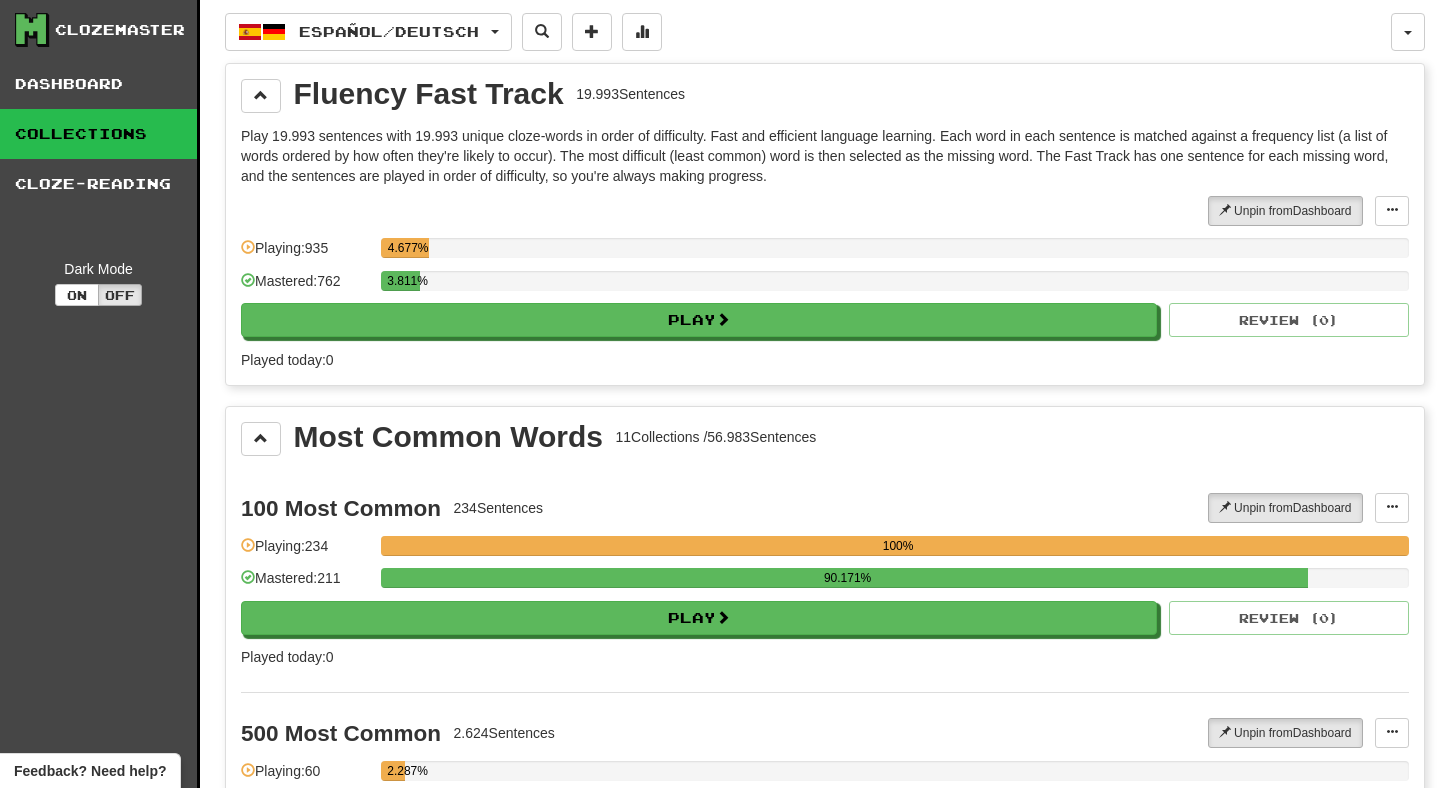 click on "Play 19.993 sentences with 19.993 unique cloze-words in order of difficulty. Fast and efficient language learning. Each word in each sentence is matched against a frequency list (a list of words ordered by how often they're likely to occur). The most difficult (least common) word is then selected as the missing word. The Fast Track has one sentence for each missing word, and the sentences are played in order of difficulty, so you're always making progress." at bounding box center [825, 156] 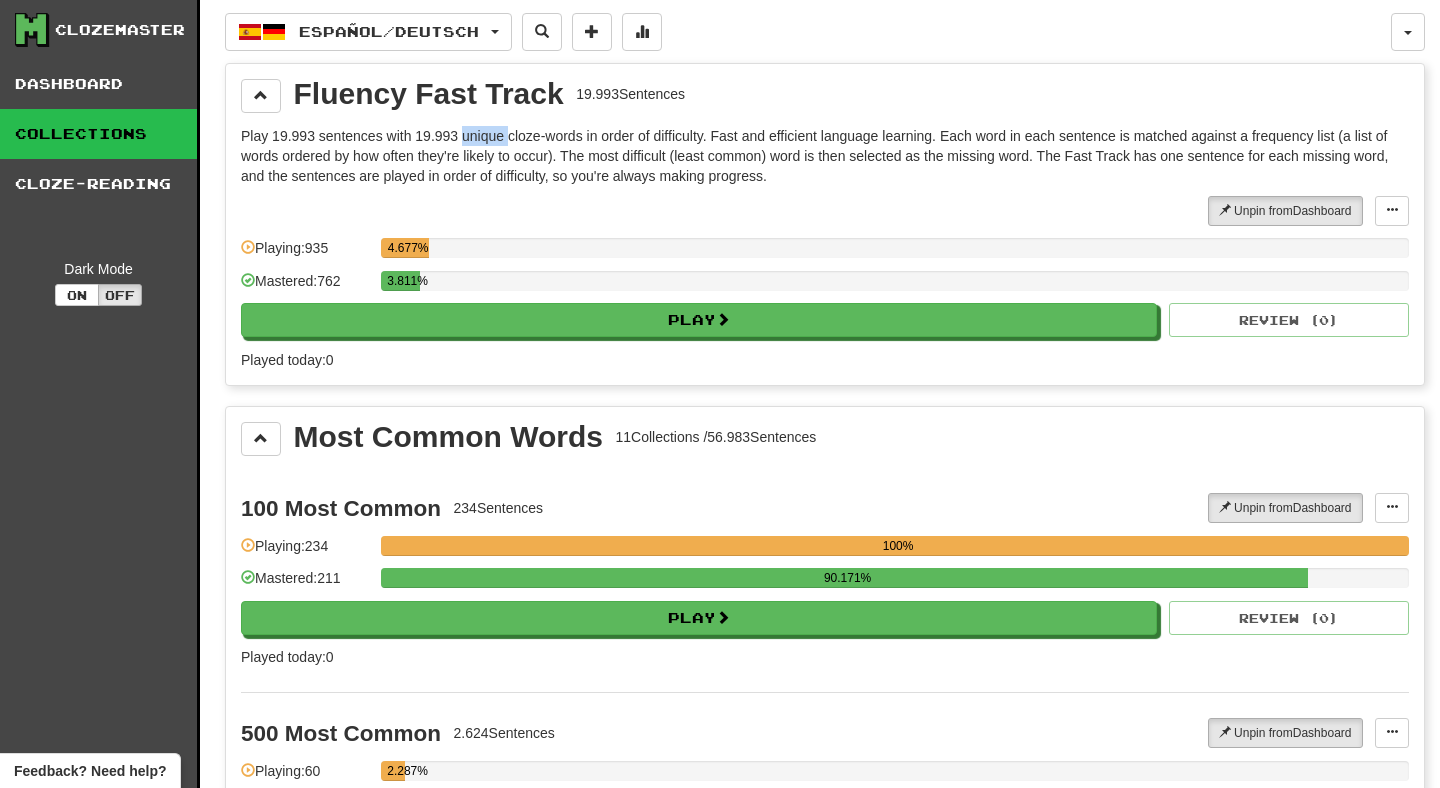 click on "Play 19.993 sentences with 19.993 unique cloze-words in order of difficulty. Fast and efficient language learning. Each word in each sentence is matched against a frequency list (a list of words ordered by how often they're likely to occur). The most difficult (least common) word is then selected as the missing word. The Fast Track has one sentence for each missing word, and the sentences are played in order of difficulty, so you're always making progress." at bounding box center [825, 156] 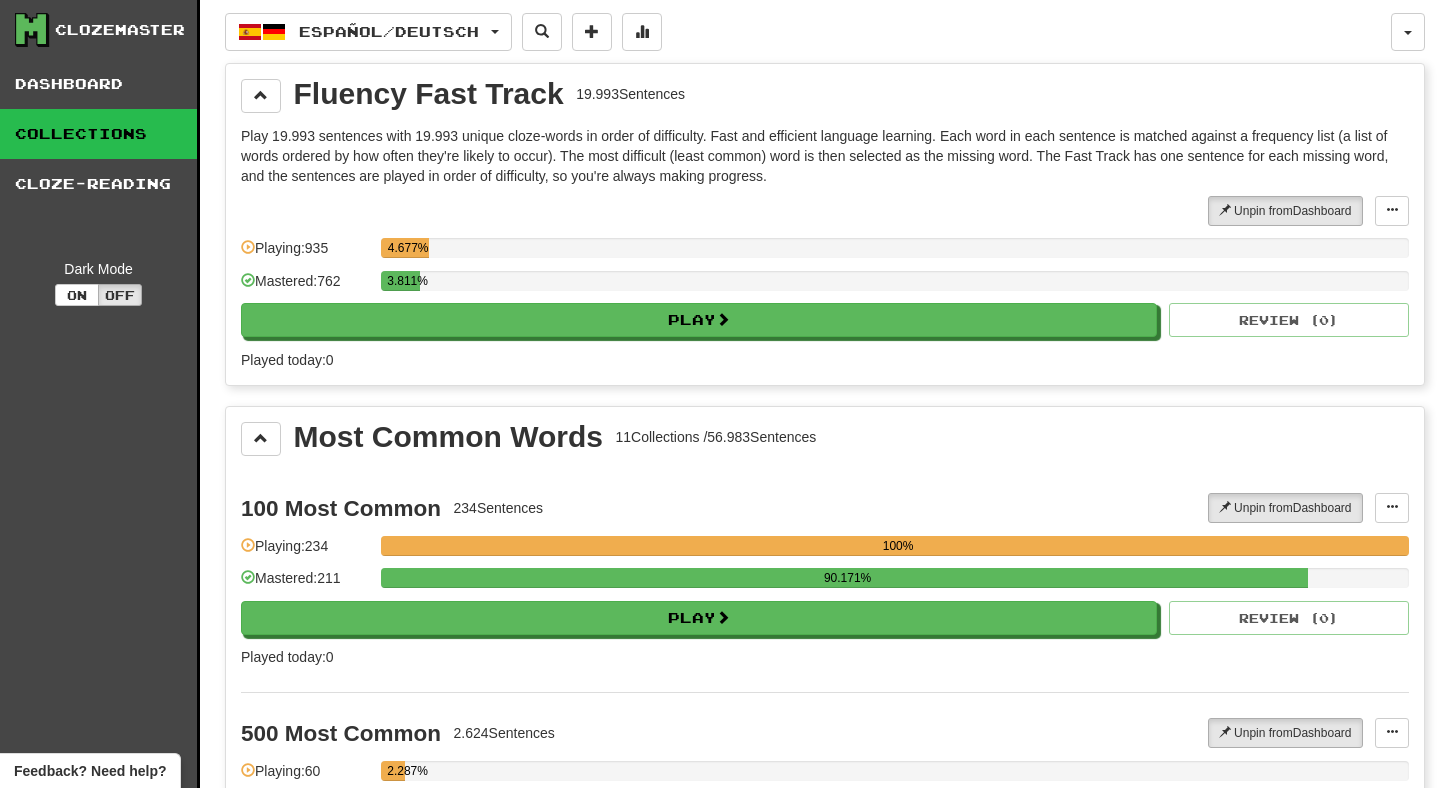 click on "Play 19.993 sentences with 19.993 unique cloze-words in order of difficulty. Fast and efficient language learning. Each word in each sentence is matched against a frequency list (a list of words ordered by how often they're likely to occur). The most difficult (least common) word is then selected as the missing word. The Fast Track has one sentence for each missing word, and the sentences are played in order of difficulty, so you're always making progress." at bounding box center (825, 156) 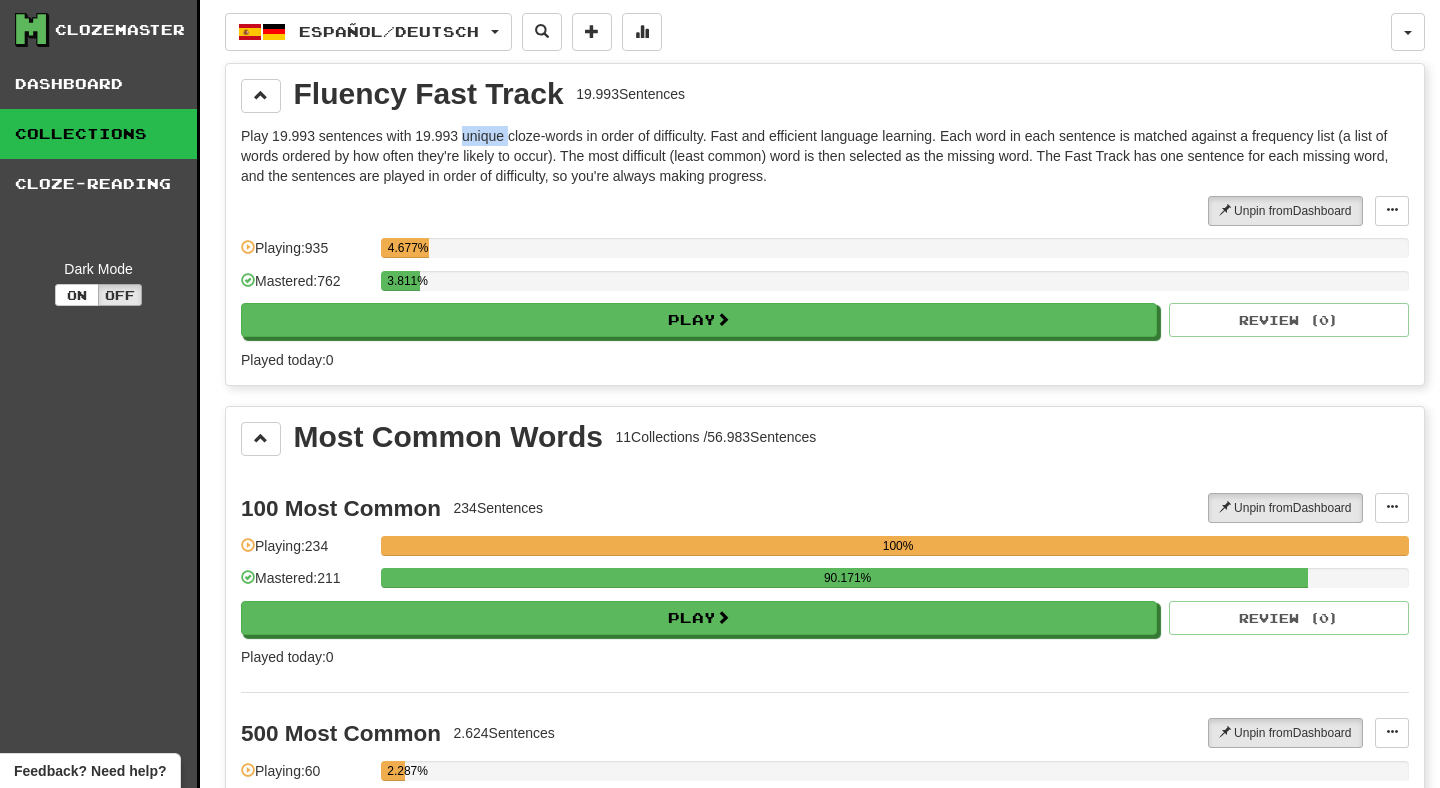 click on "Play 19.993 sentences with 19.993 unique cloze-words in order of difficulty. Fast and efficient language learning. Each word in each sentence is matched against a frequency list (a list of words ordered by how often they're likely to occur). The most difficult (least common) word is then selected as the missing word. The Fast Track has one sentence for each missing word, and the sentences are played in order of difficulty, so you're always making progress." at bounding box center (825, 156) 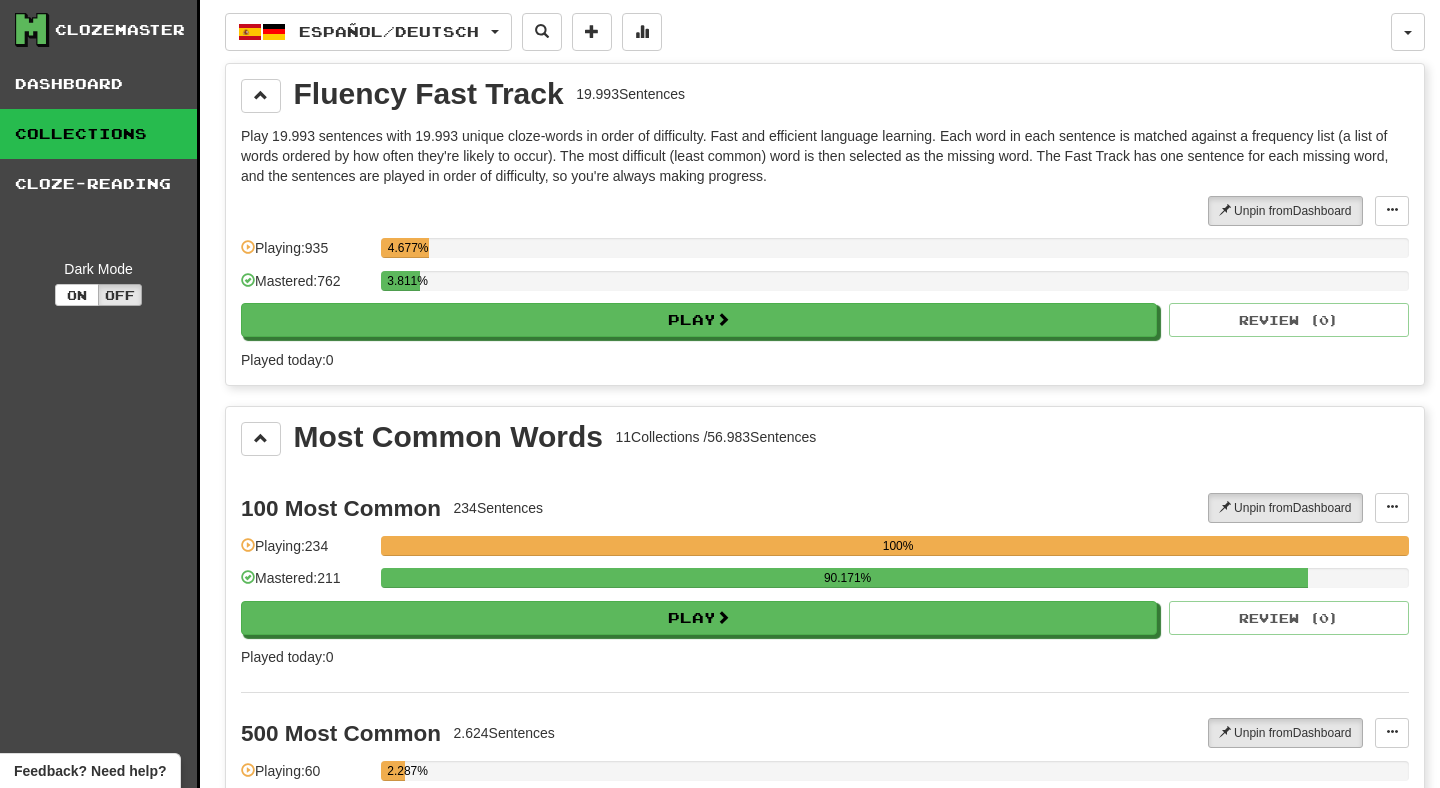 click on "Play 19.993 sentences with 19.993 unique cloze-words in order of difficulty. Fast and efficient language learning. Each word in each sentence is matched against a frequency list (a list of words ordered by how often they're likely to occur). The most difficult (least common) word is then selected as the missing word. The Fast Track has one sentence for each missing word, and the sentences are played in order of difficulty, so you're always making progress." at bounding box center (825, 156) 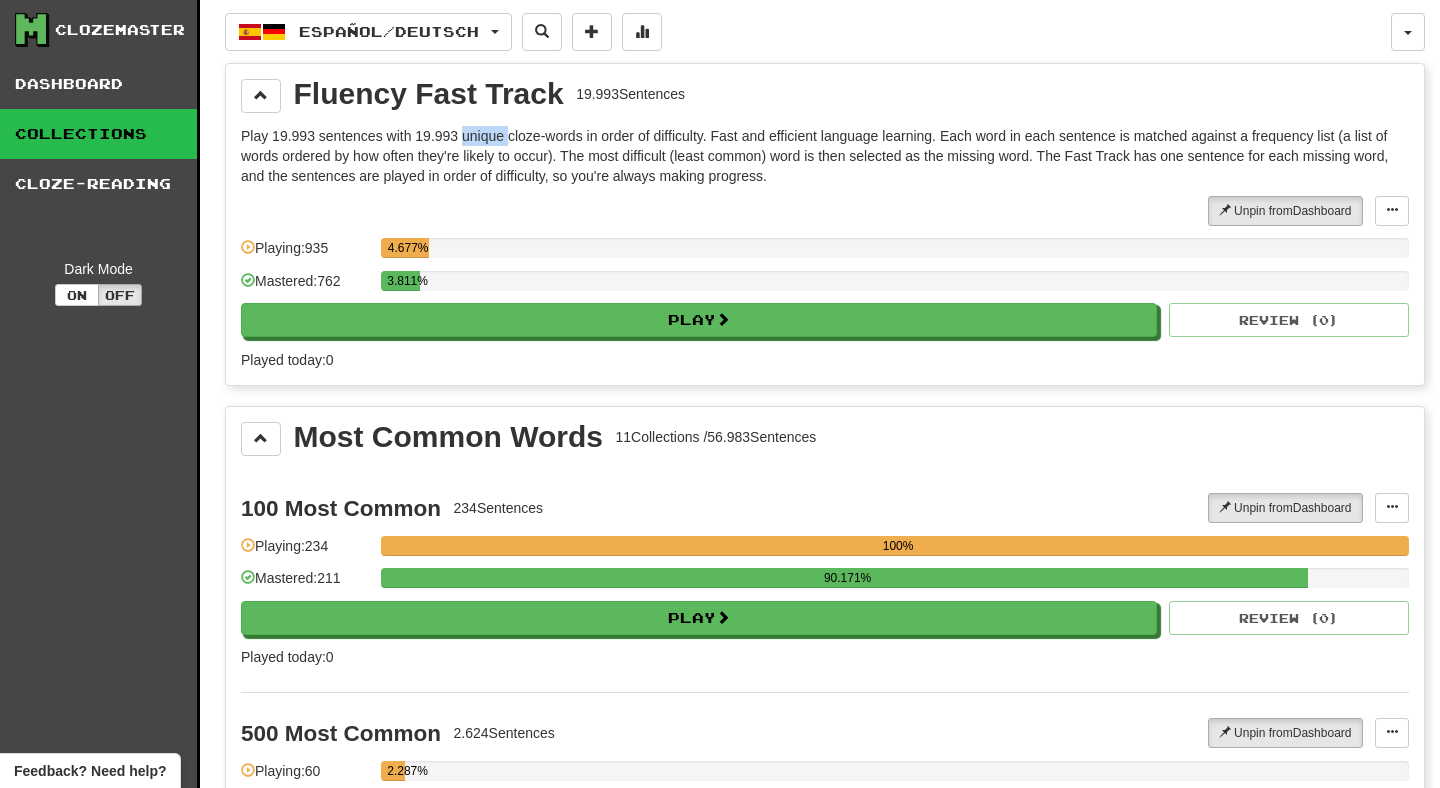 click on "Play 19.993 sentences with 19.993 unique cloze-words in order of difficulty. Fast and efficient language learning. Each word in each sentence is matched against a frequency list (a list of words ordered by how often they're likely to occur). The most difficult (least common) word is then selected as the missing word. The Fast Track has one sentence for each missing word, and the sentences are played in order of difficulty, so you're always making progress." at bounding box center (825, 156) 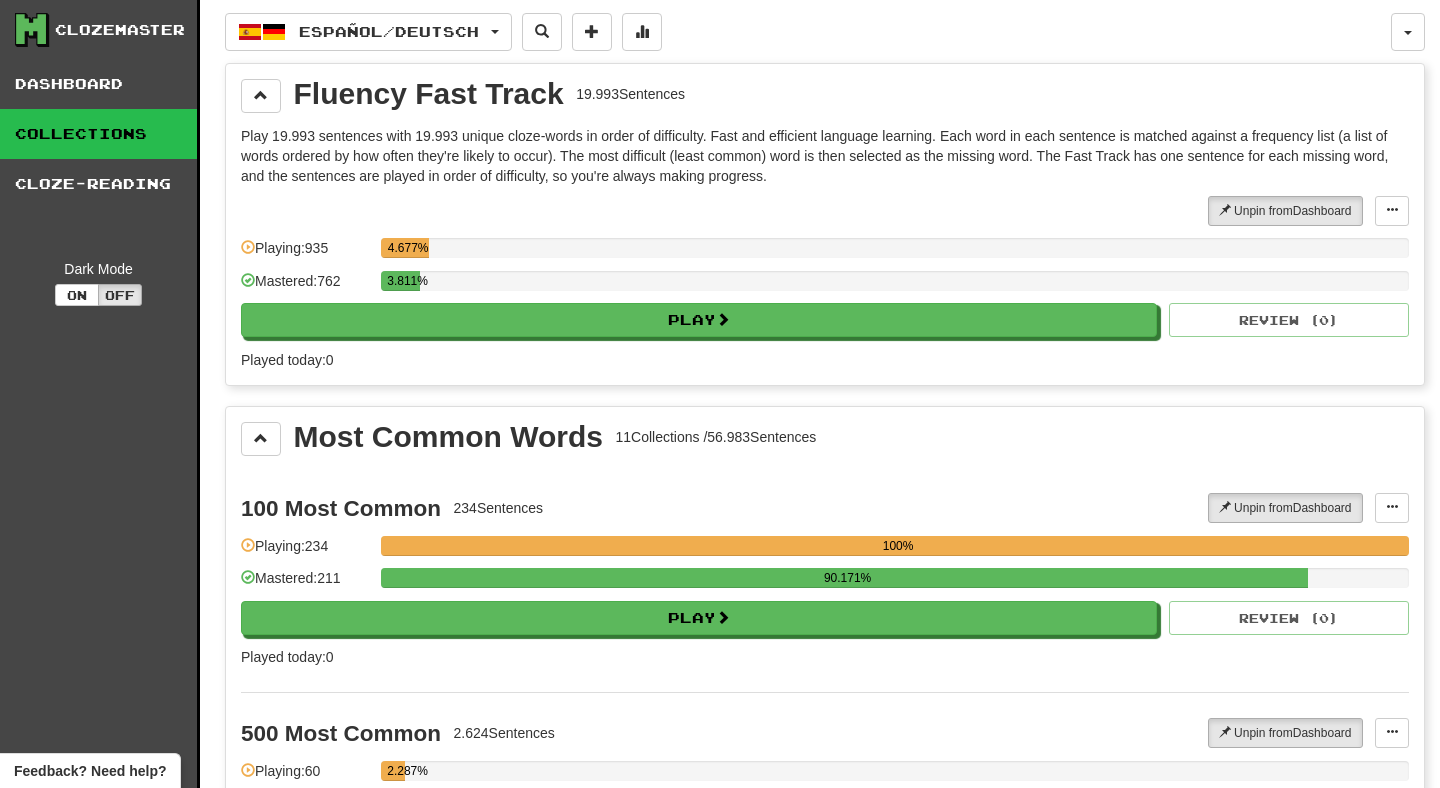 click on "Play 19.993 sentences with 19.993 unique cloze-words in order of difficulty. Fast and efficient language learning. Each word in each sentence is matched against a frequency list (a list of words ordered by how often they're likely to occur). The most difficult (least common) word is then selected as the missing word. The Fast Track has one sentence for each missing word, and the sentences are played in order of difficulty, so you're always making progress." at bounding box center (825, 156) 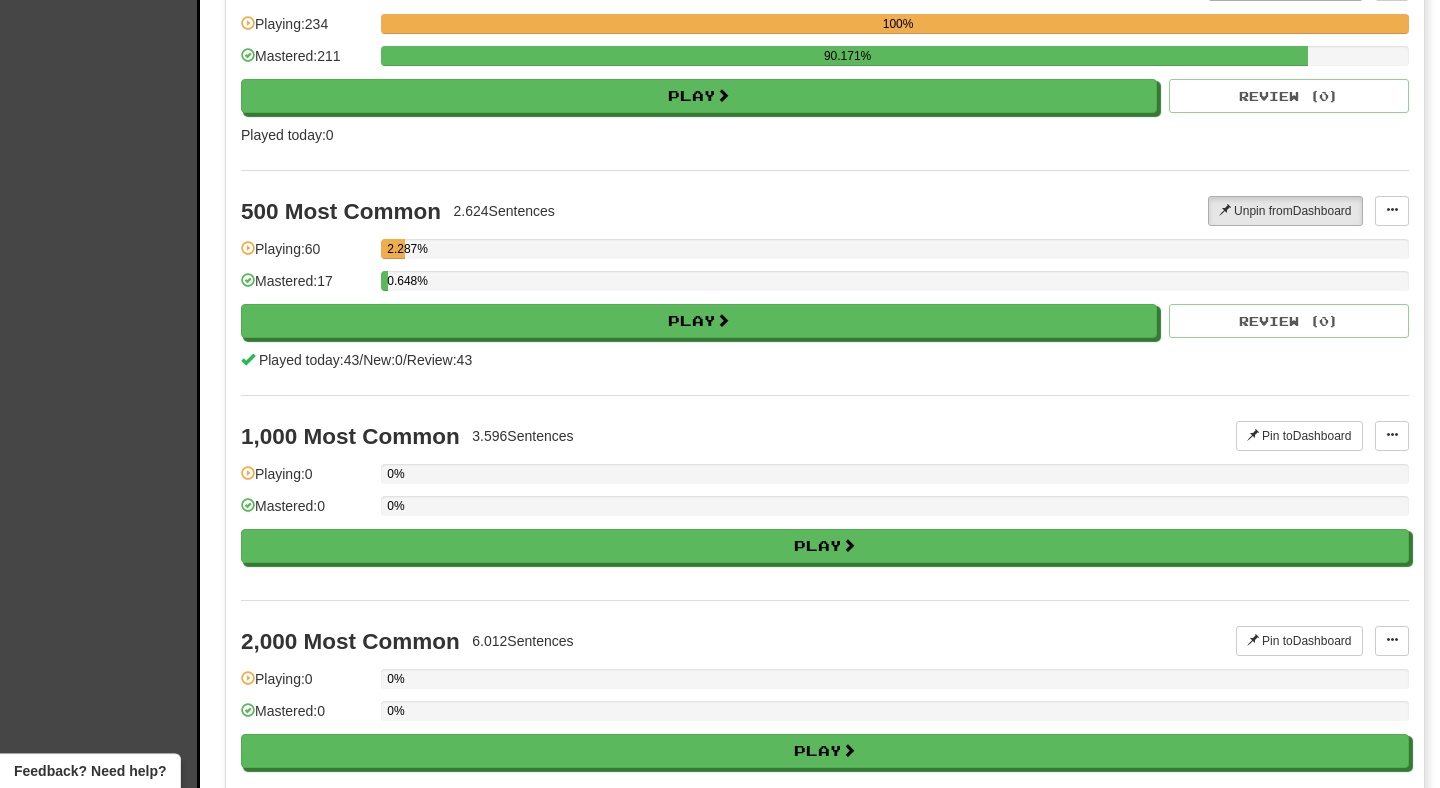 scroll, scrollTop: 0, scrollLeft: 0, axis: both 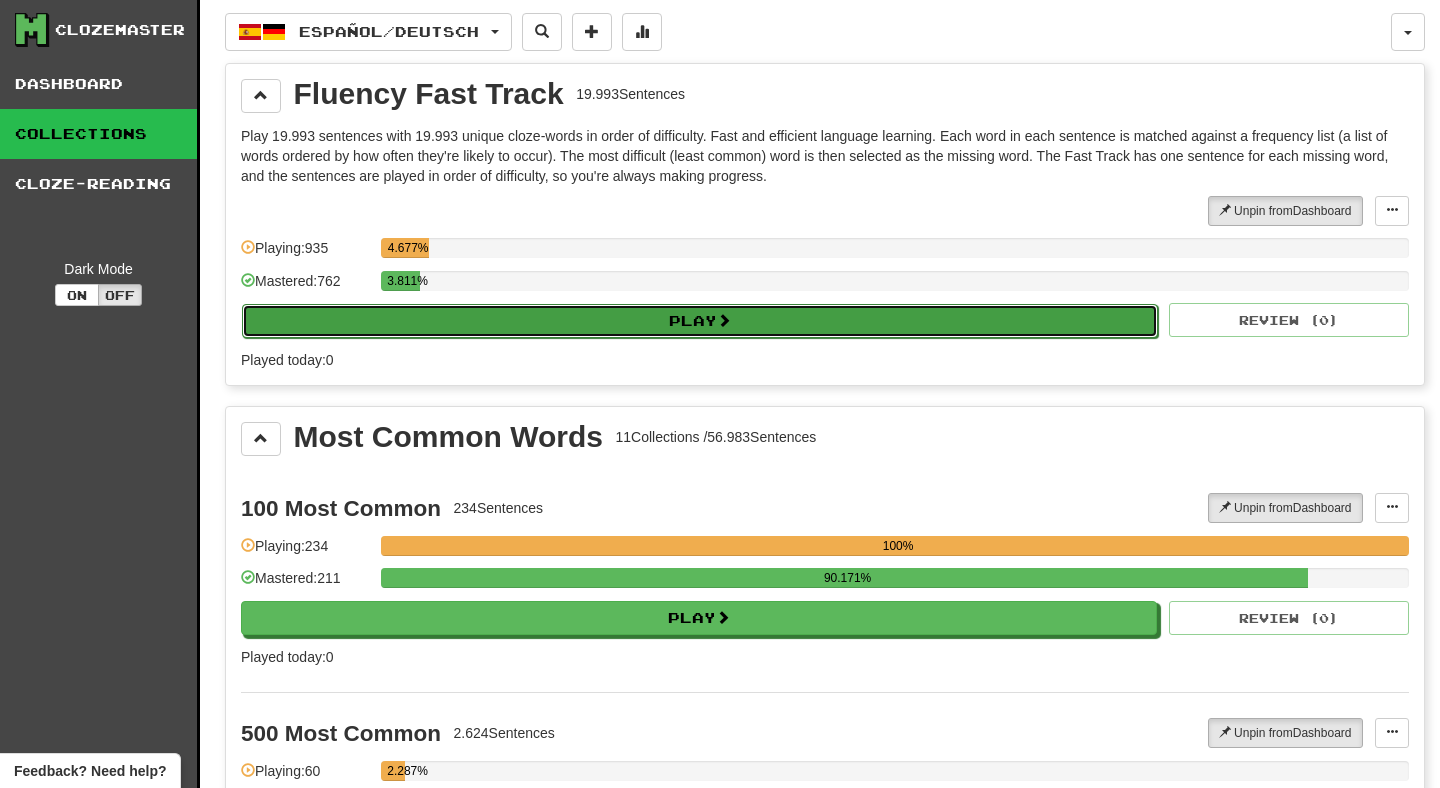 click on "Play" at bounding box center [700, 321] 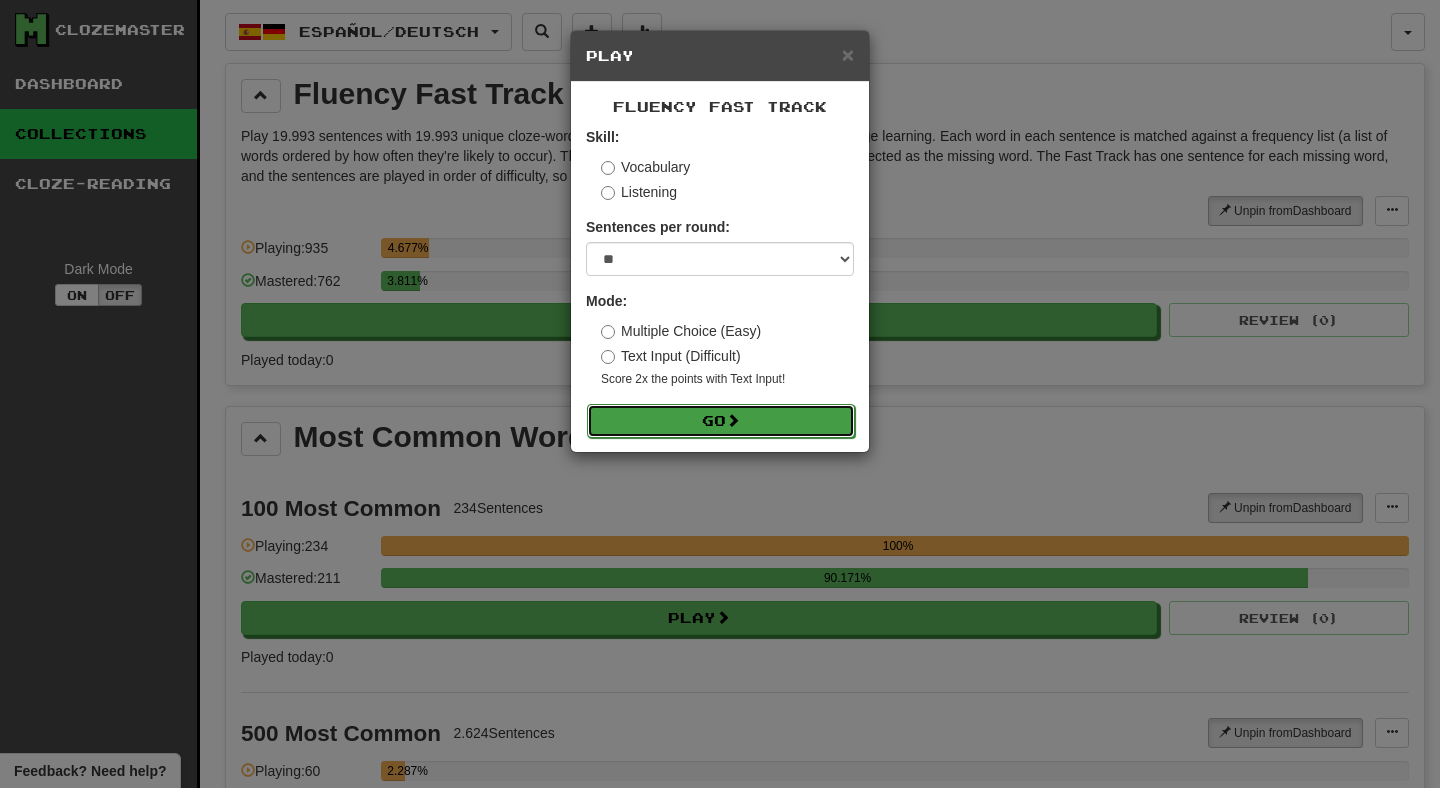 click on "Go" at bounding box center (721, 421) 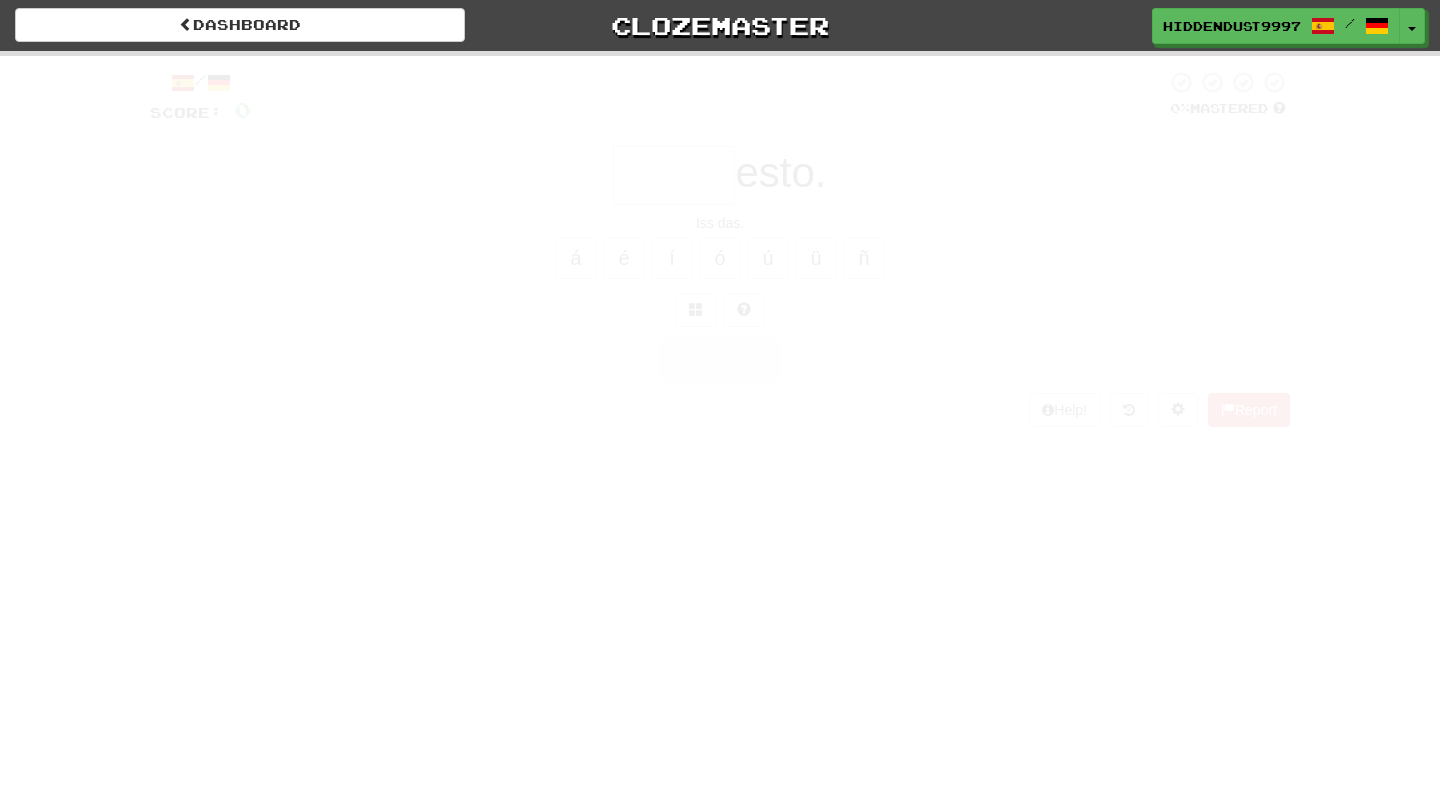 scroll, scrollTop: 0, scrollLeft: 0, axis: both 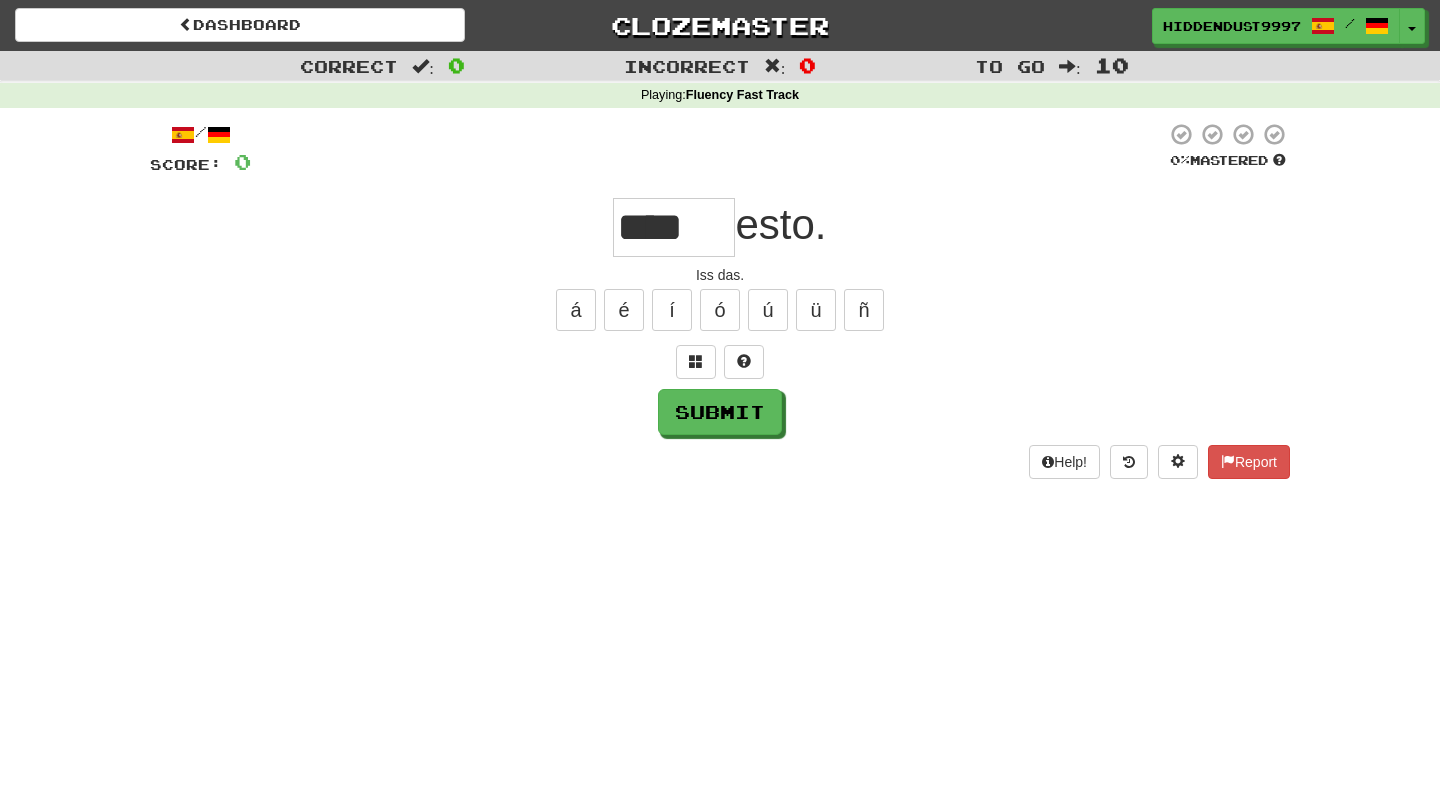 type on "****" 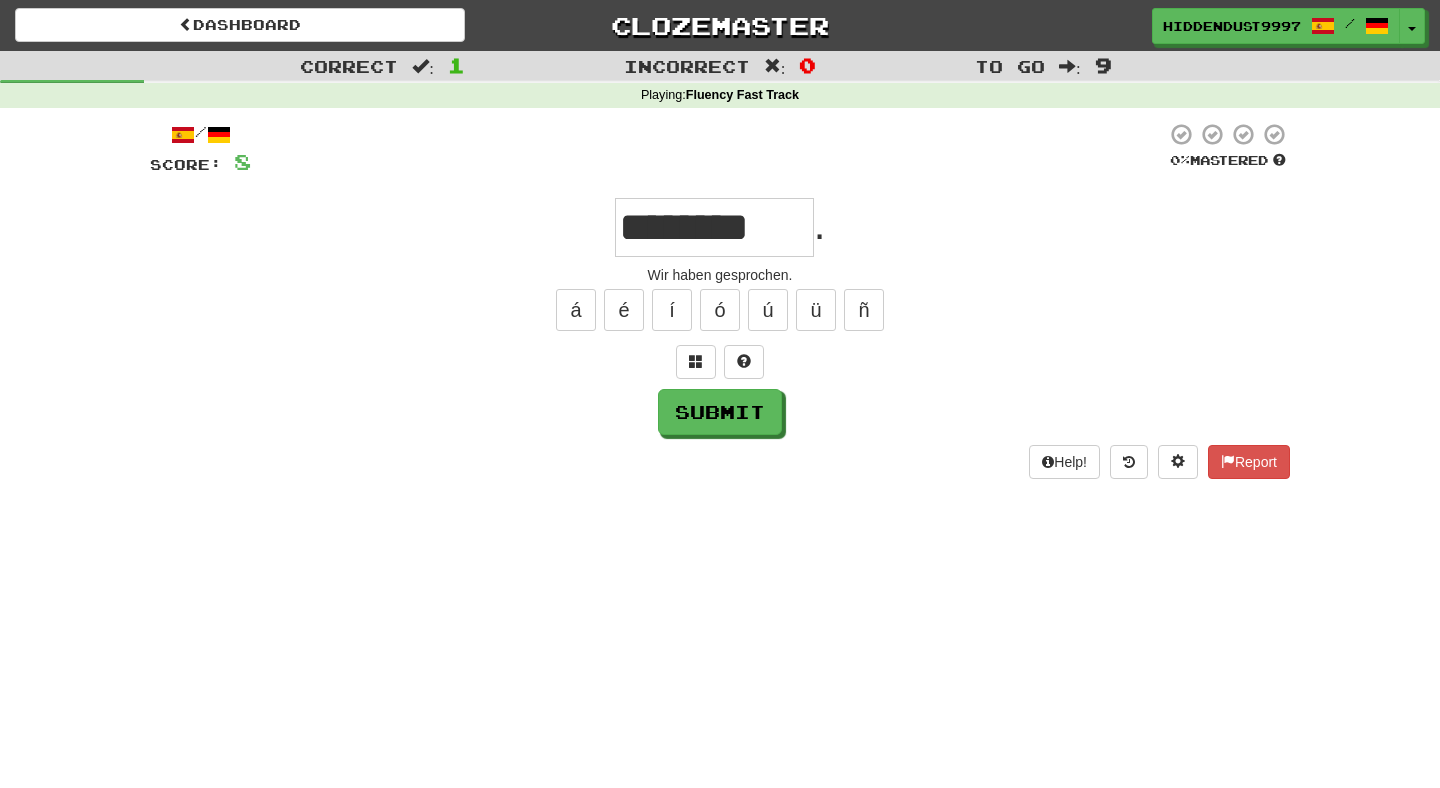 type on "********" 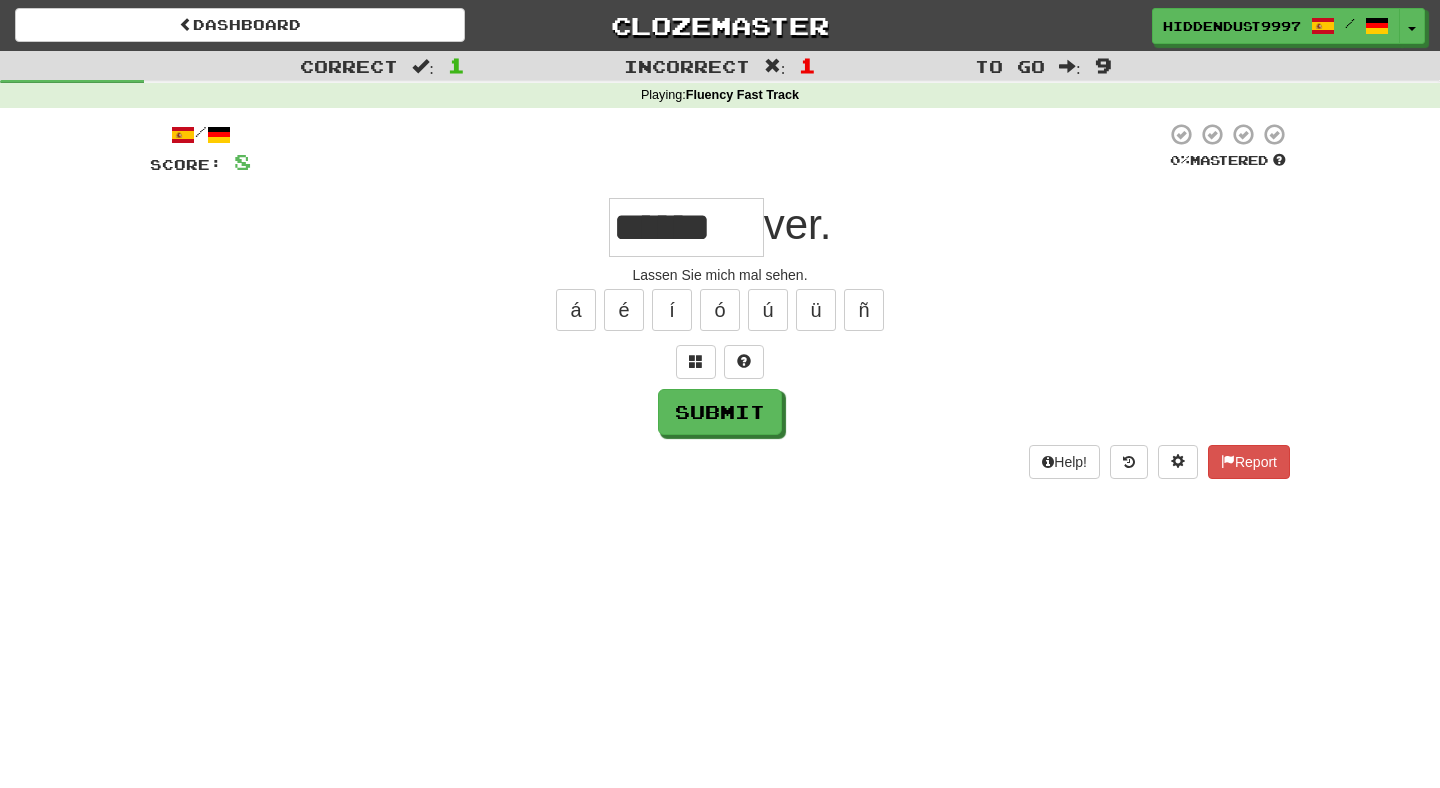 type on "*******" 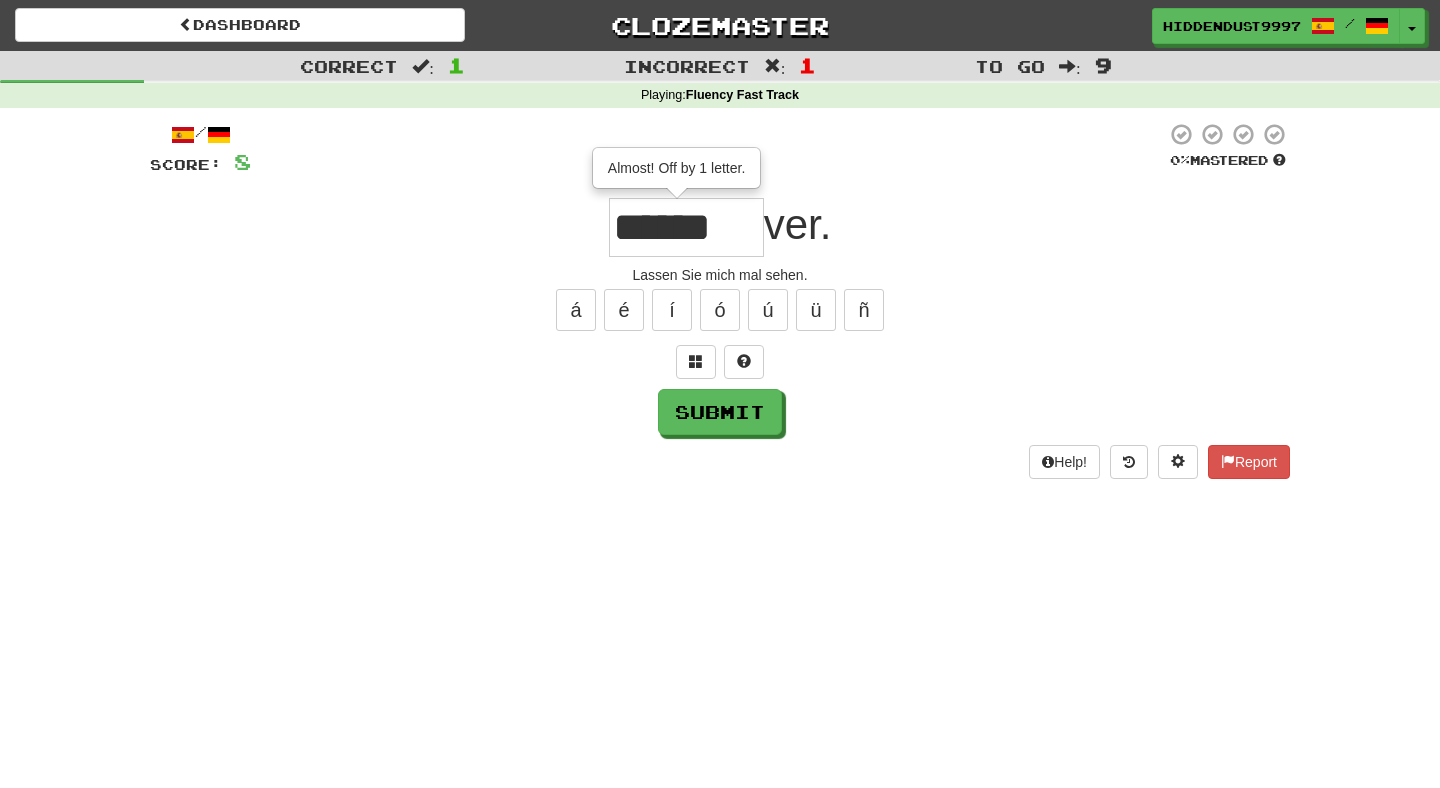 type on "******" 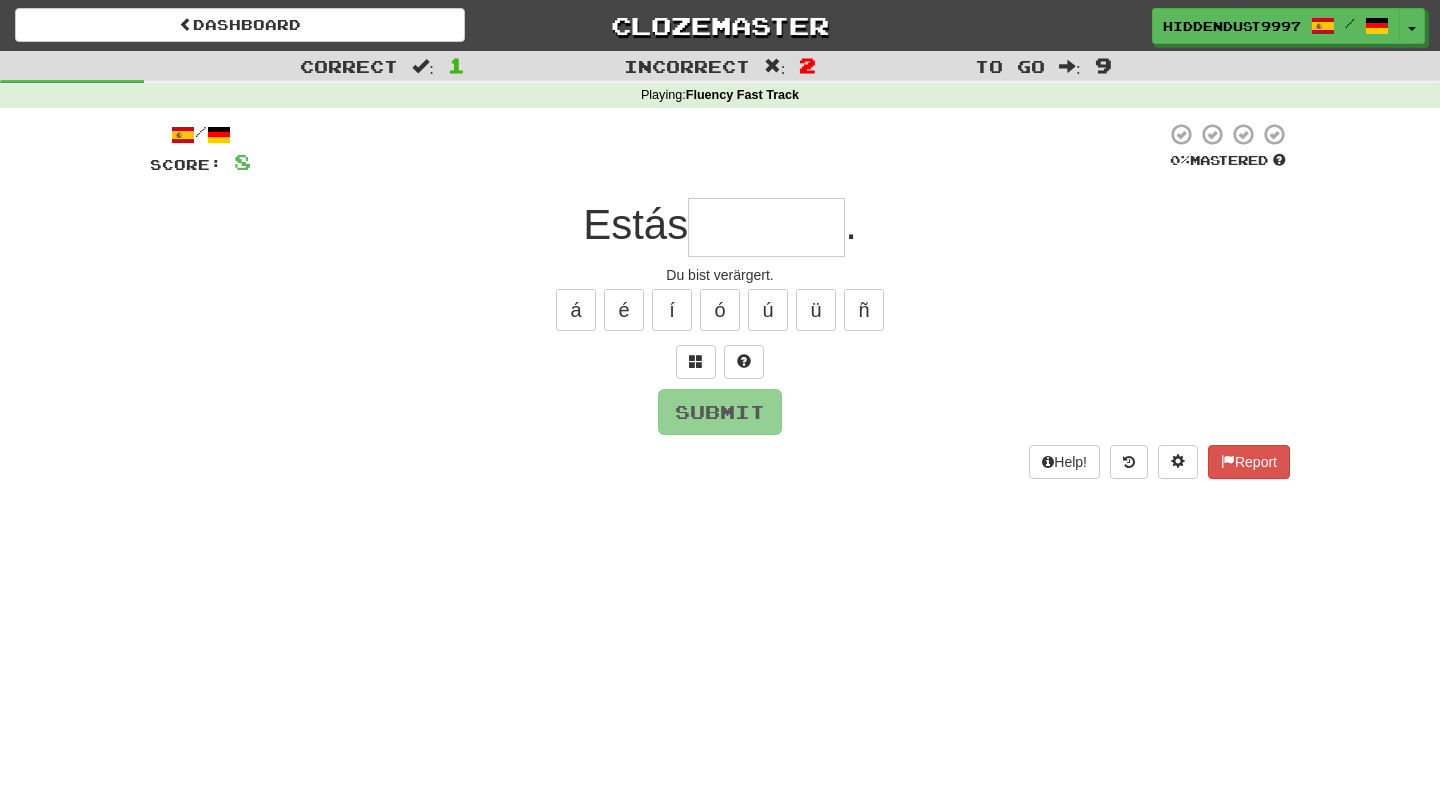 type on "*******" 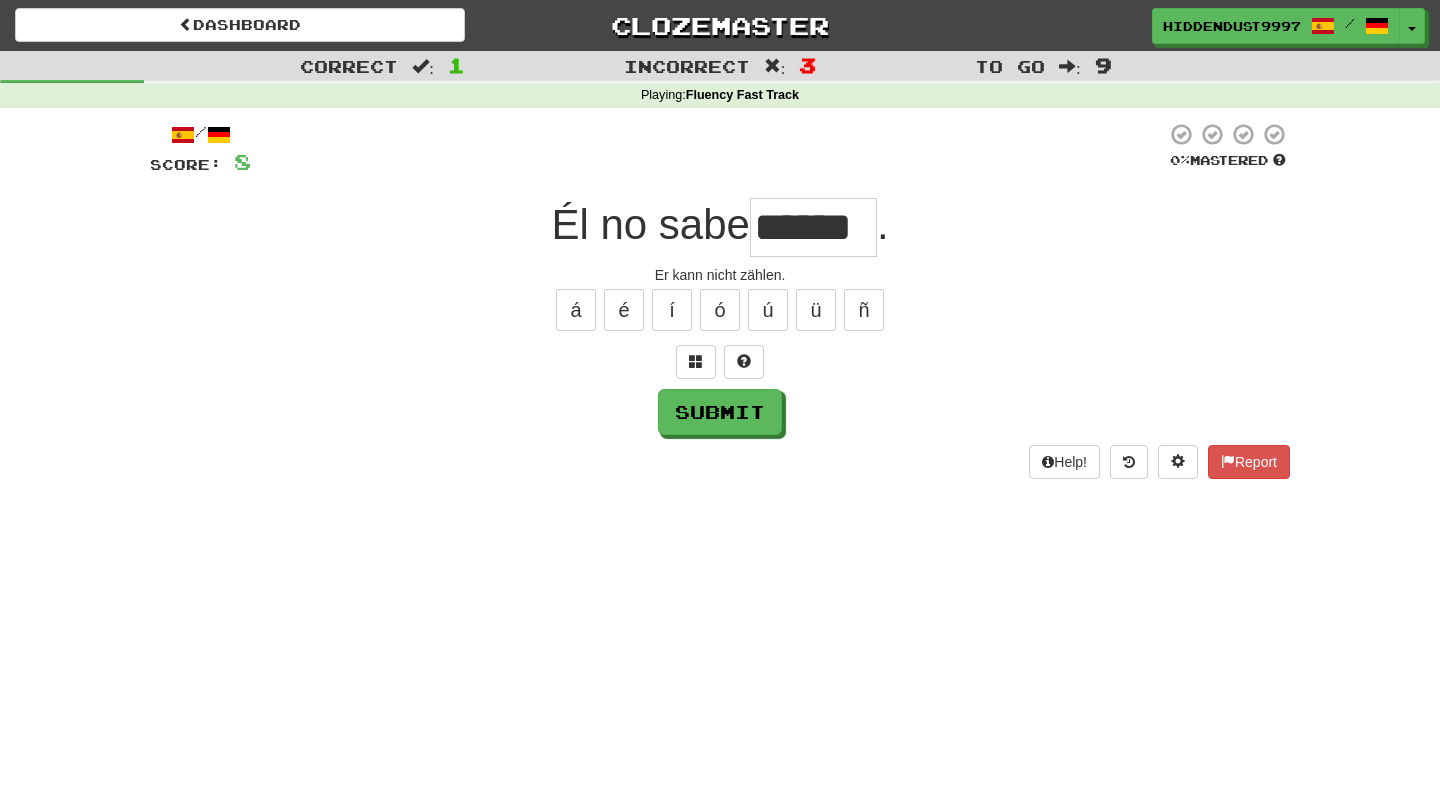 type on "******" 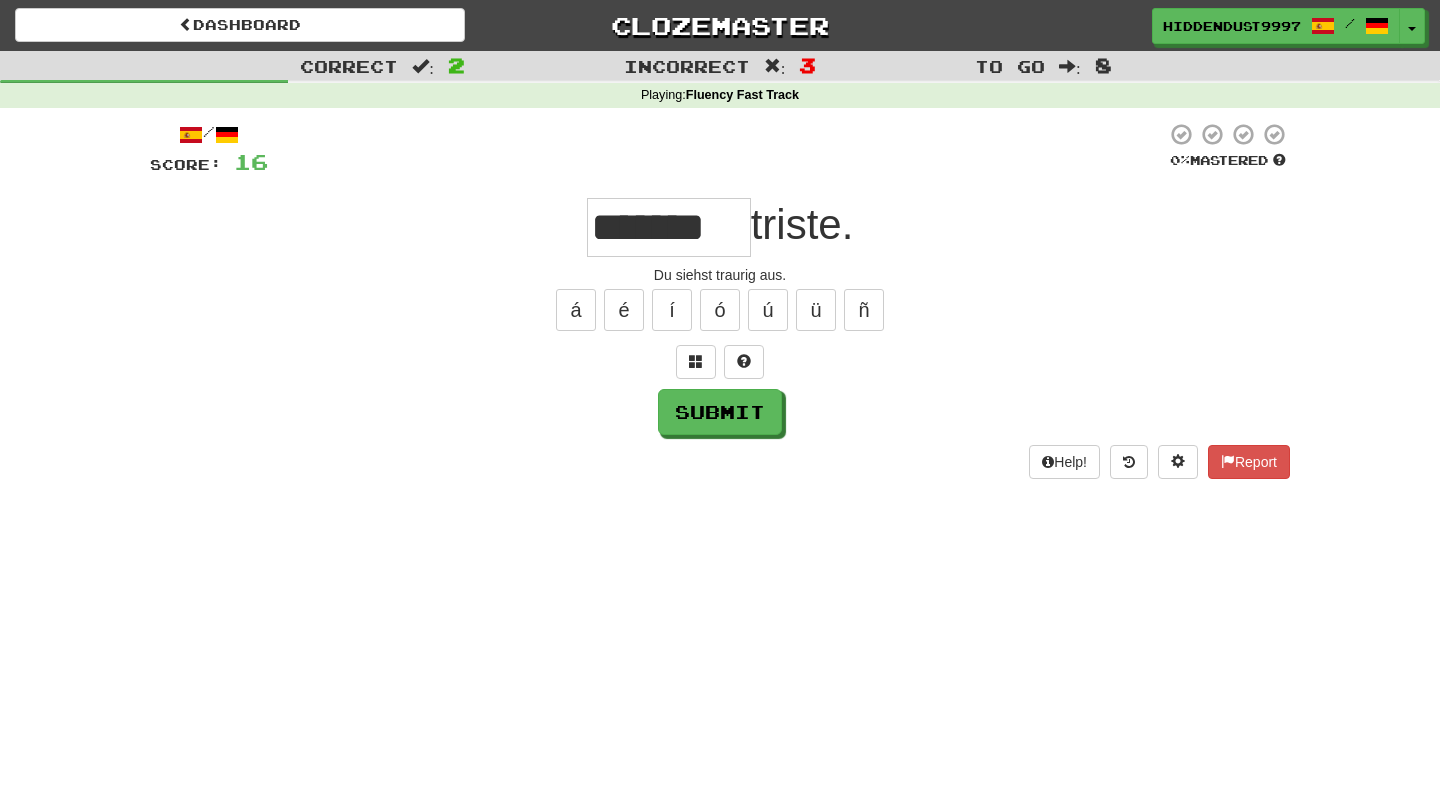 type on "*******" 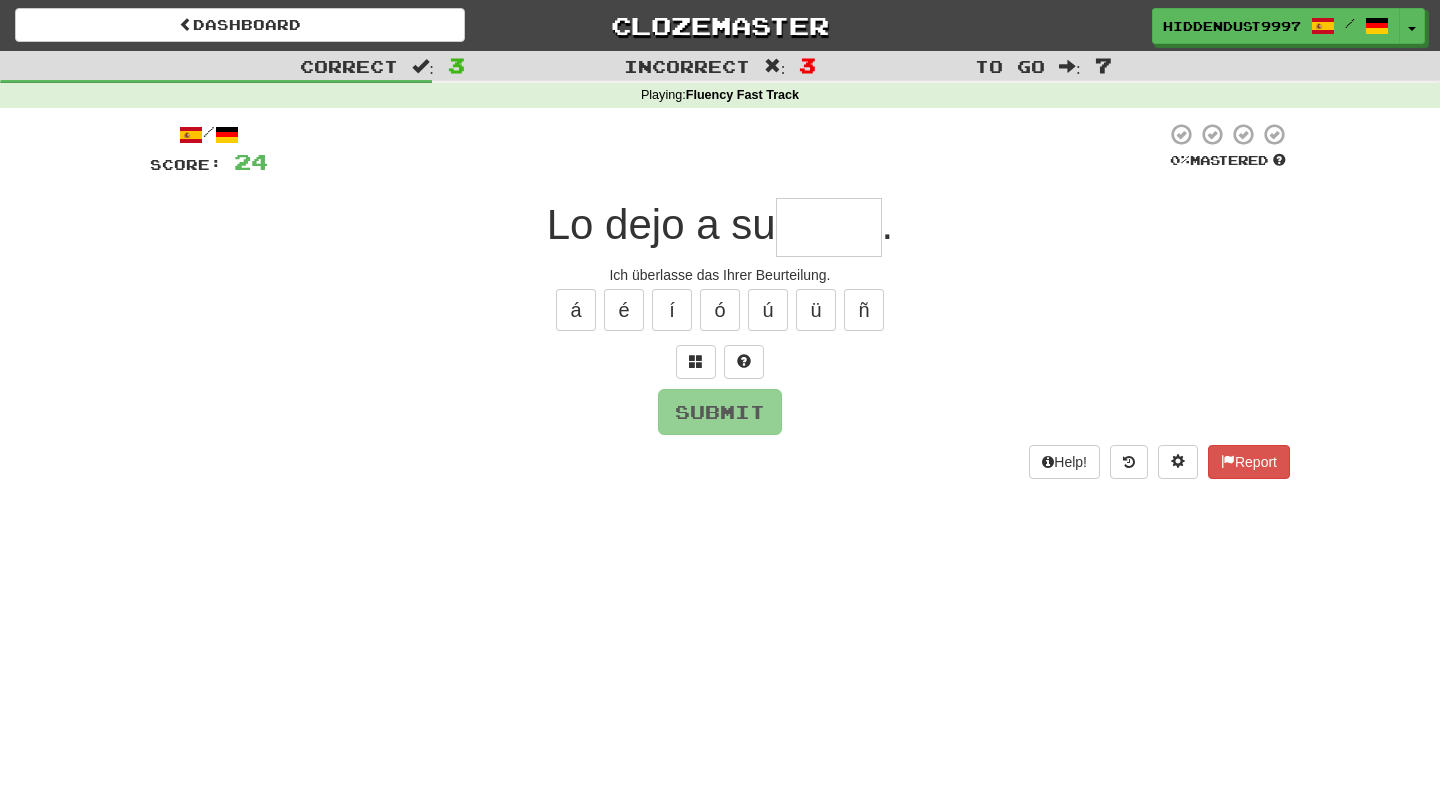 type on "******" 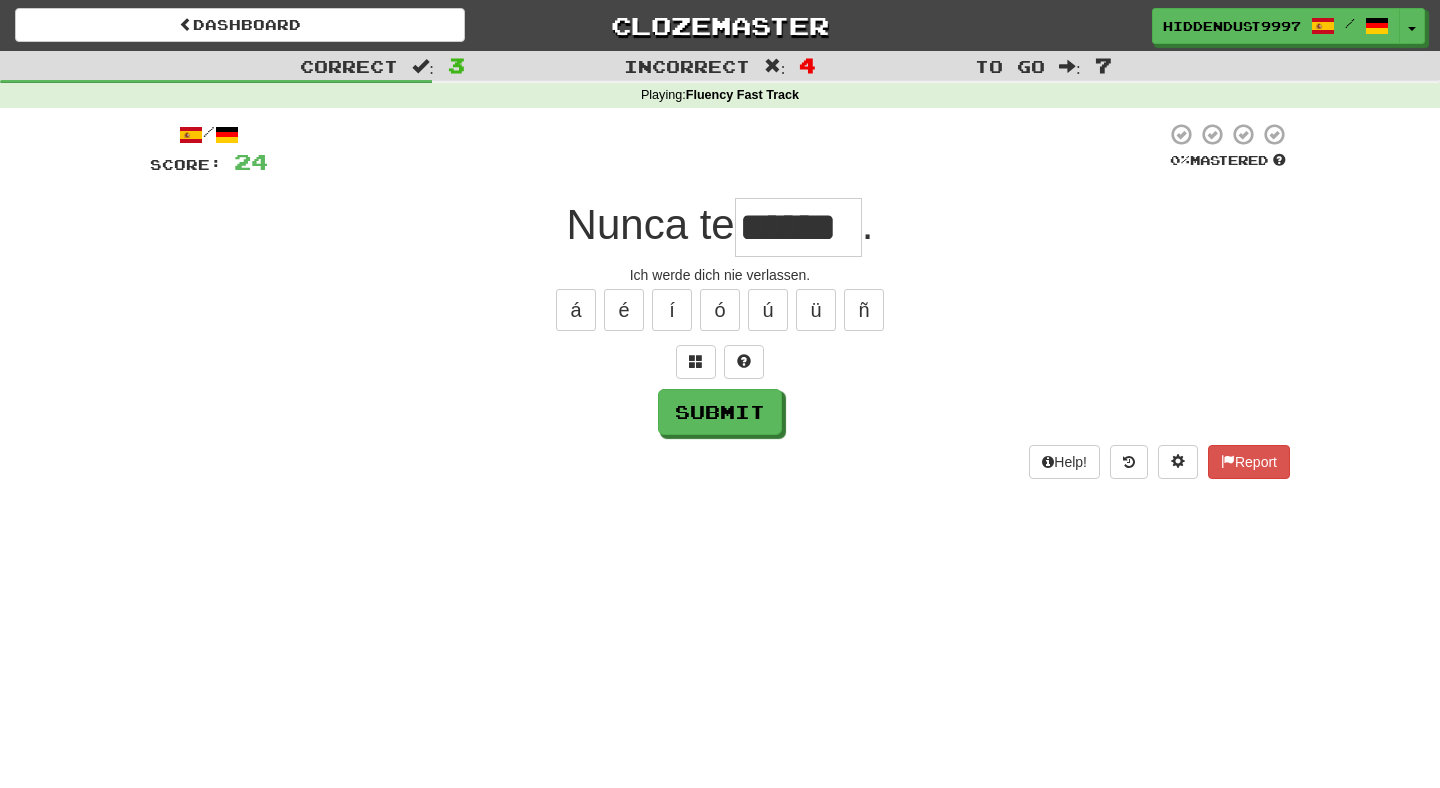type on "******" 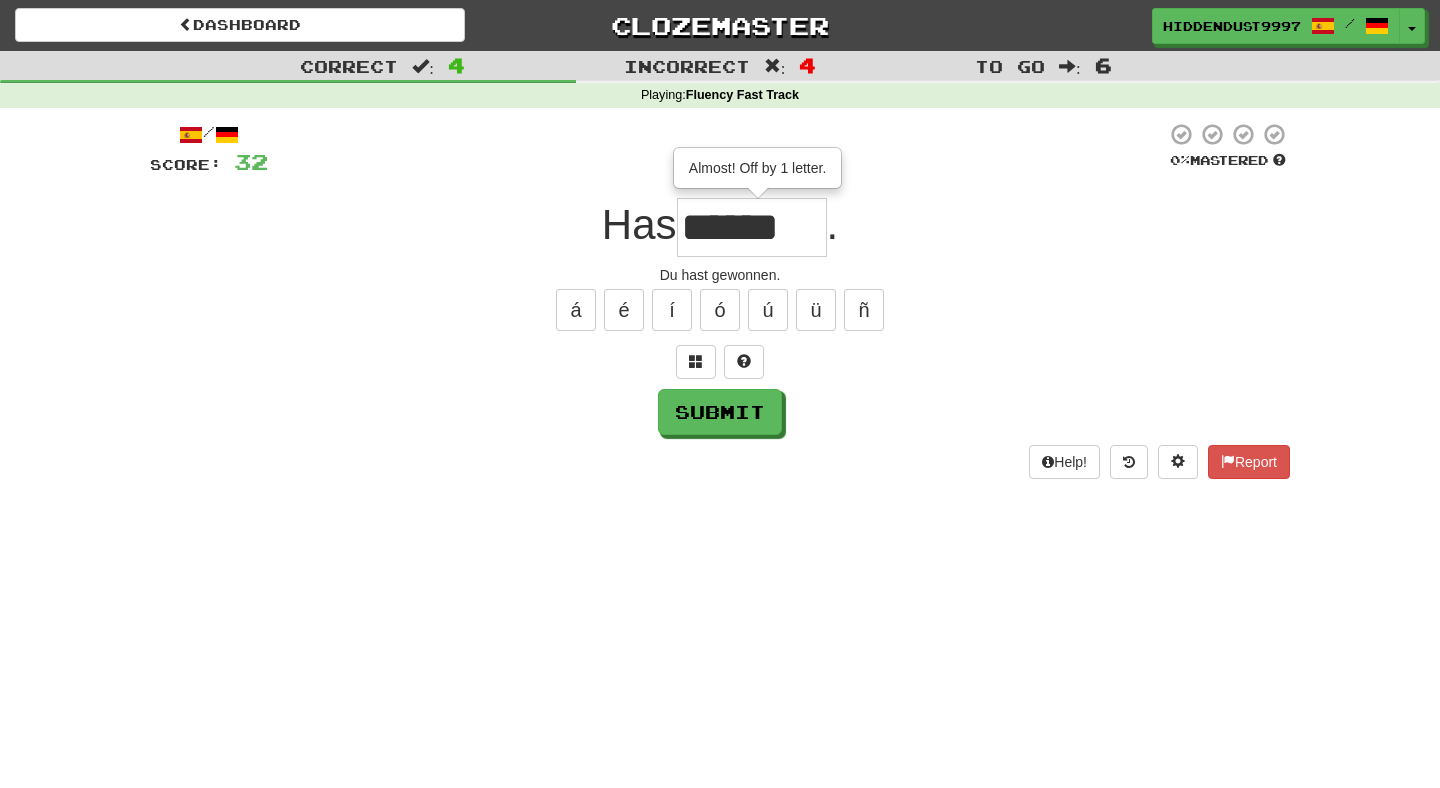 type on "******" 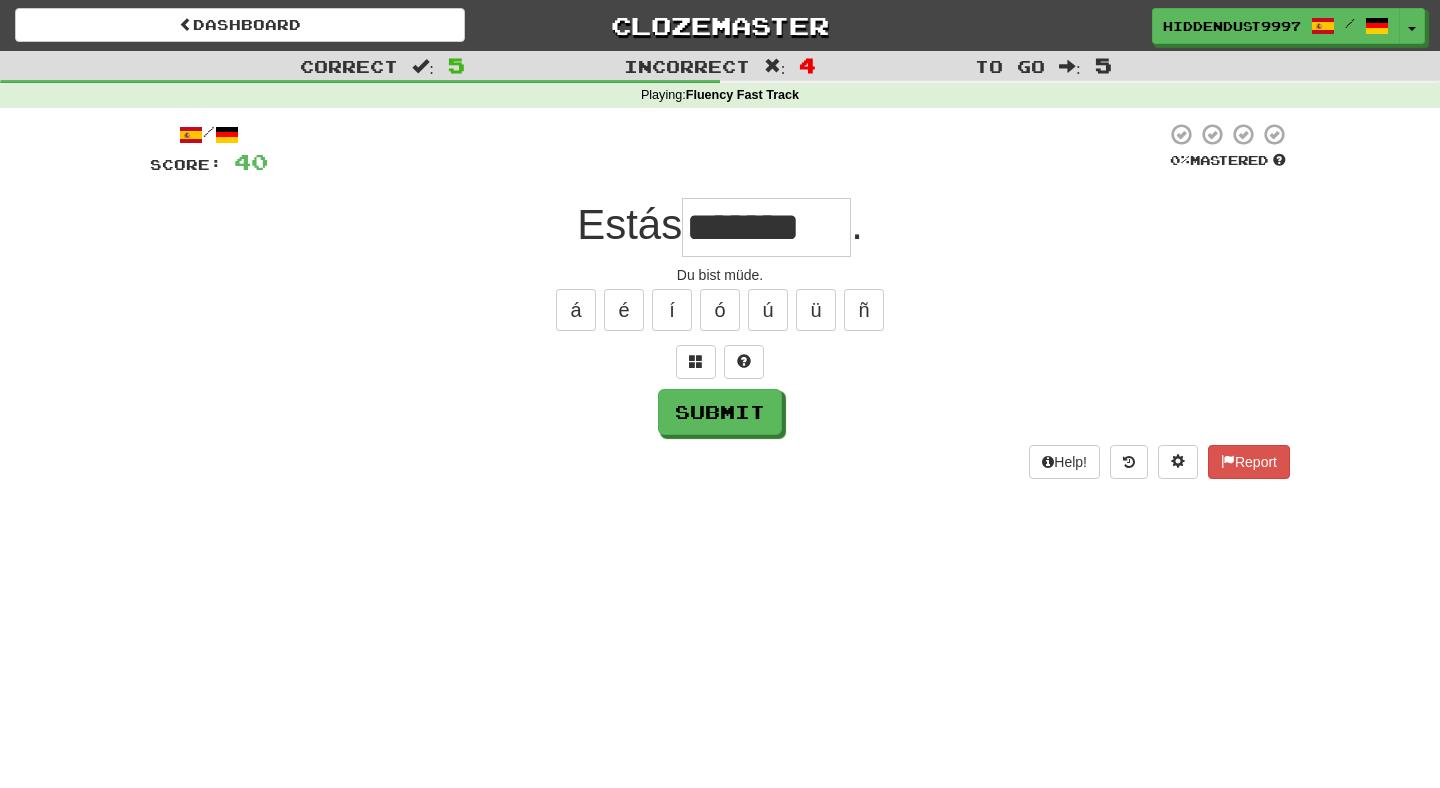type on "*******" 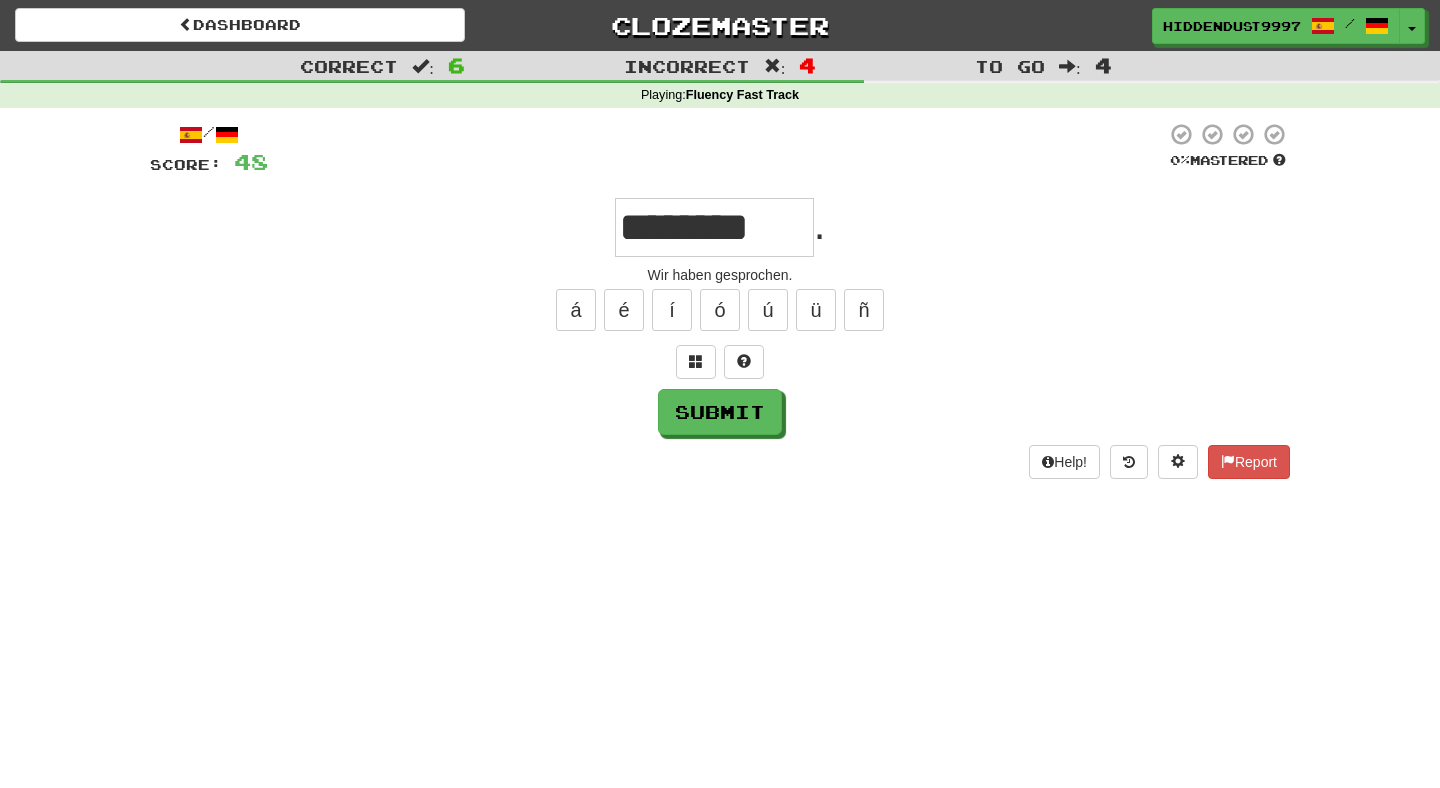 type on "********" 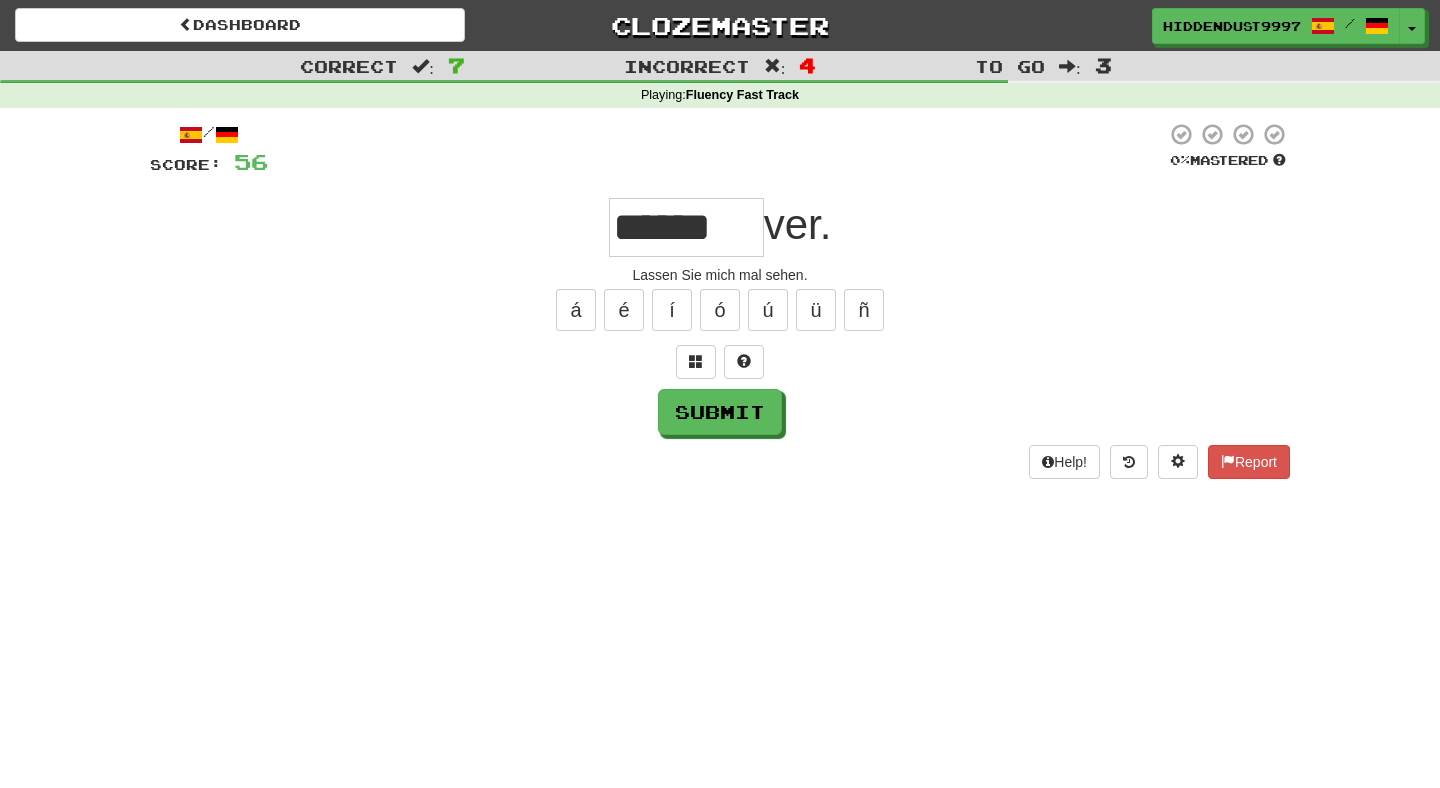 type on "******" 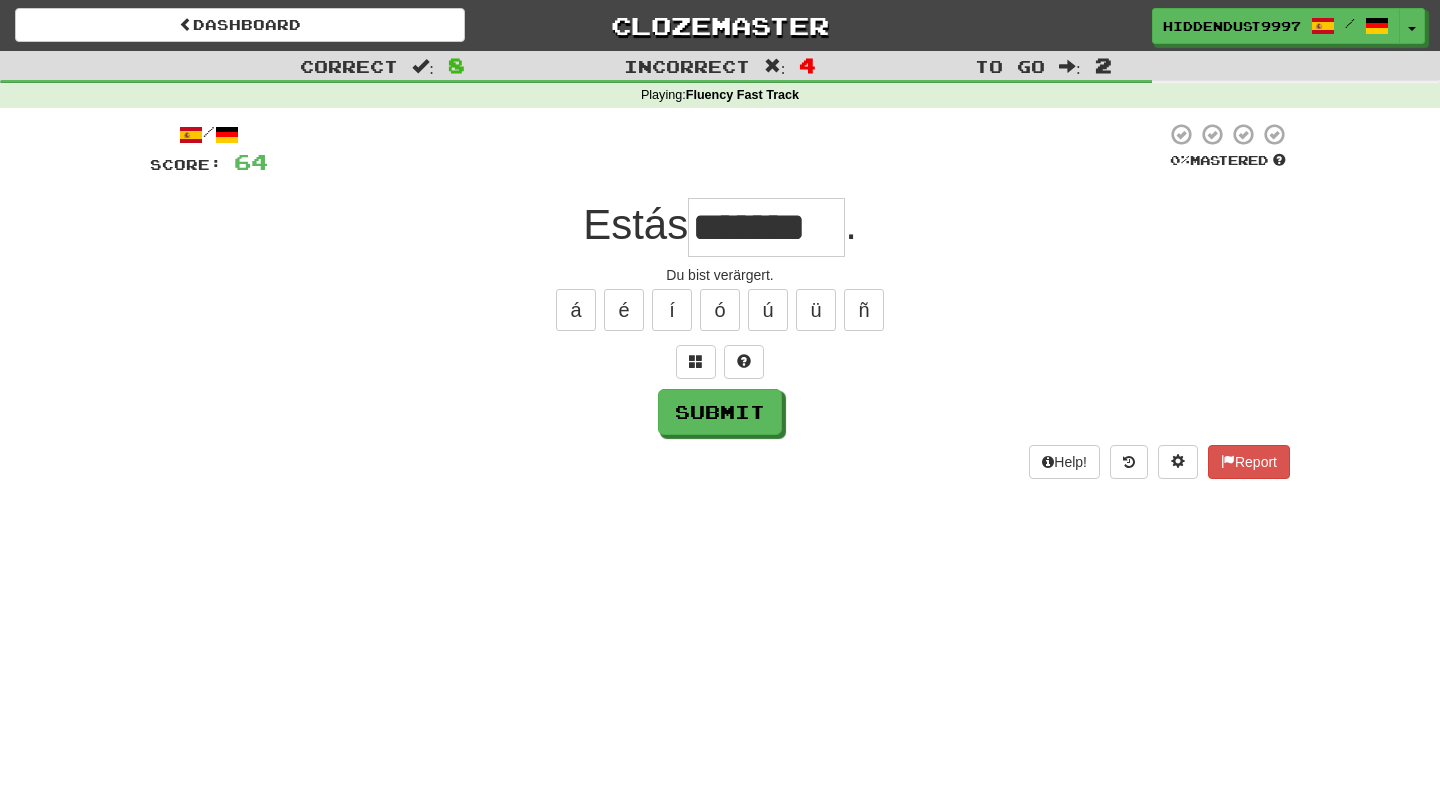 type on "*******" 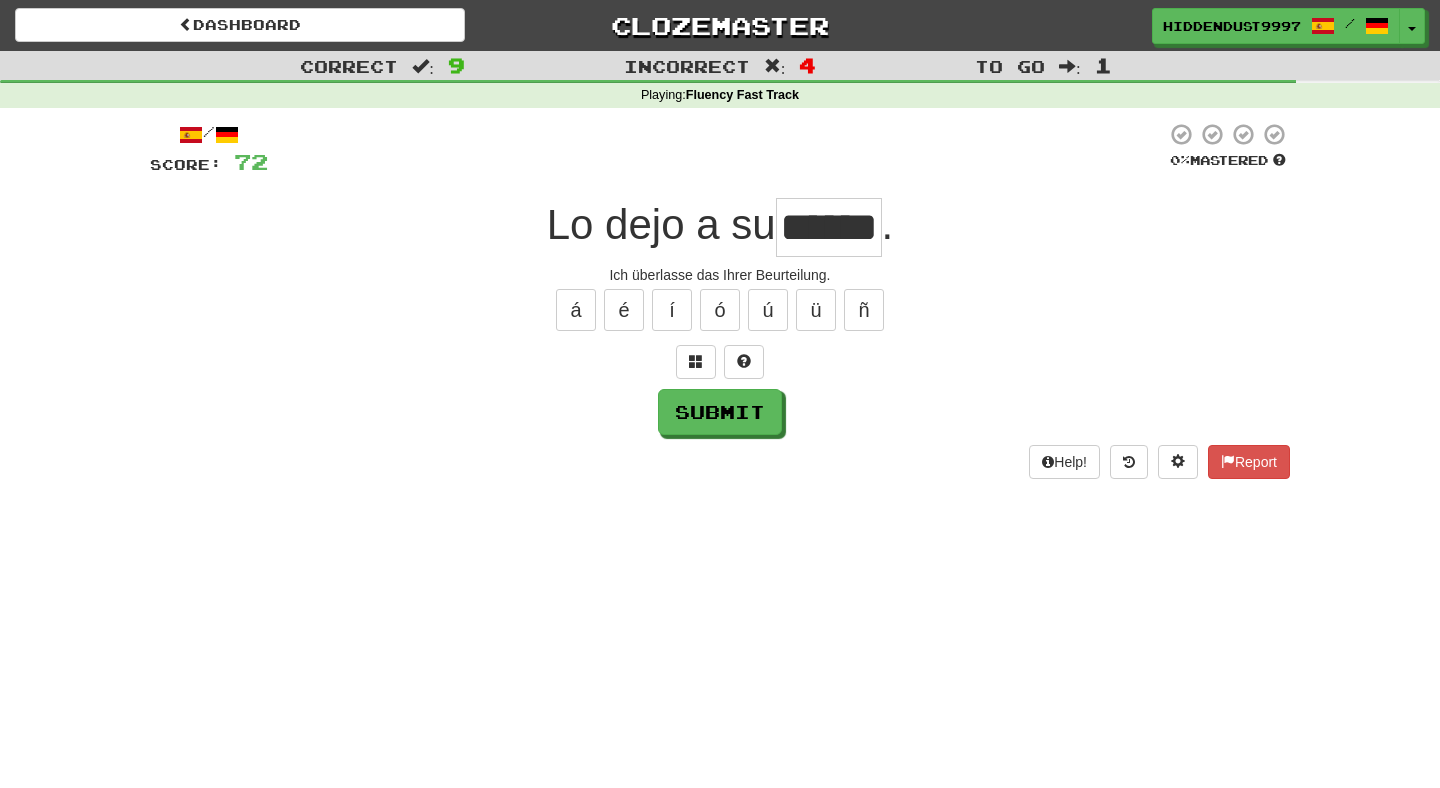 type on "******" 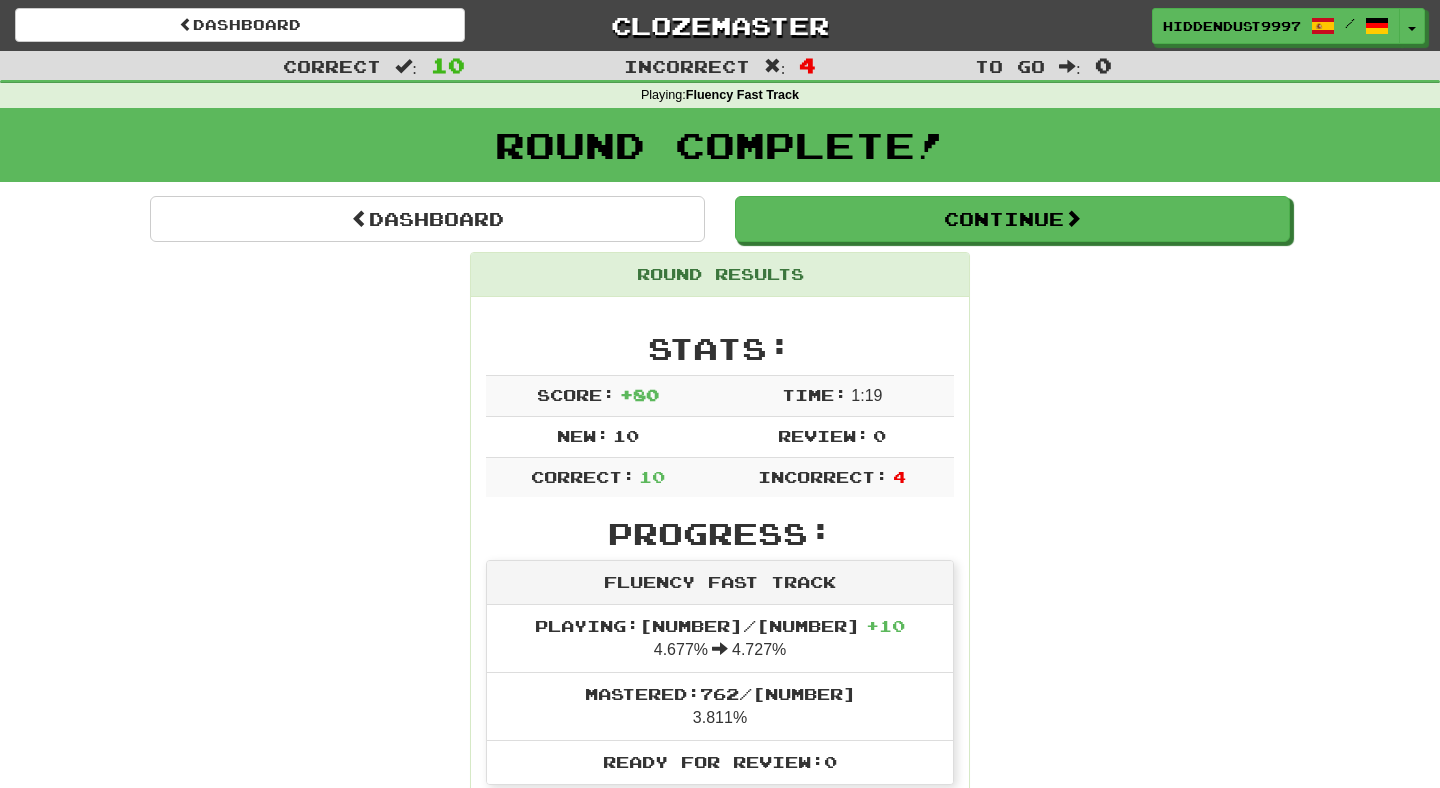 click on "Dashboard Continue Round Results Stats: Score: + 80 Time: 1 : 19 New: 10 Review: 0 Correct: 10 Incorrect: 4 Progress: Fluency Fast Track Playing: [NUMBER] / [NUMBER] + 10 4.677% 4.727% Mastered: 762 / [NUMBER] 3.811% Ready for Review: 0 / Level: 93 1.946 points to level 94 - keep going! Ranked: 7 th this week ( 400 points to 6 th ) Sentences: Report Come esto. Iss das. Report Hablamos . Wir haben gesprochen. Report Déjeme ver. Lassen Sie mich mal sehen. Report Estás molesta . Du bist verärgert. Report Él no sabe contar . Er kann nicht zählen. Report Pareces triste. Du siehst traurig aus. Report Lo dejo a su juicio . Ich überlasse das Ihrer Beurteilung. Report Nunca te dejaré . Ich werde dich nie verlassen. Report Has ganado . Du hast gewonnen. Report Estás cansado . Du bist müde. Dashboard Continue" at bounding box center (720, 1109) 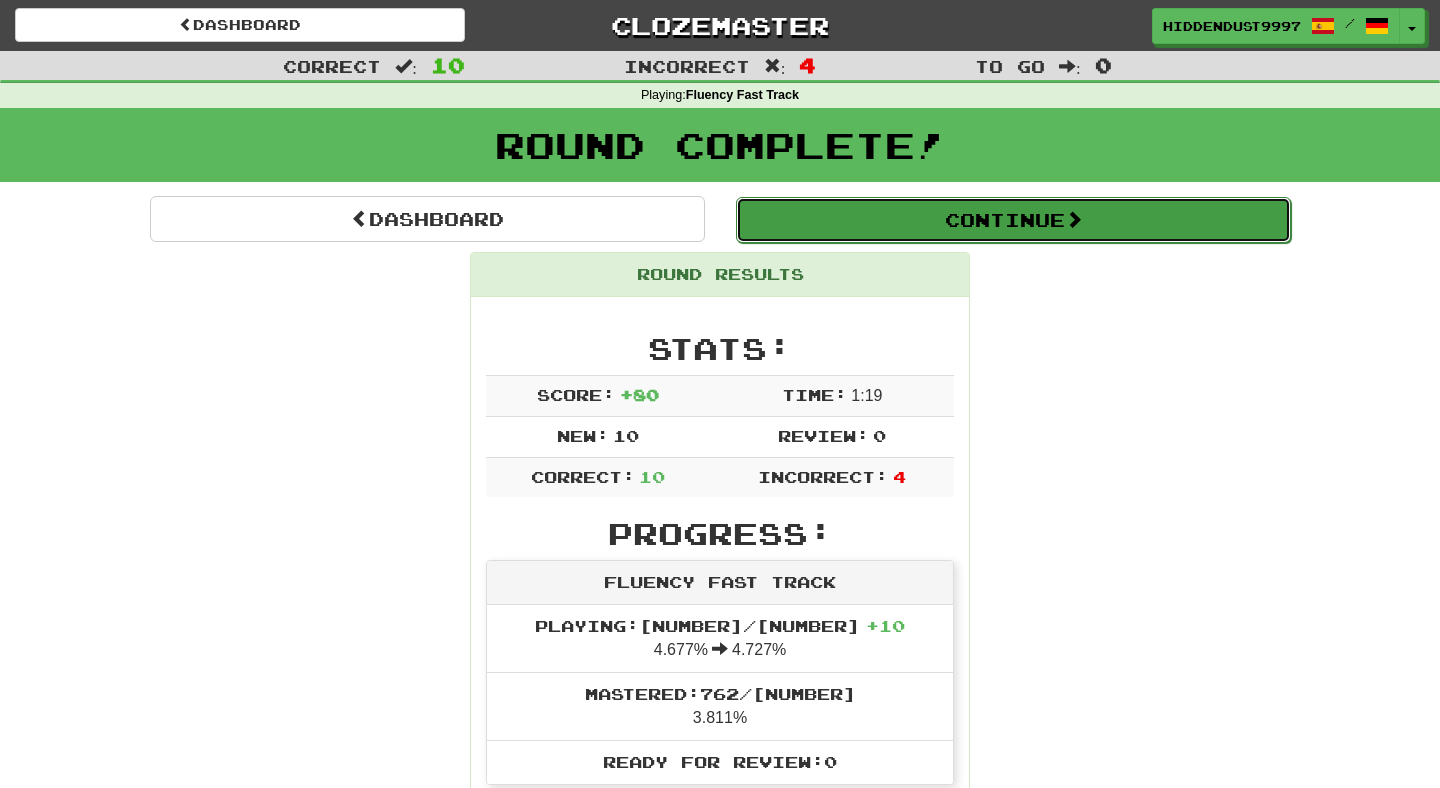 click on "Continue" at bounding box center [1013, 220] 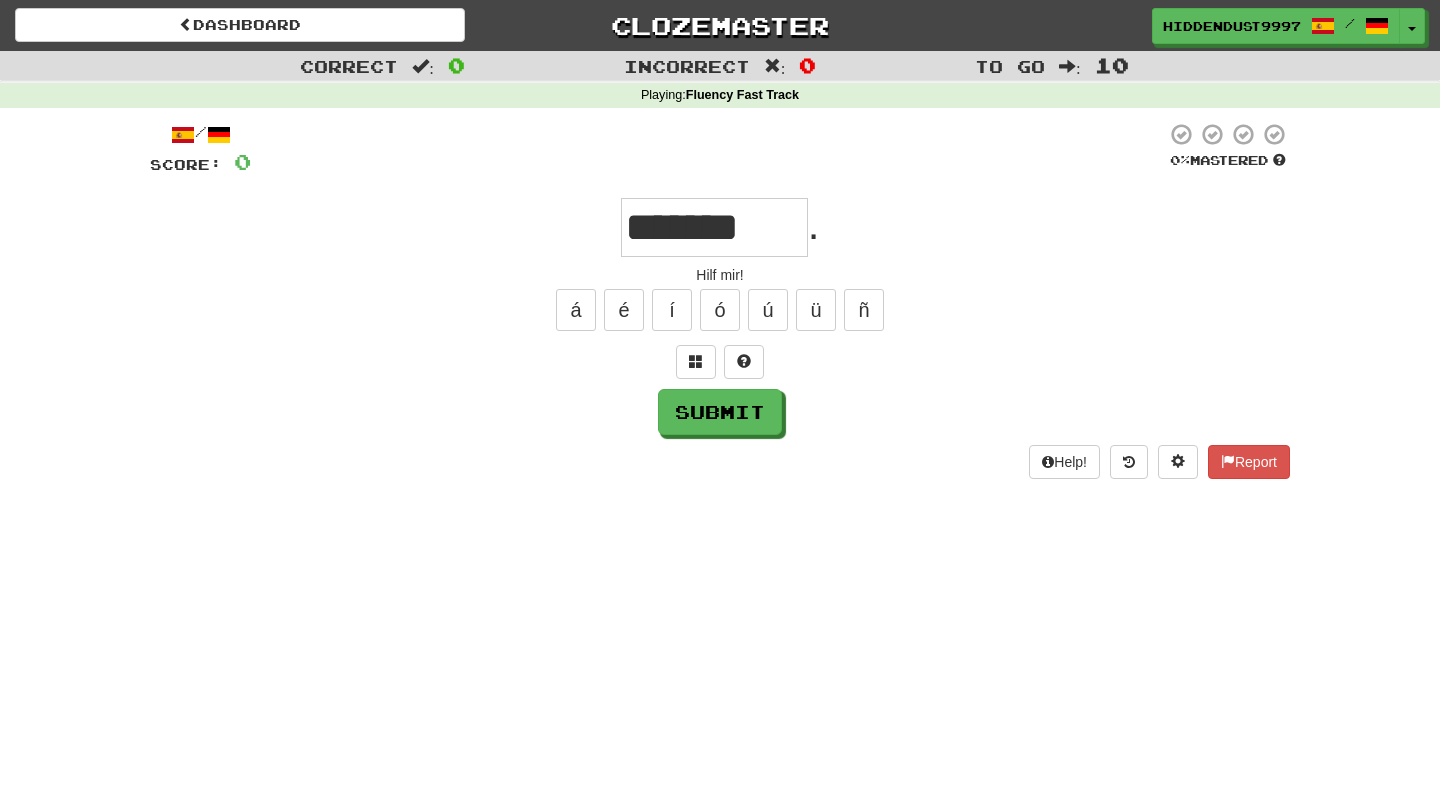type on "*******" 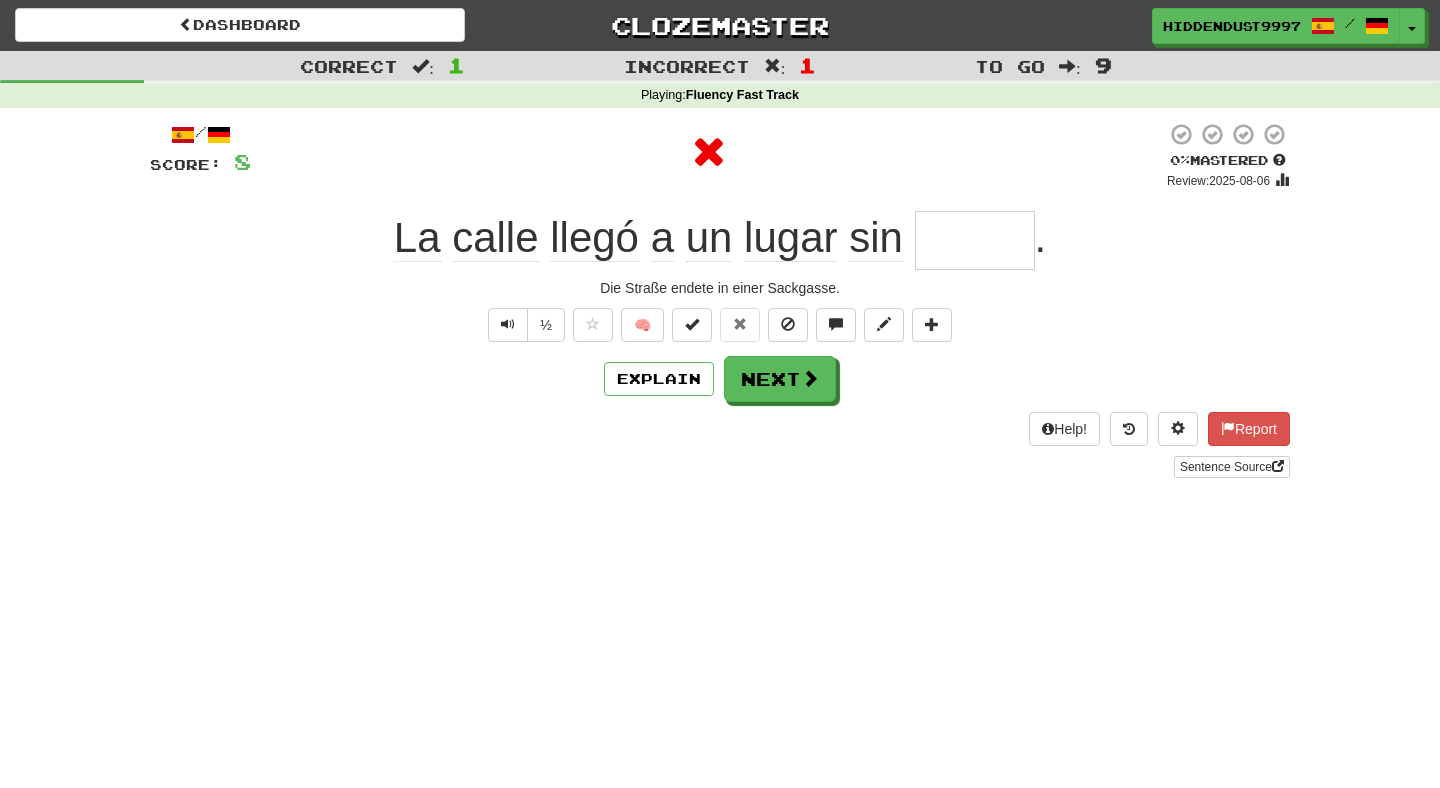 type on "******" 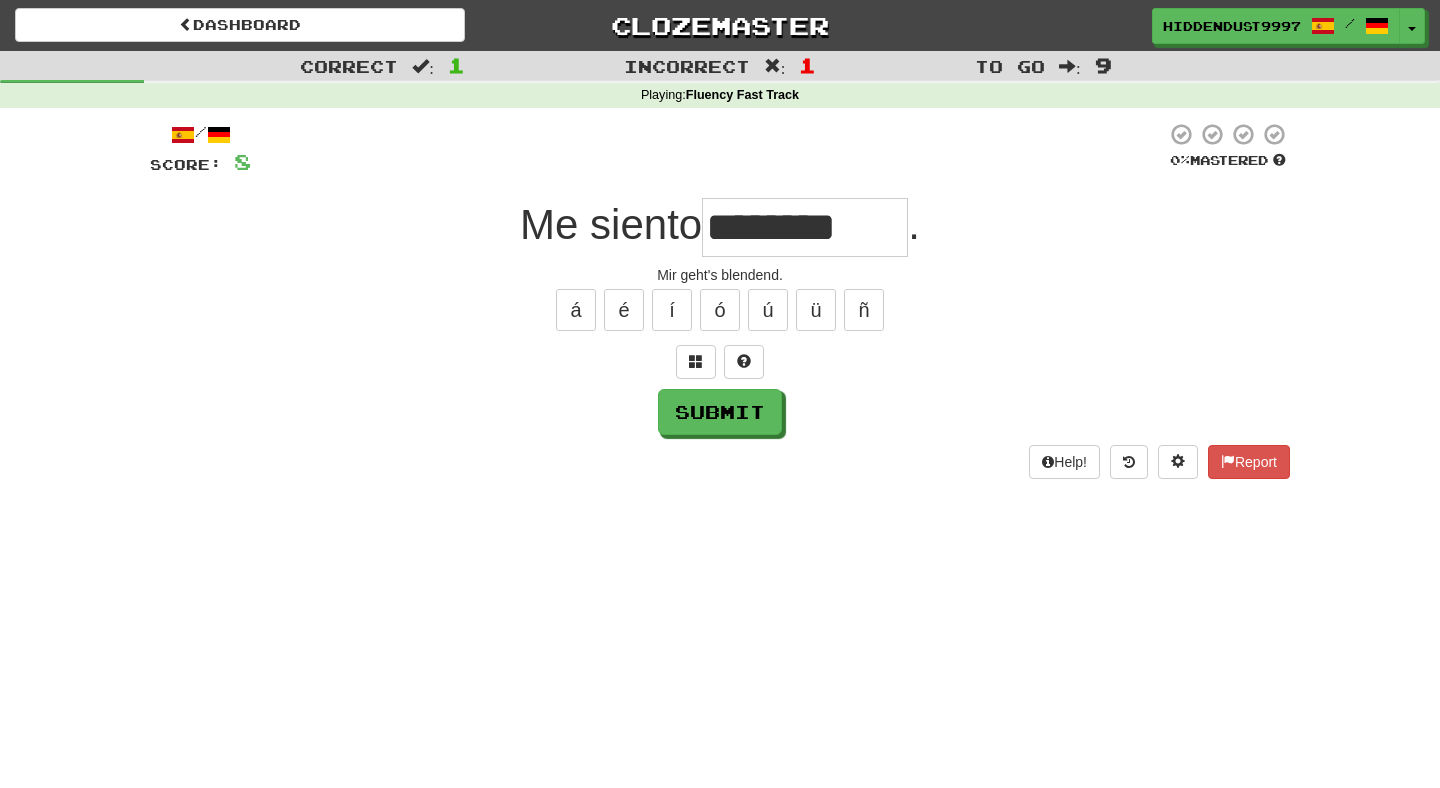 type on "*********" 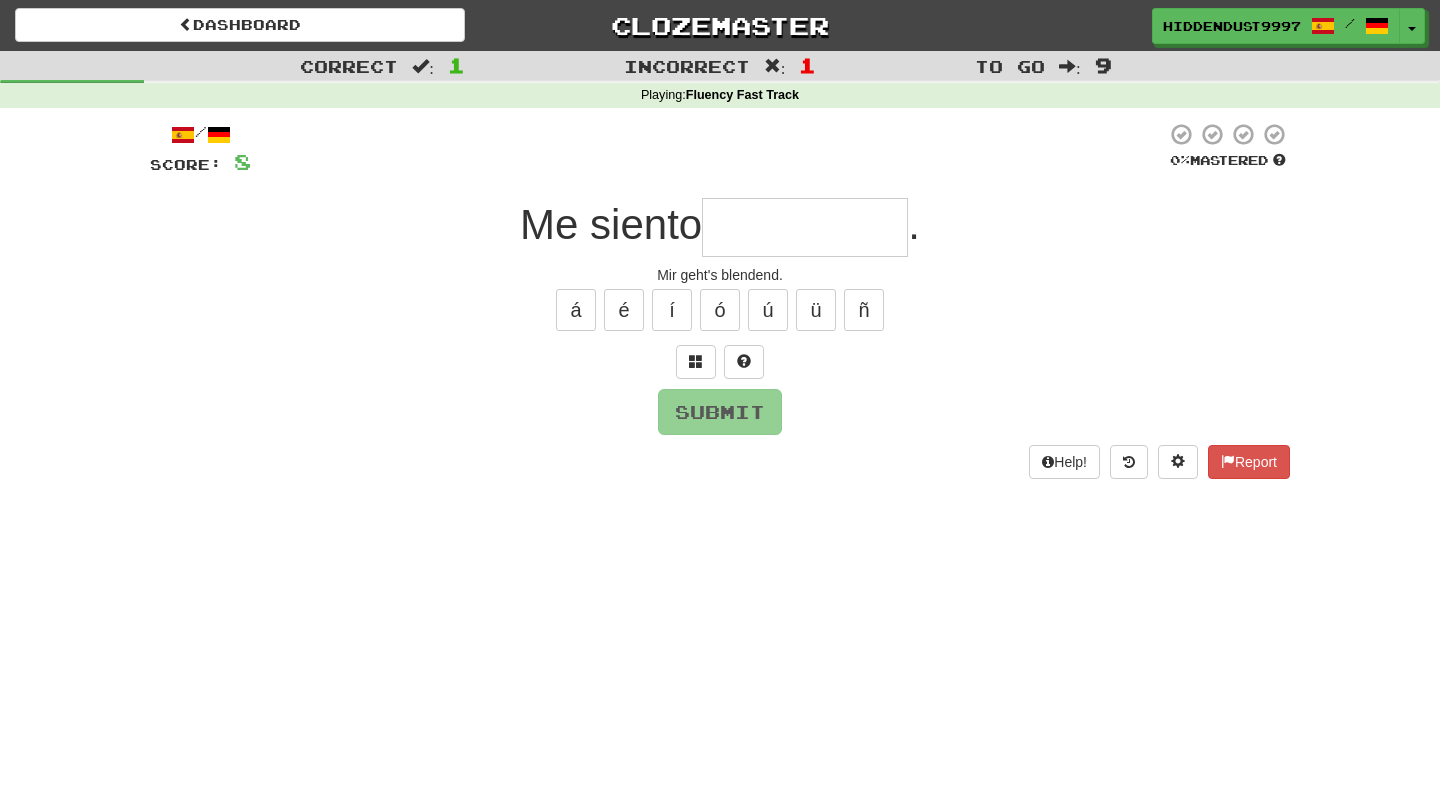 type on "*********" 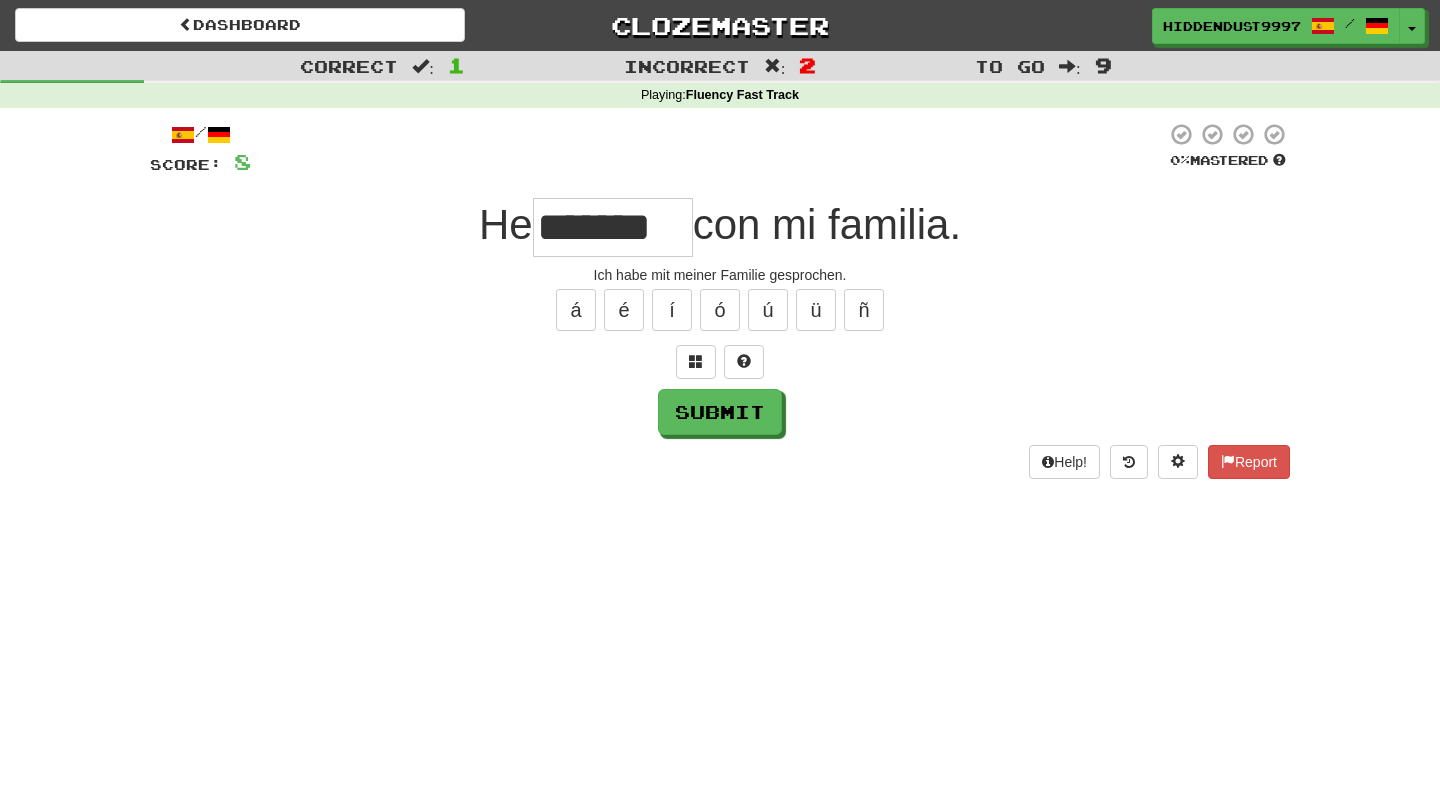 type on "*******" 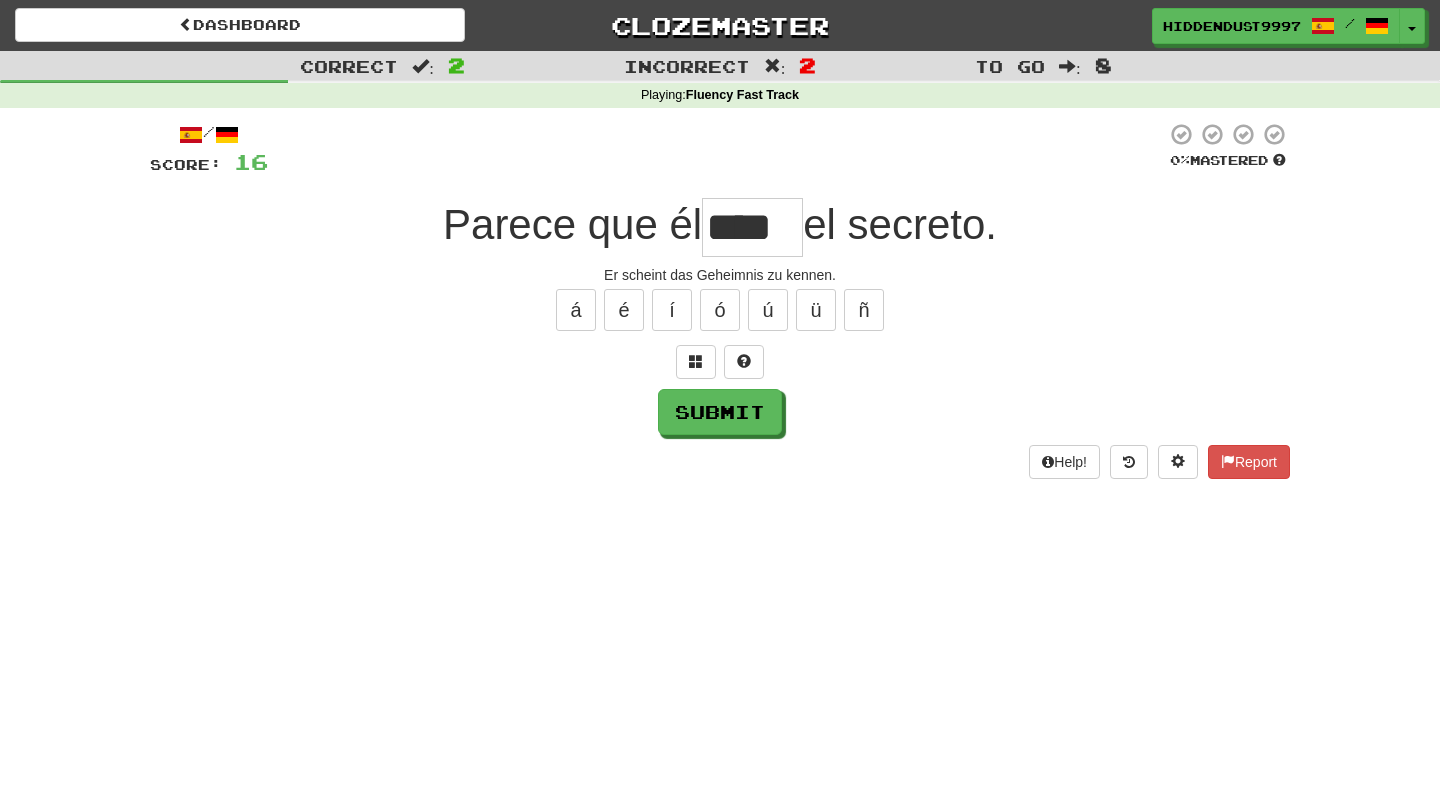 type on "****" 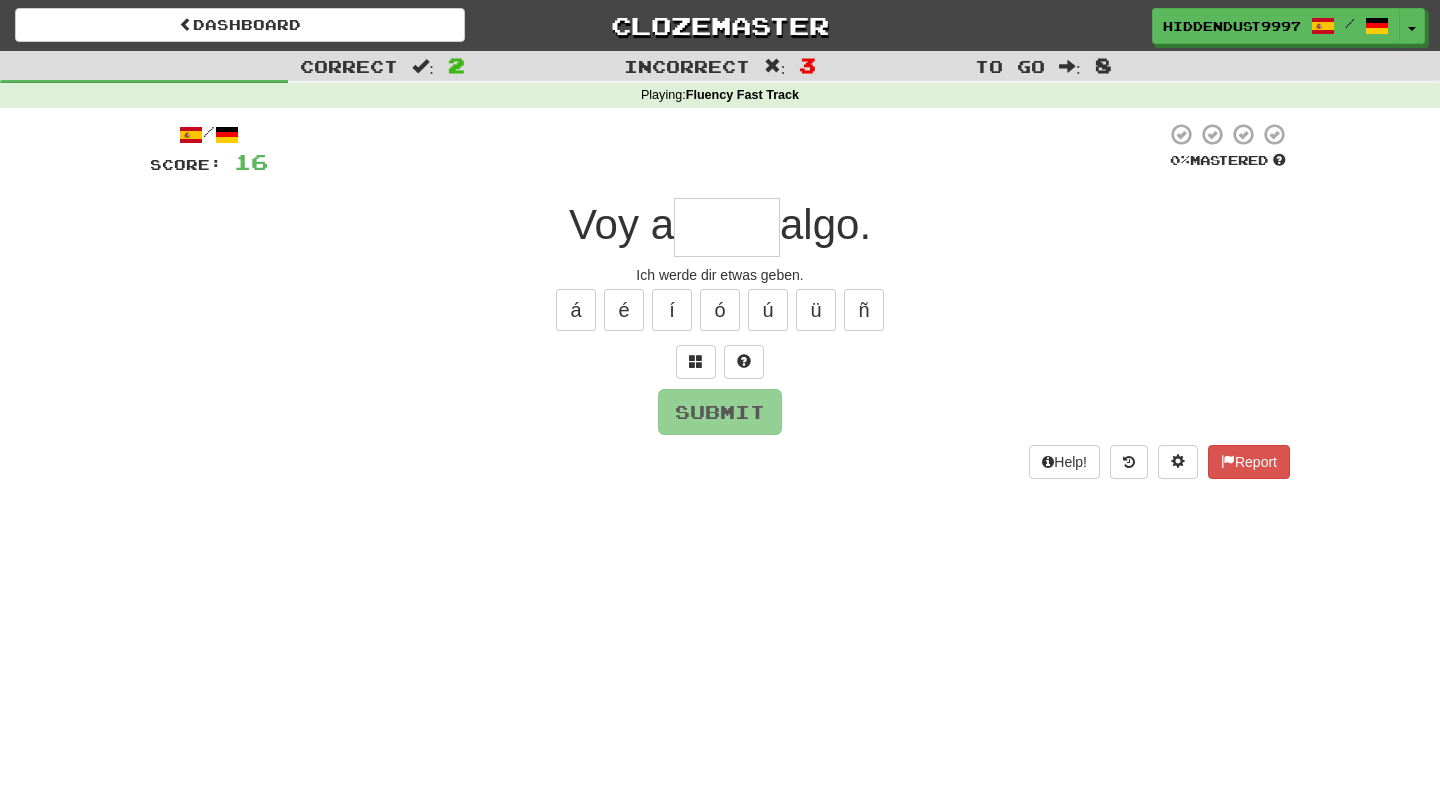 type on "*" 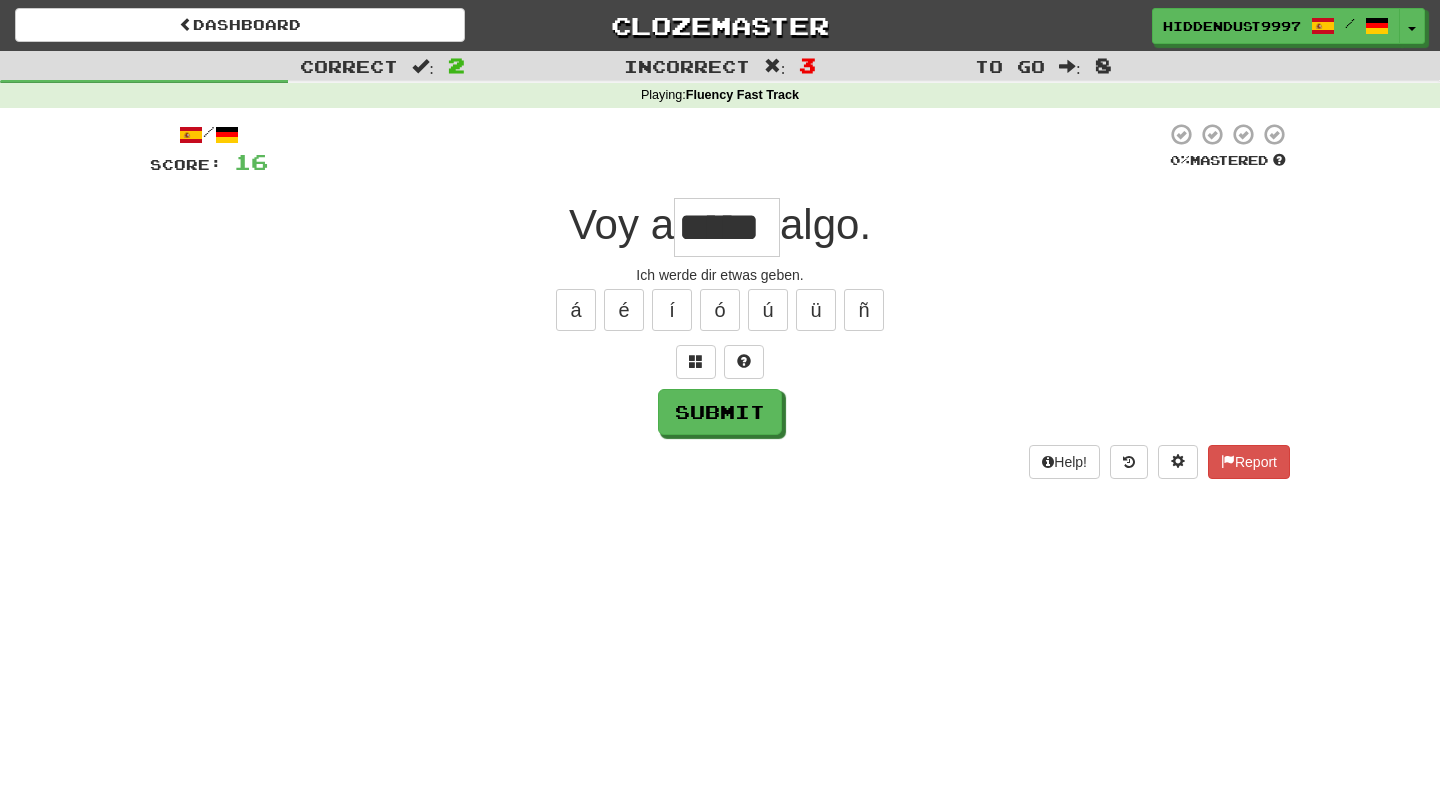 type on "*****" 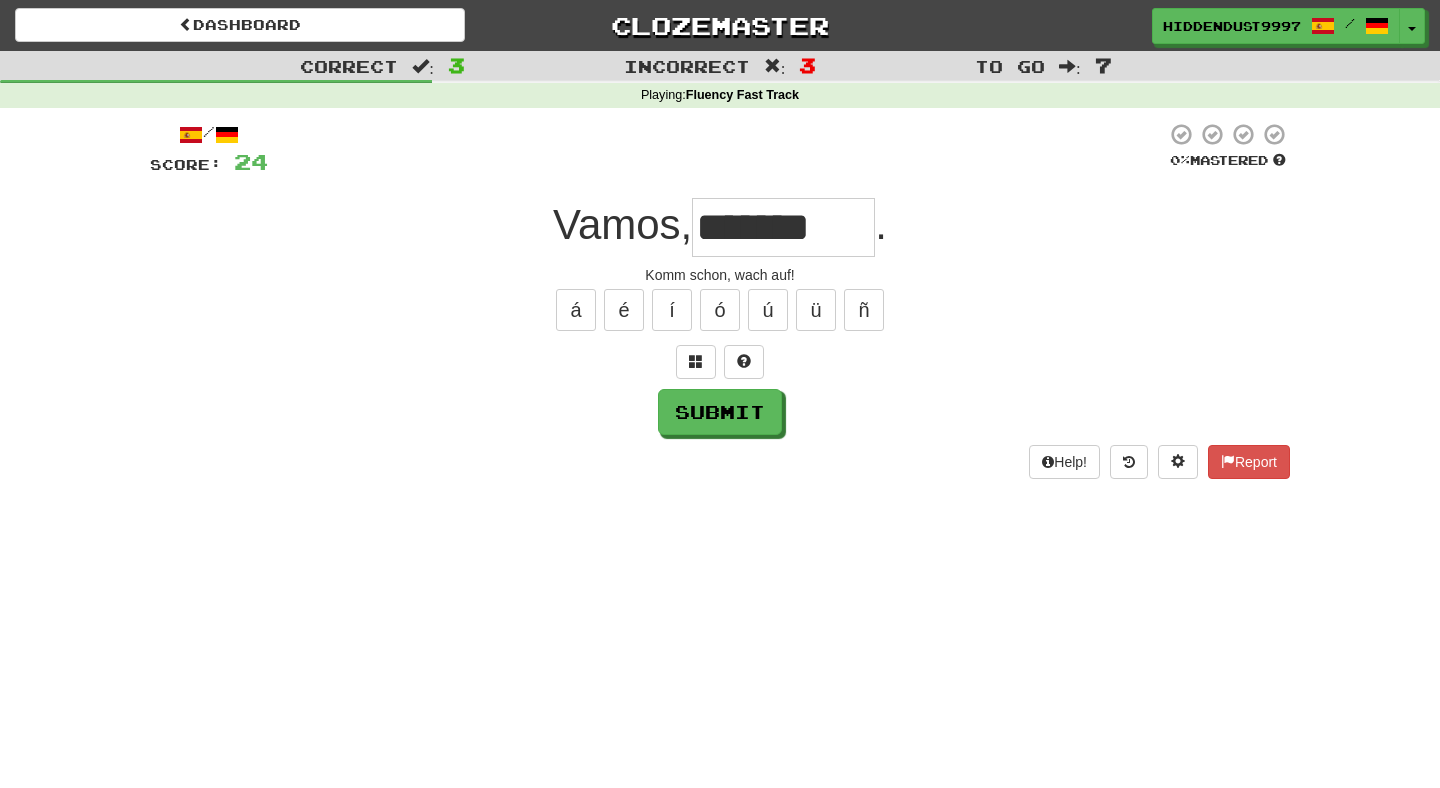 scroll, scrollTop: 0, scrollLeft: 0, axis: both 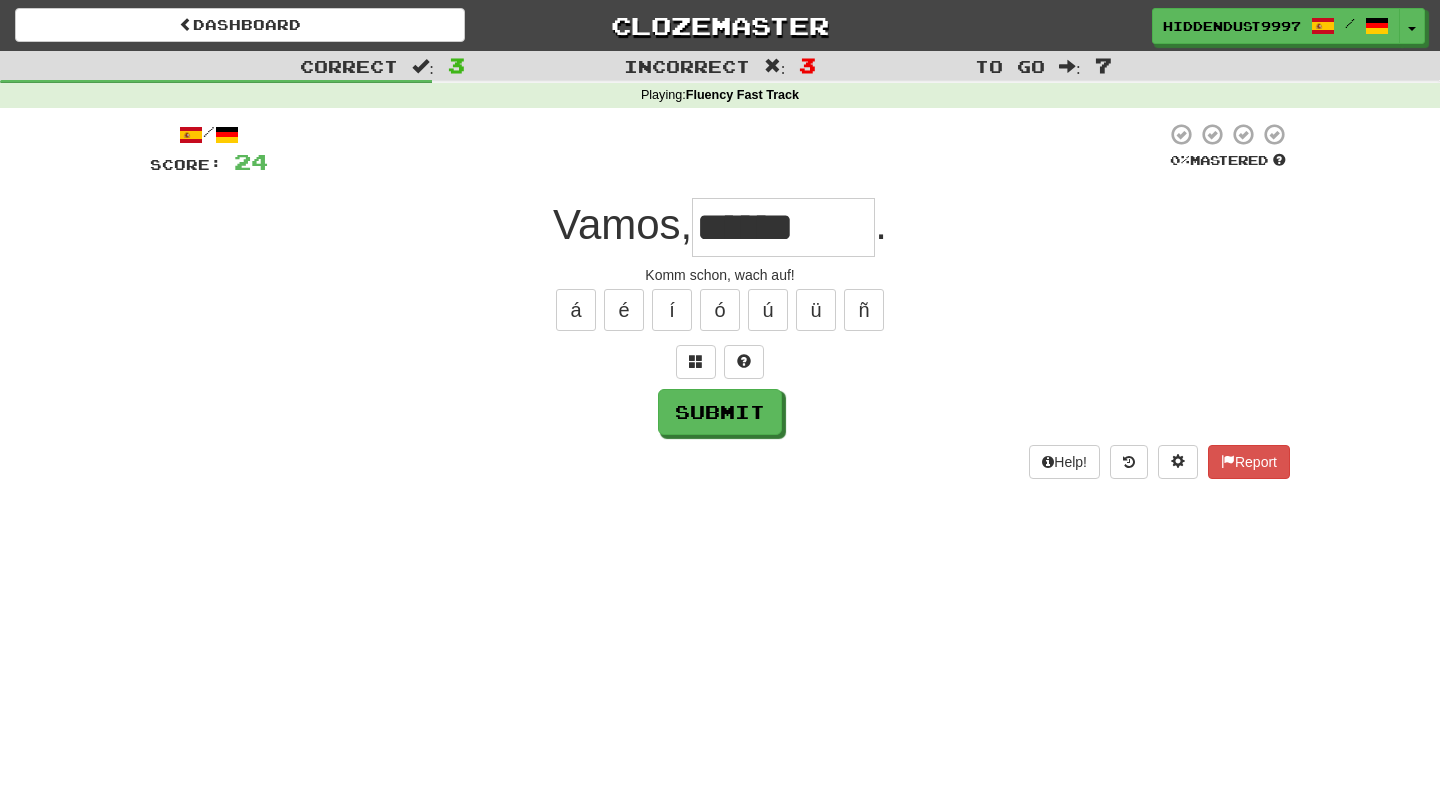 type on "*****" 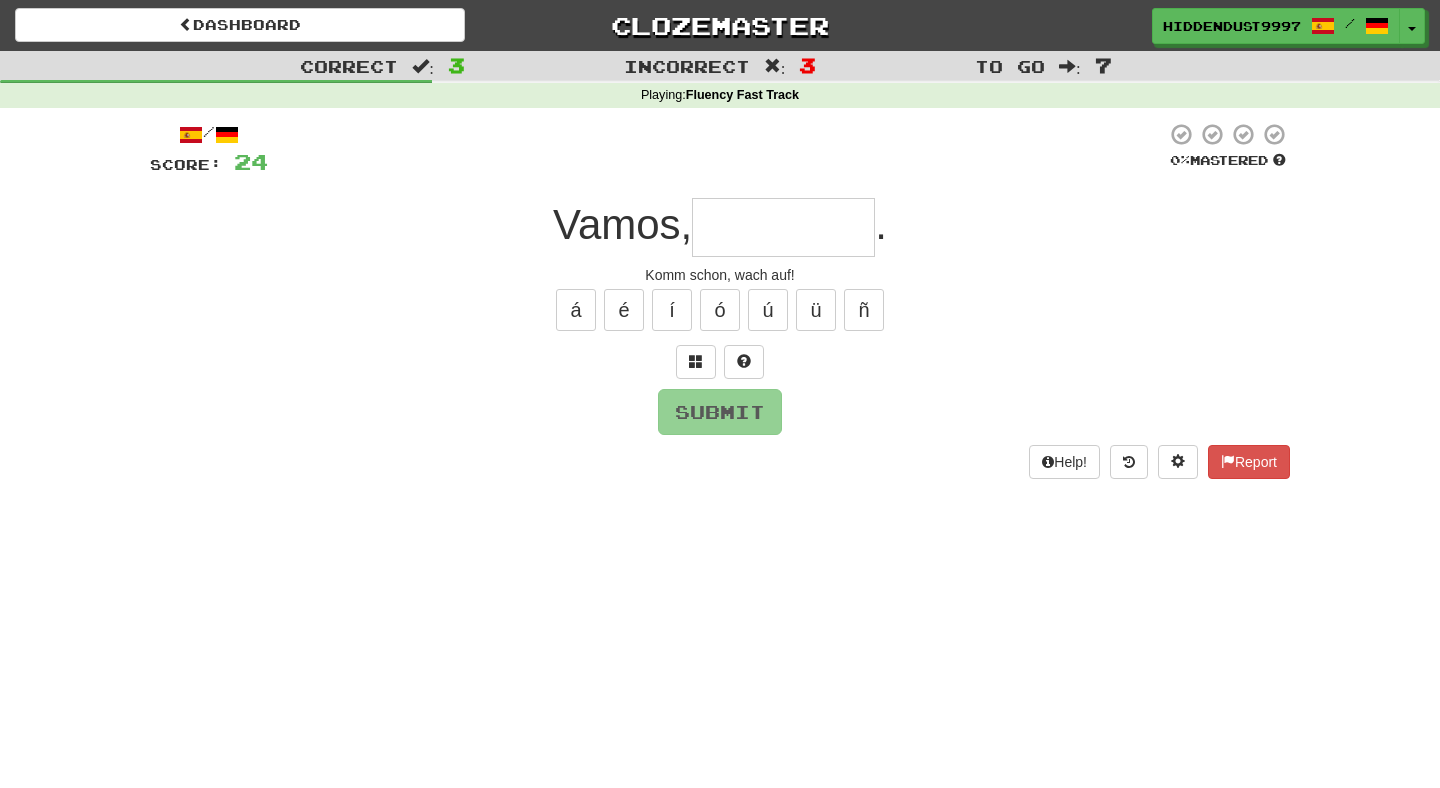type on "*********" 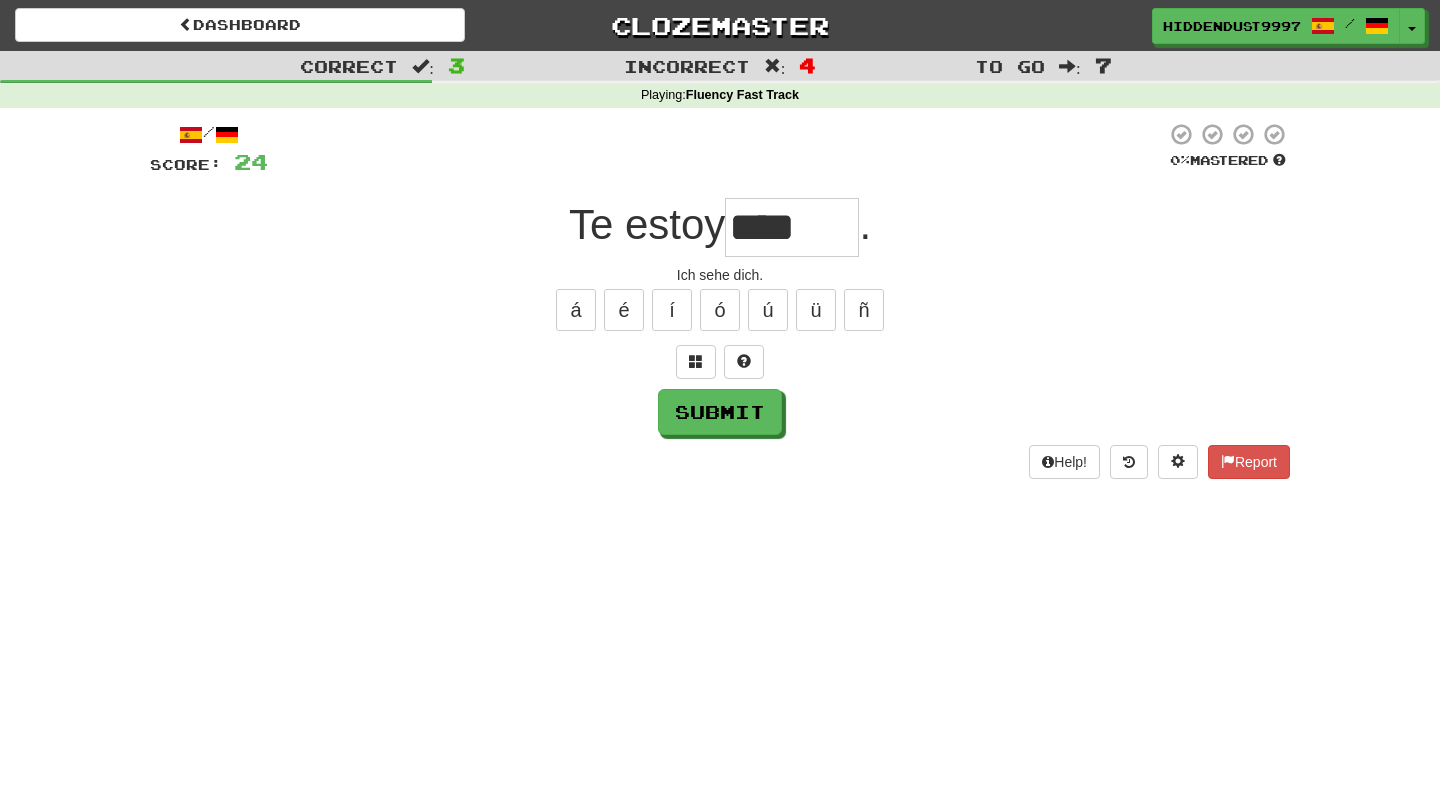 type on "*****" 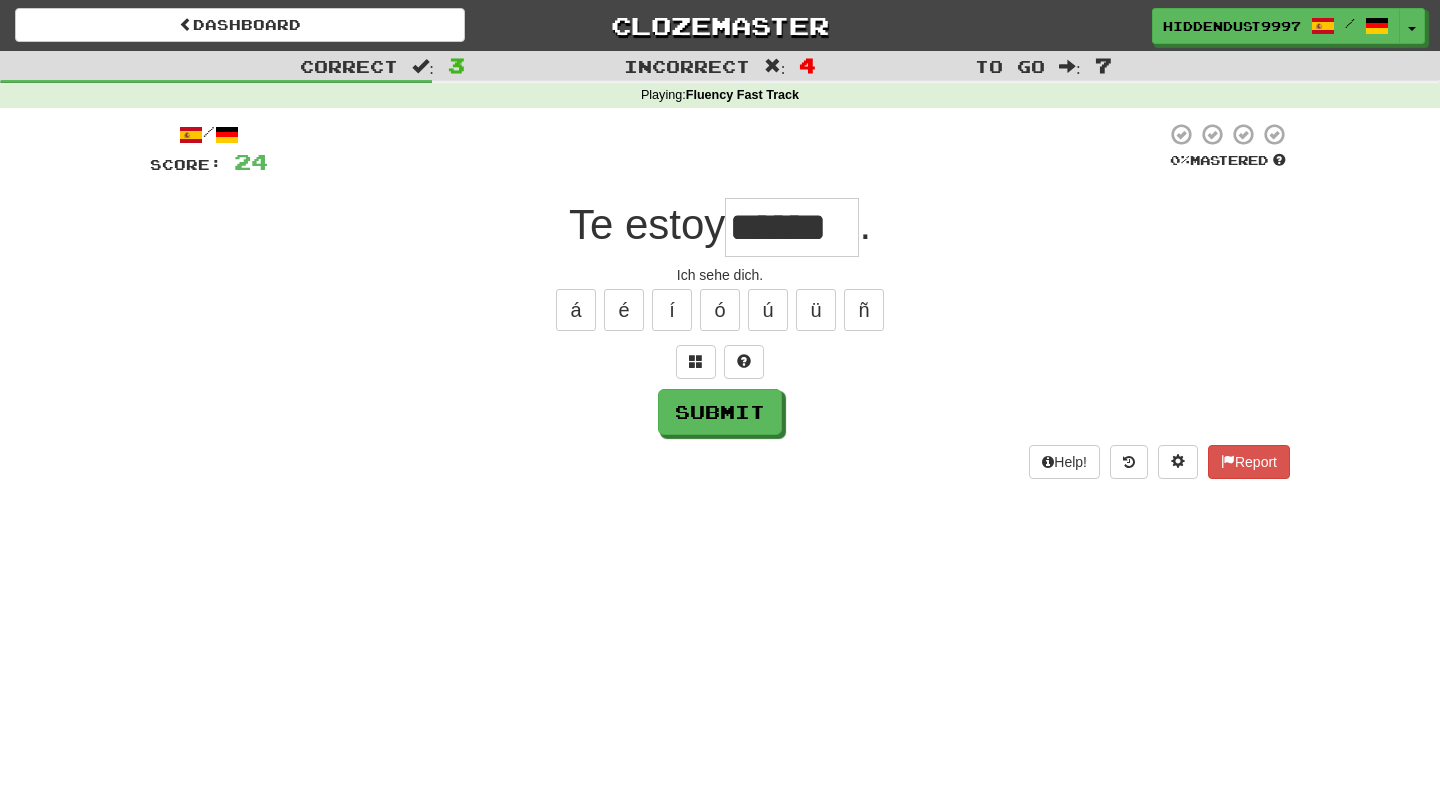 type on "******" 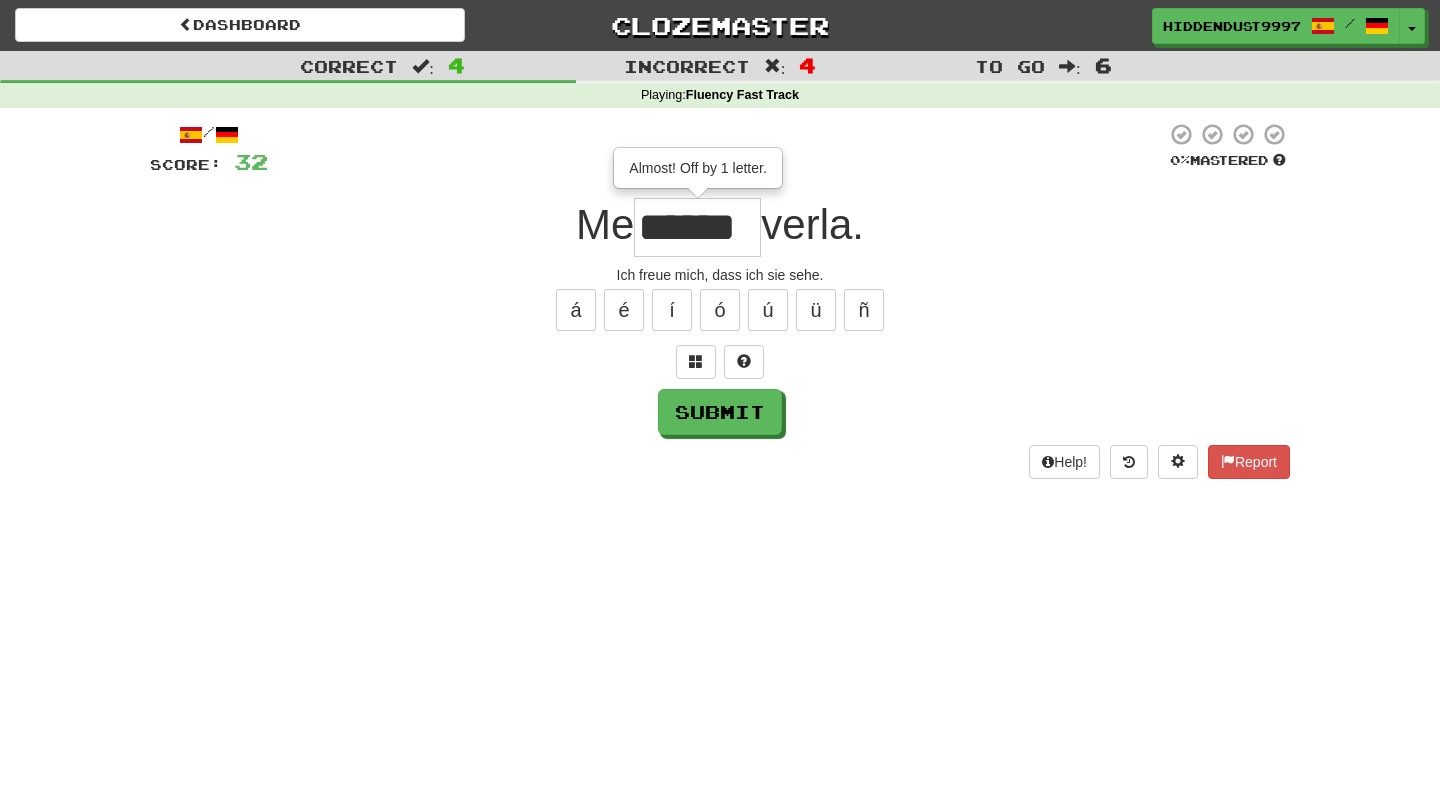 type on "******" 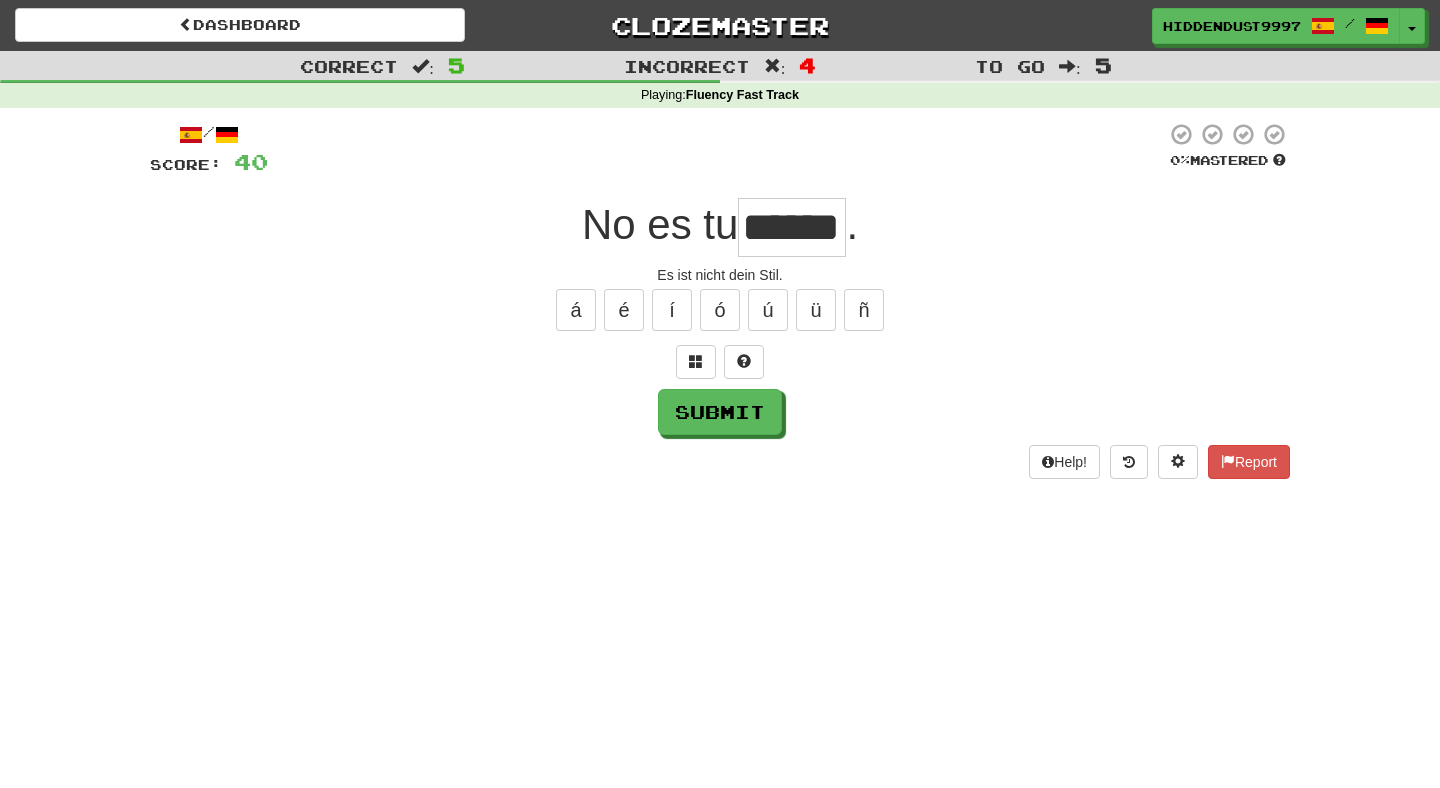 type on "******" 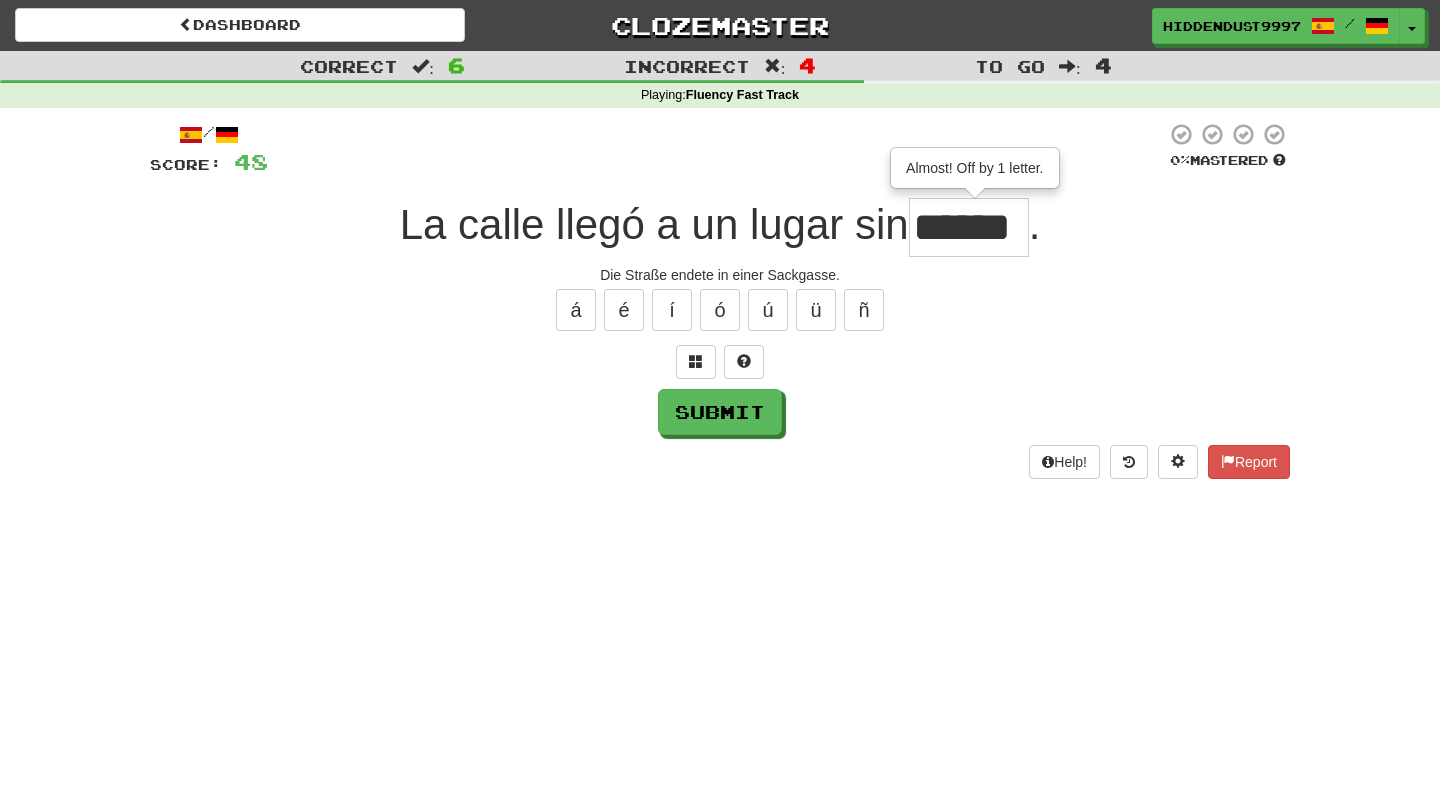 type on "******" 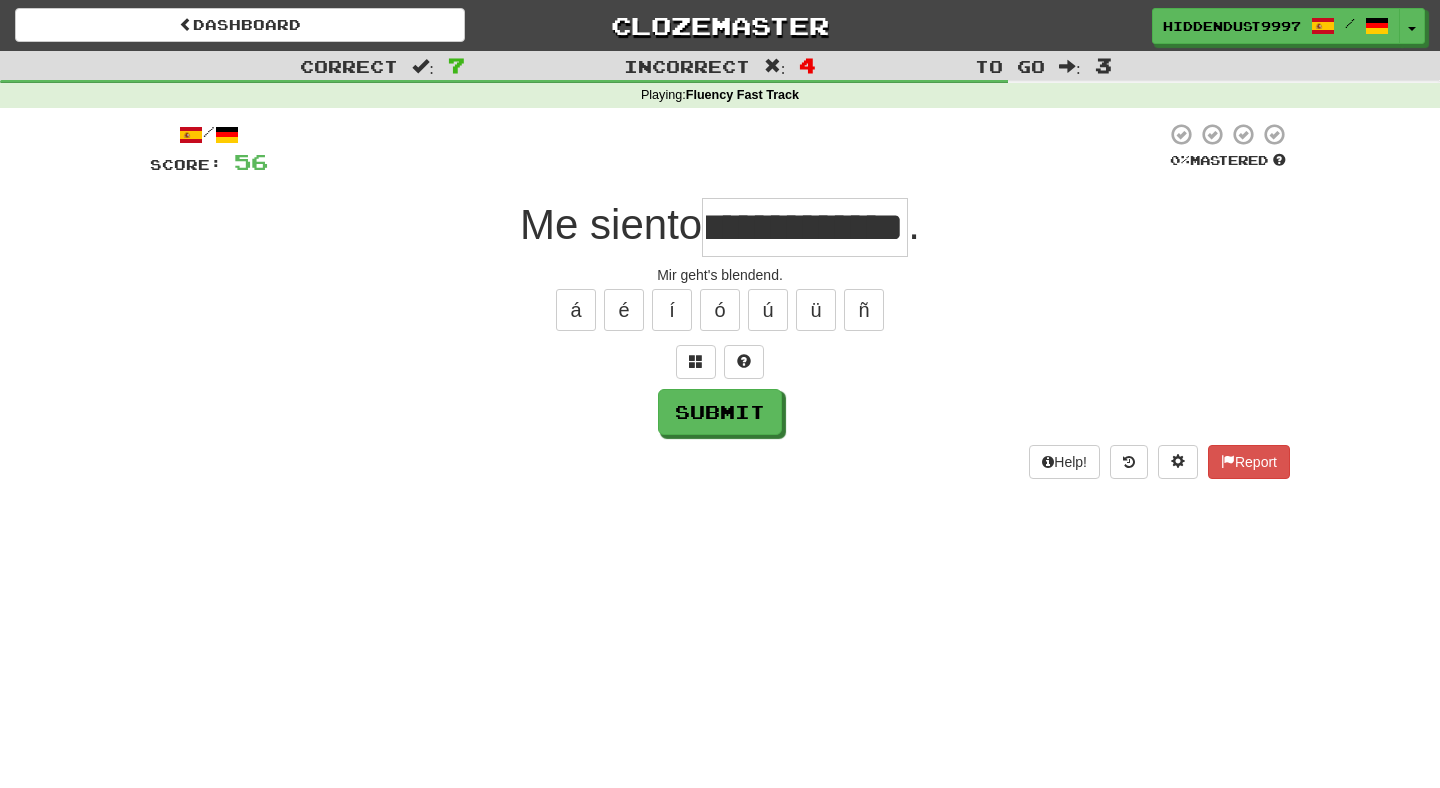 type on "**********" 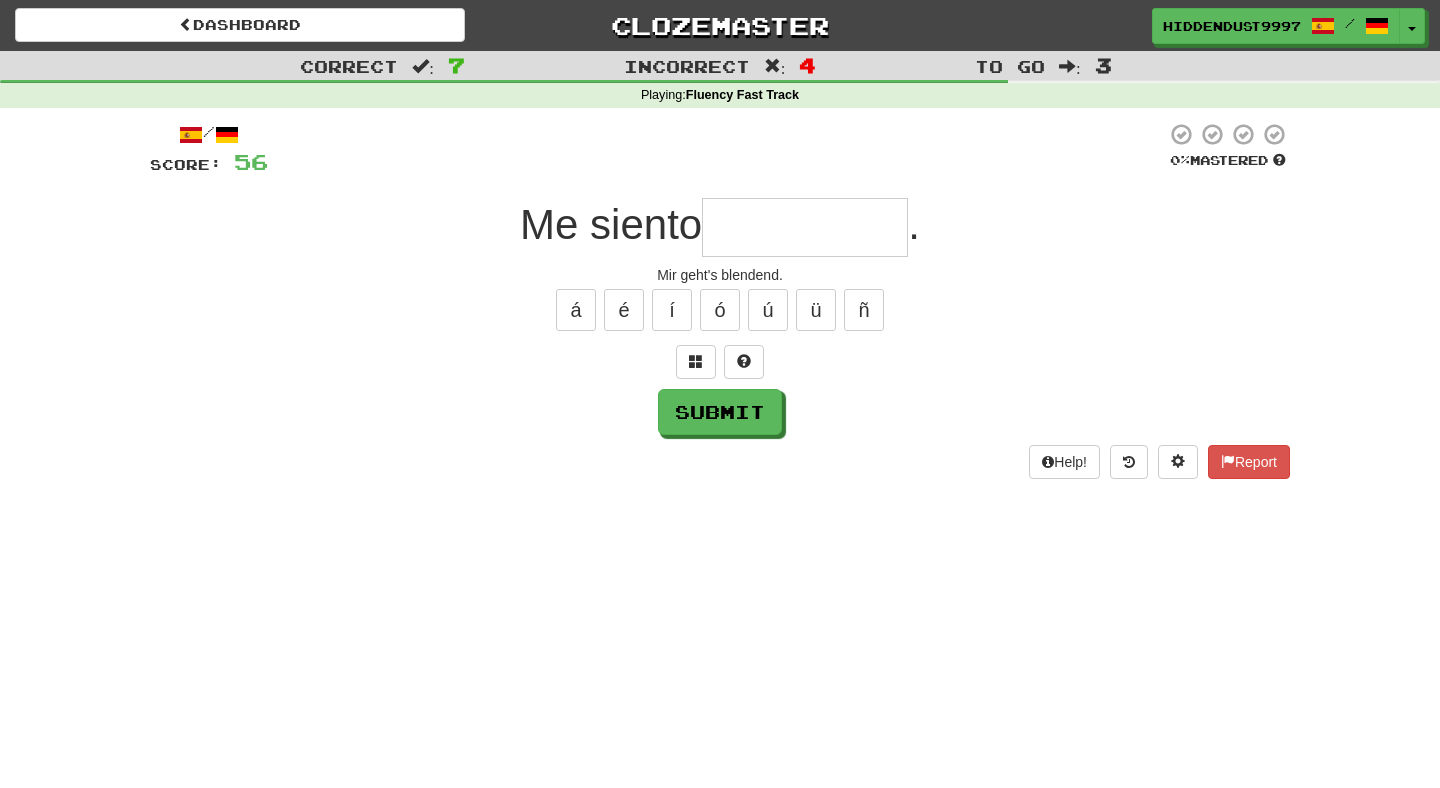 scroll, scrollTop: 0, scrollLeft: 0, axis: both 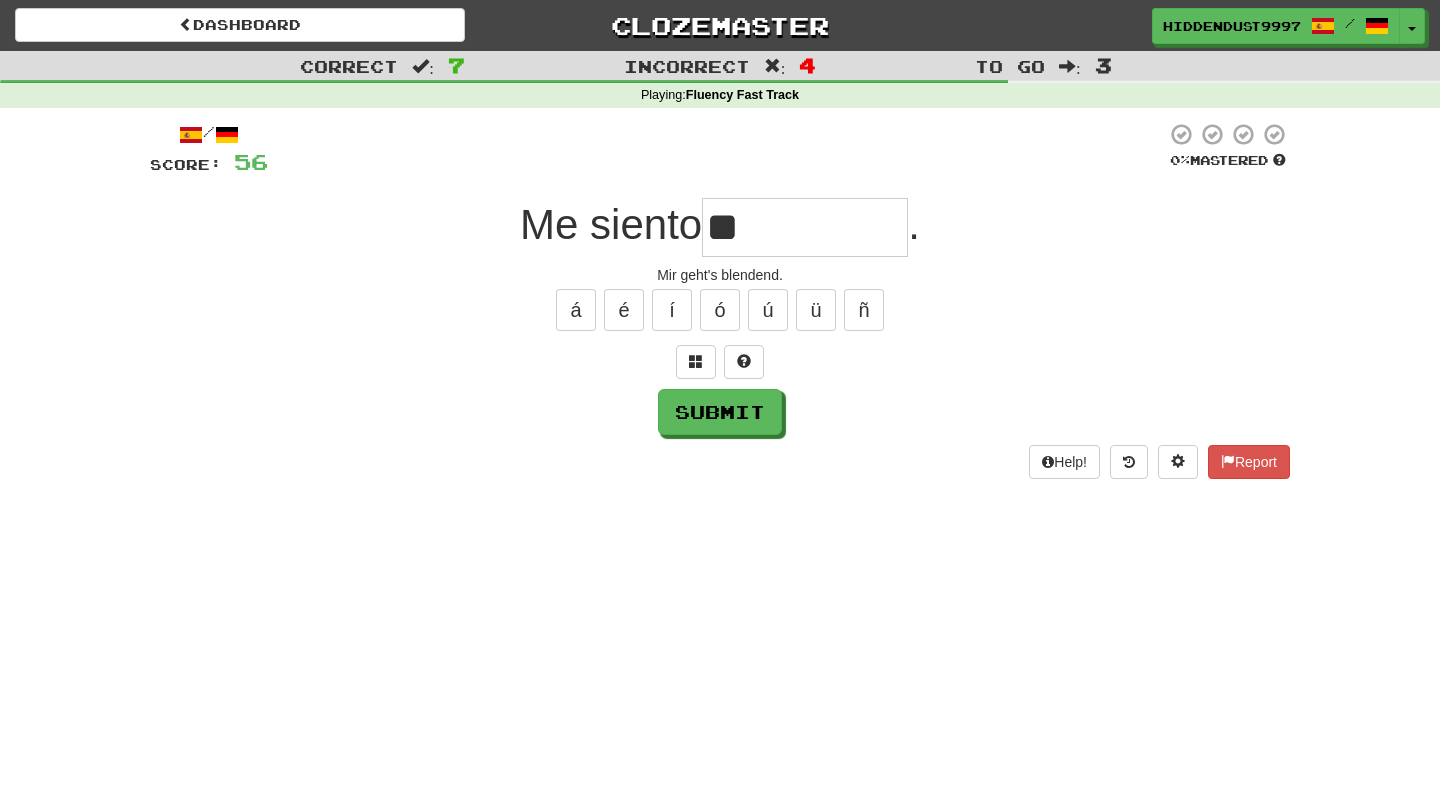 type on "*" 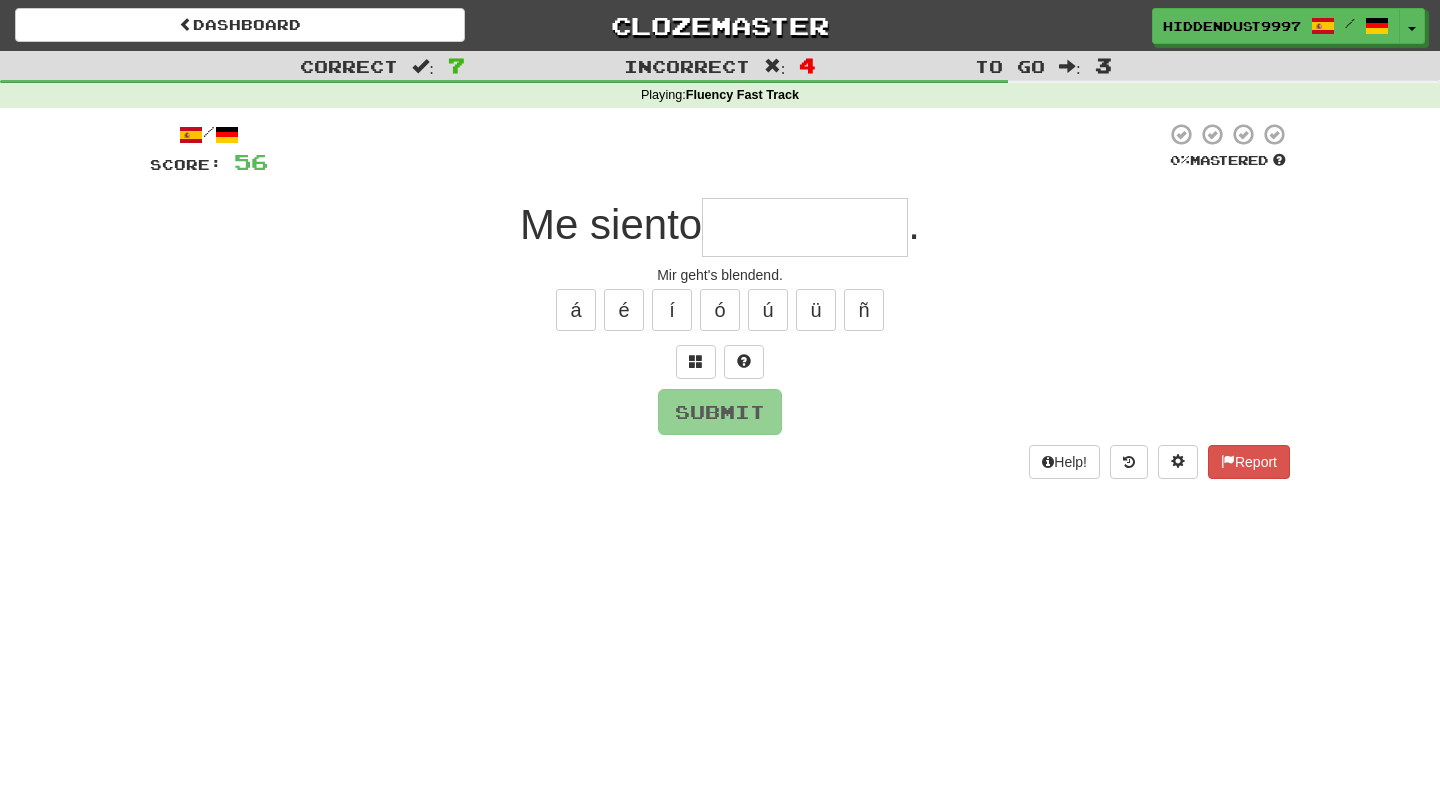 type on "*********" 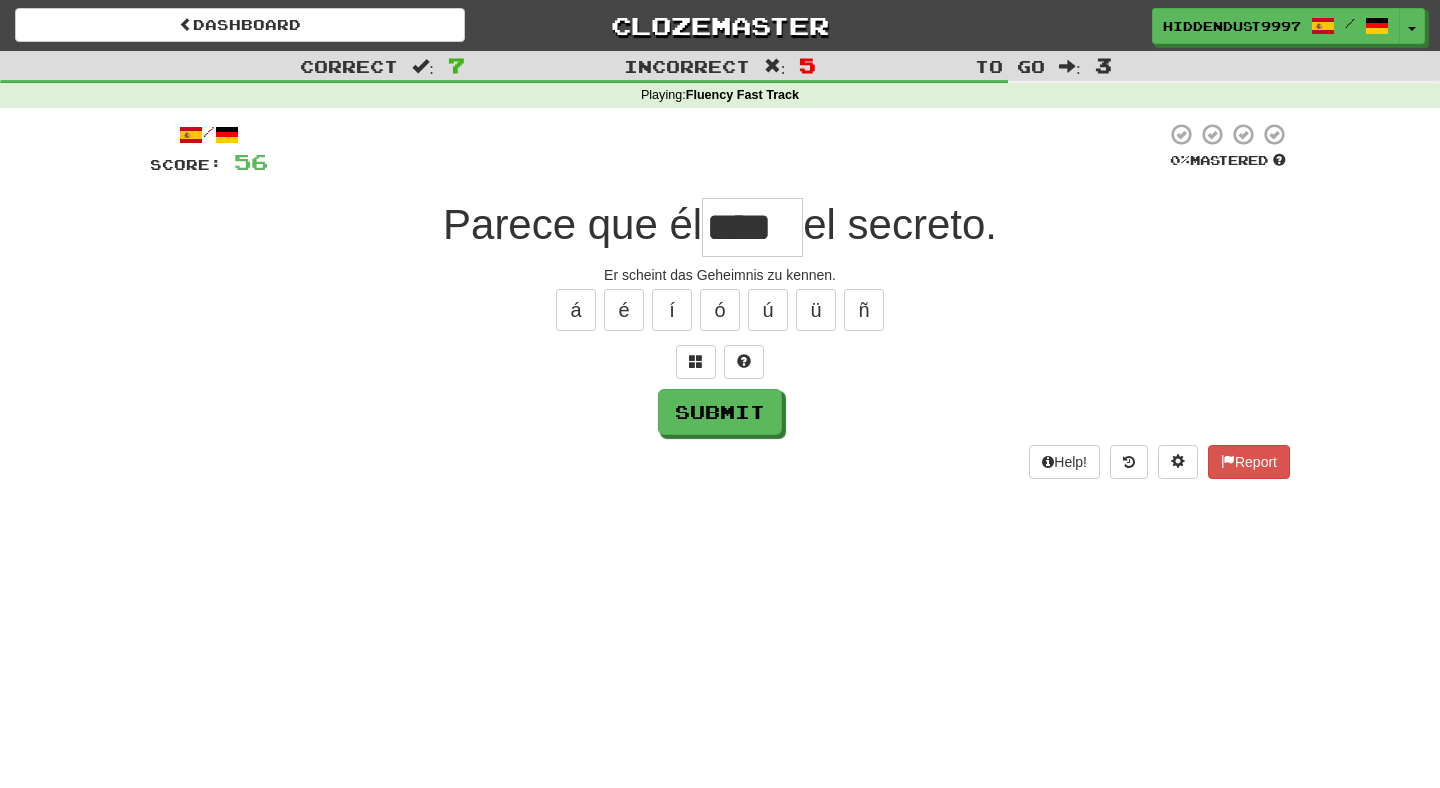type on "****" 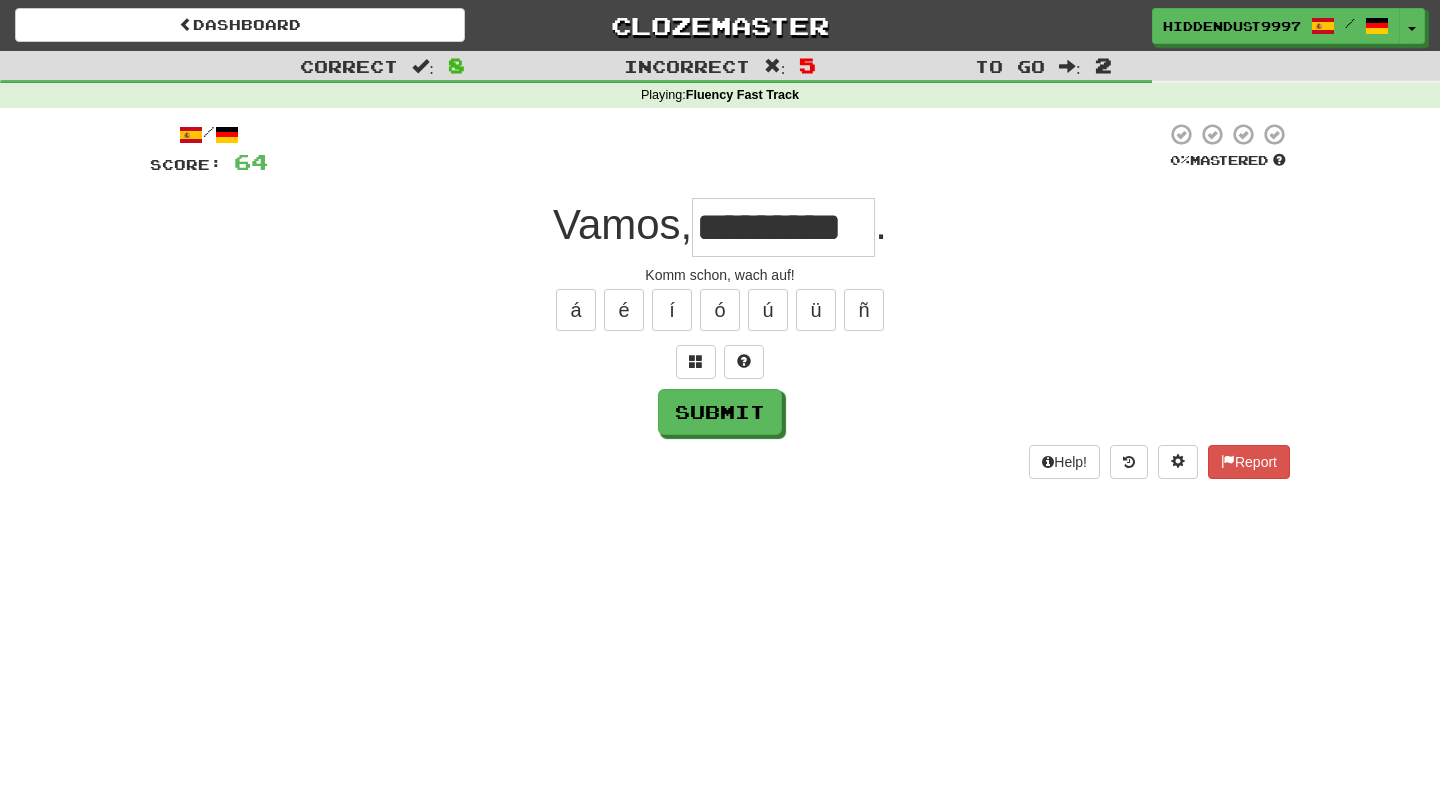 type on "*********" 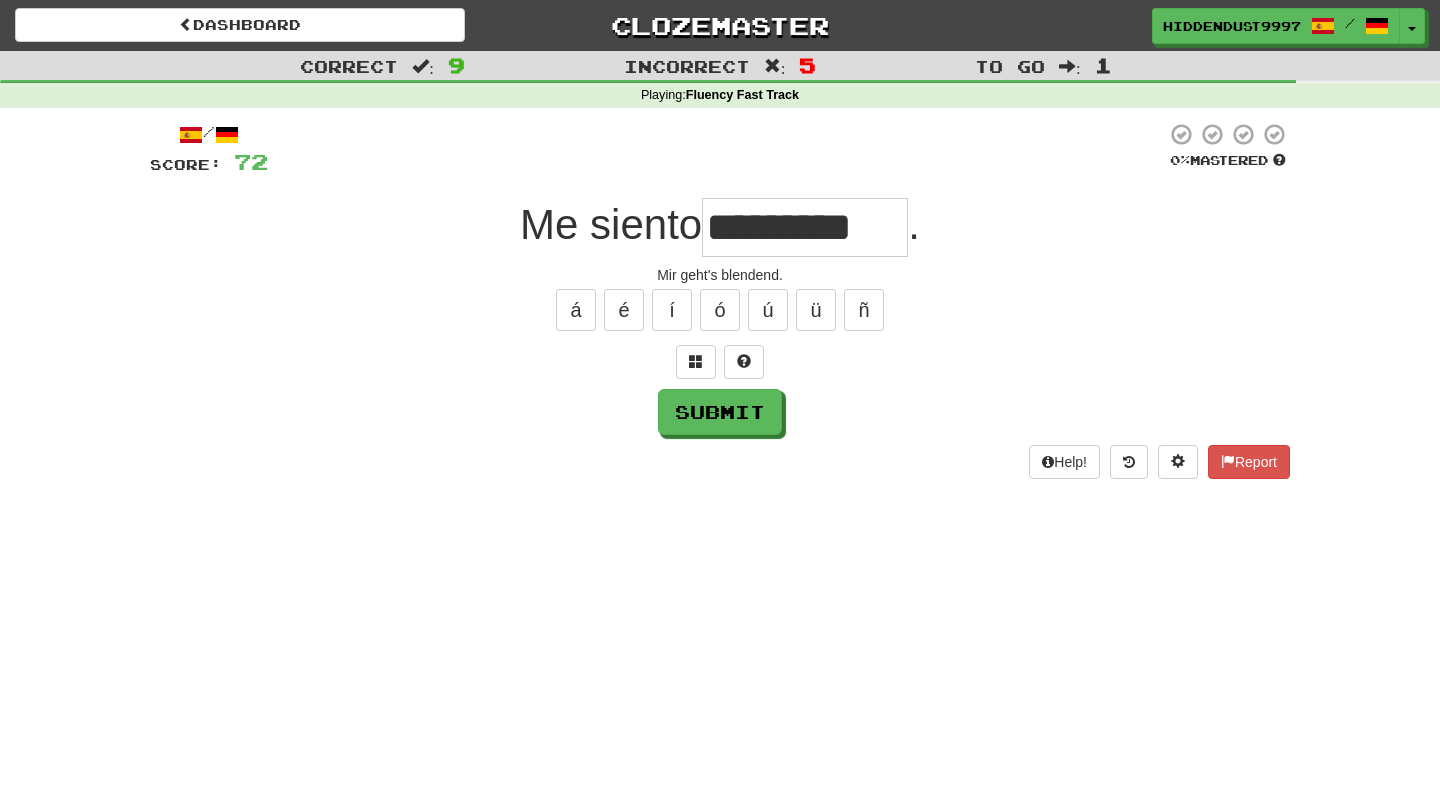 type on "*********" 